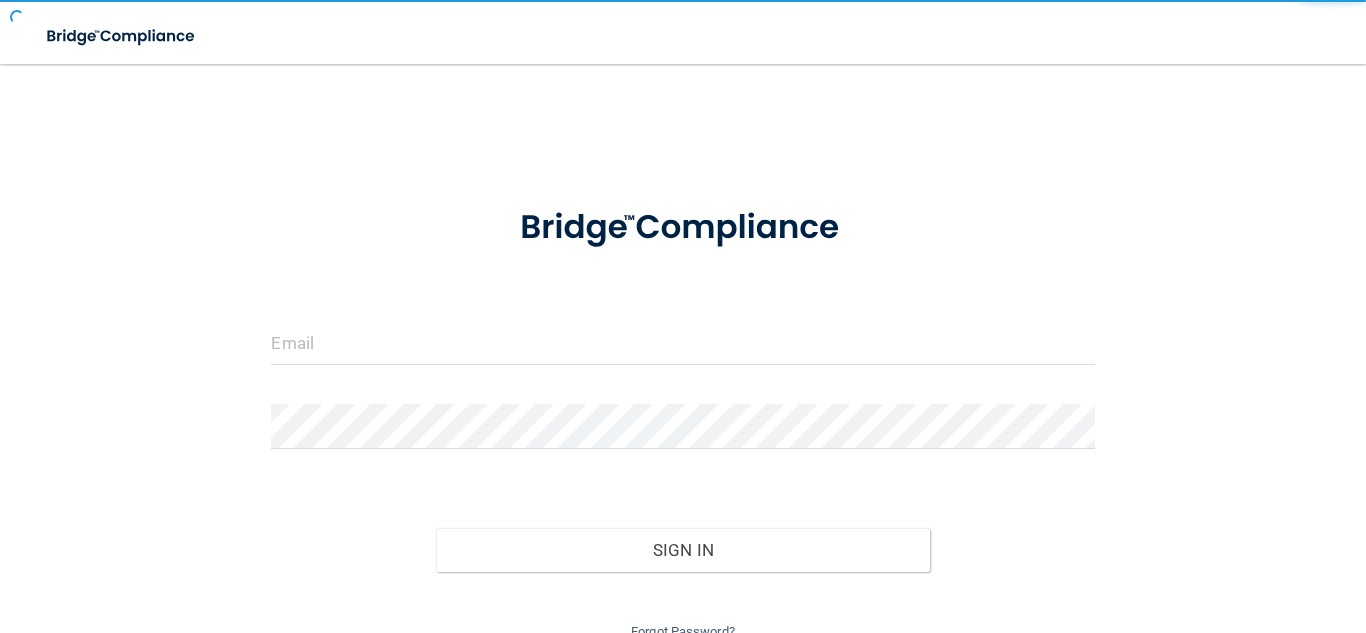 scroll, scrollTop: 0, scrollLeft: 0, axis: both 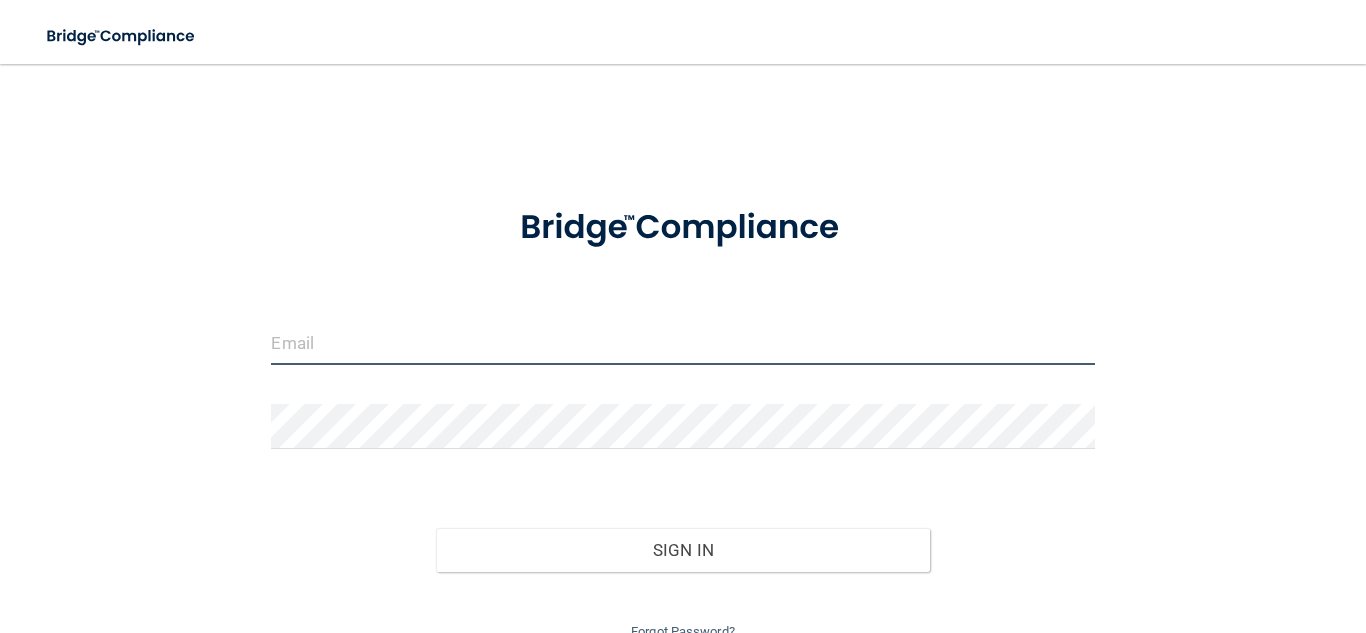 click at bounding box center (682, 342) 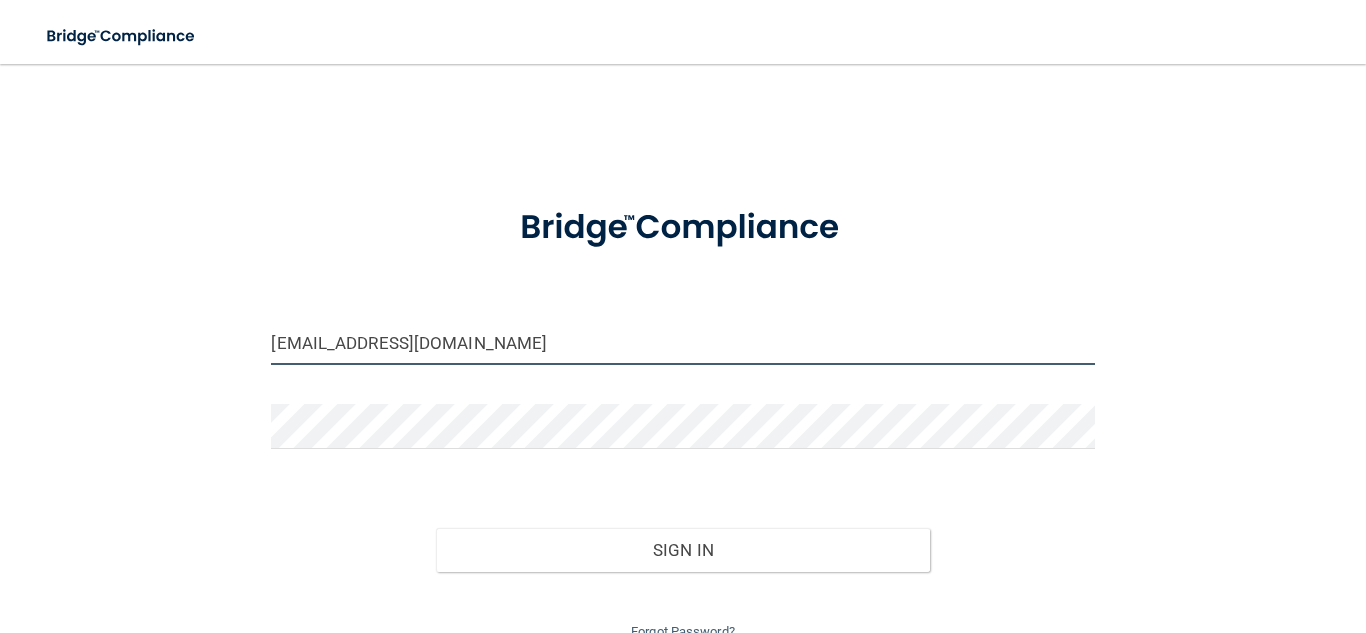 type on "[EMAIL_ADDRESS][DOMAIN_NAME]" 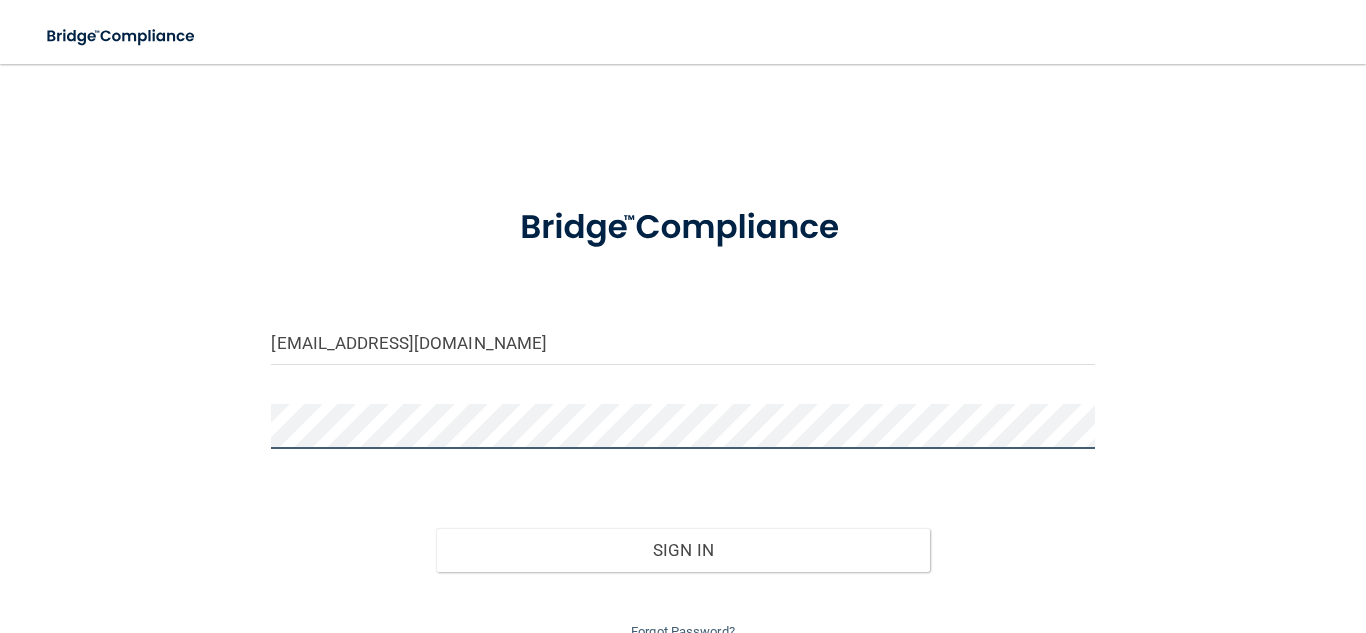 click on "Sign In" at bounding box center (683, 550) 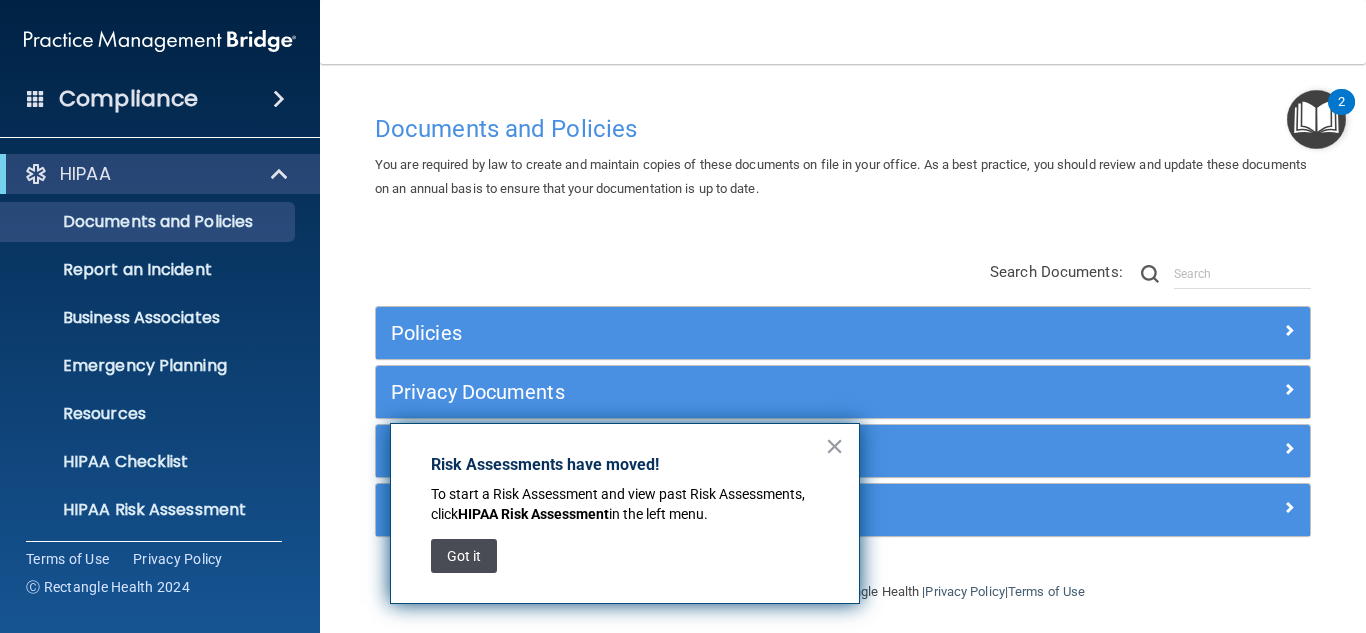 click on "Got it" at bounding box center [464, 556] 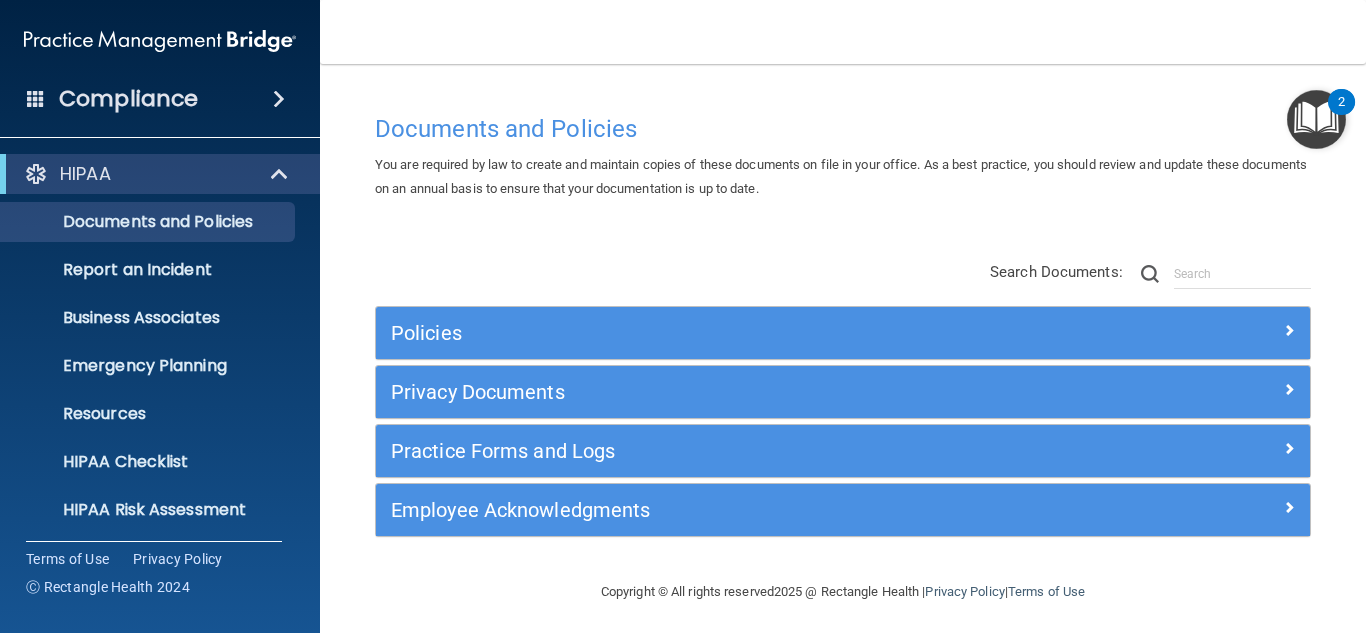 click at bounding box center [279, 99] 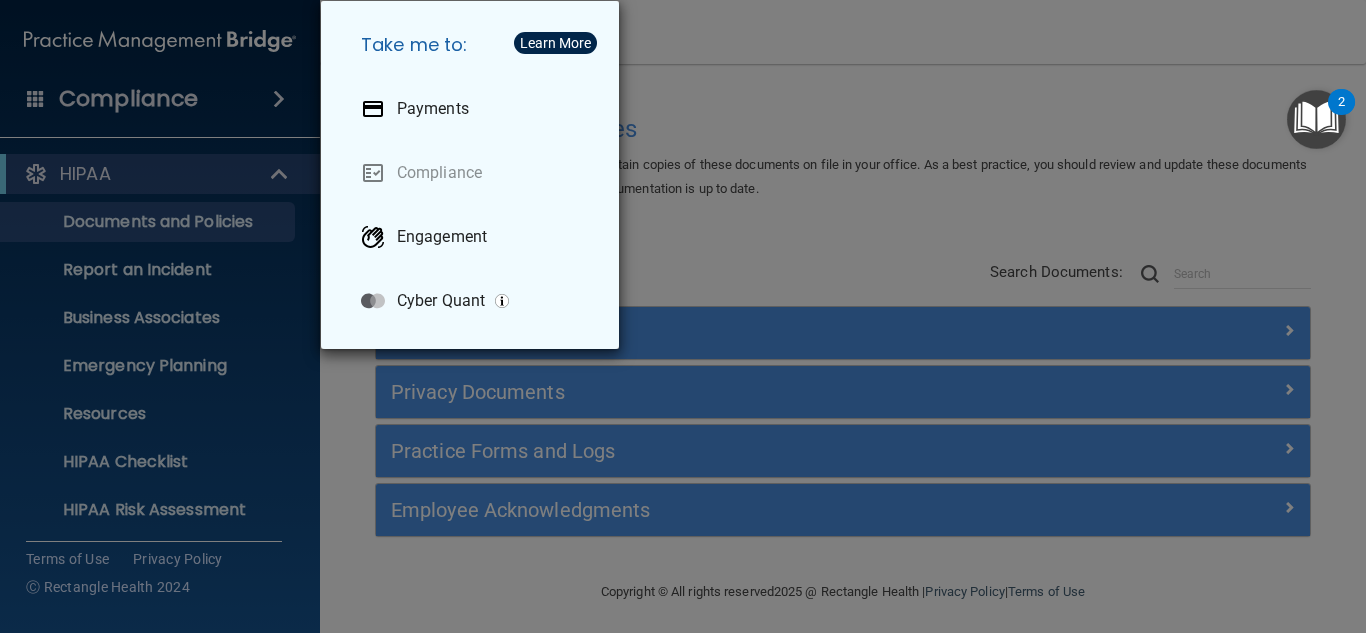 click on "Take me to:             Payments                   Compliance                     Engagement                     Cyber Quant" at bounding box center [683, 316] 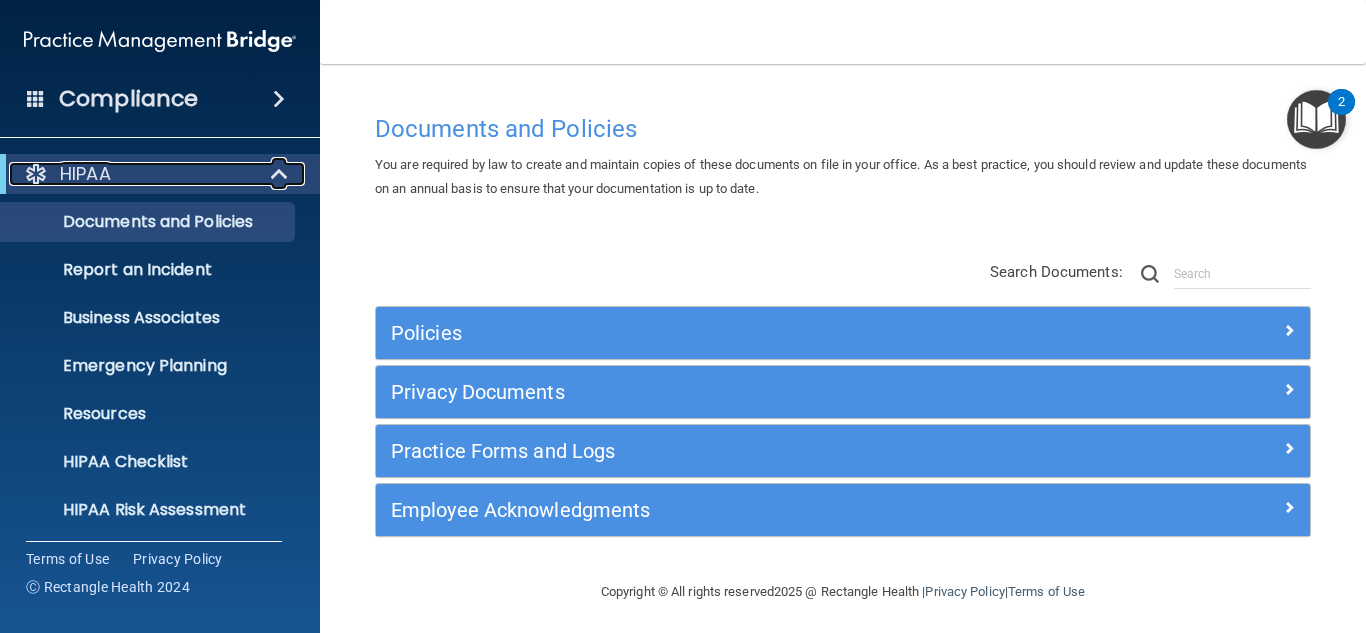 click at bounding box center [281, 174] 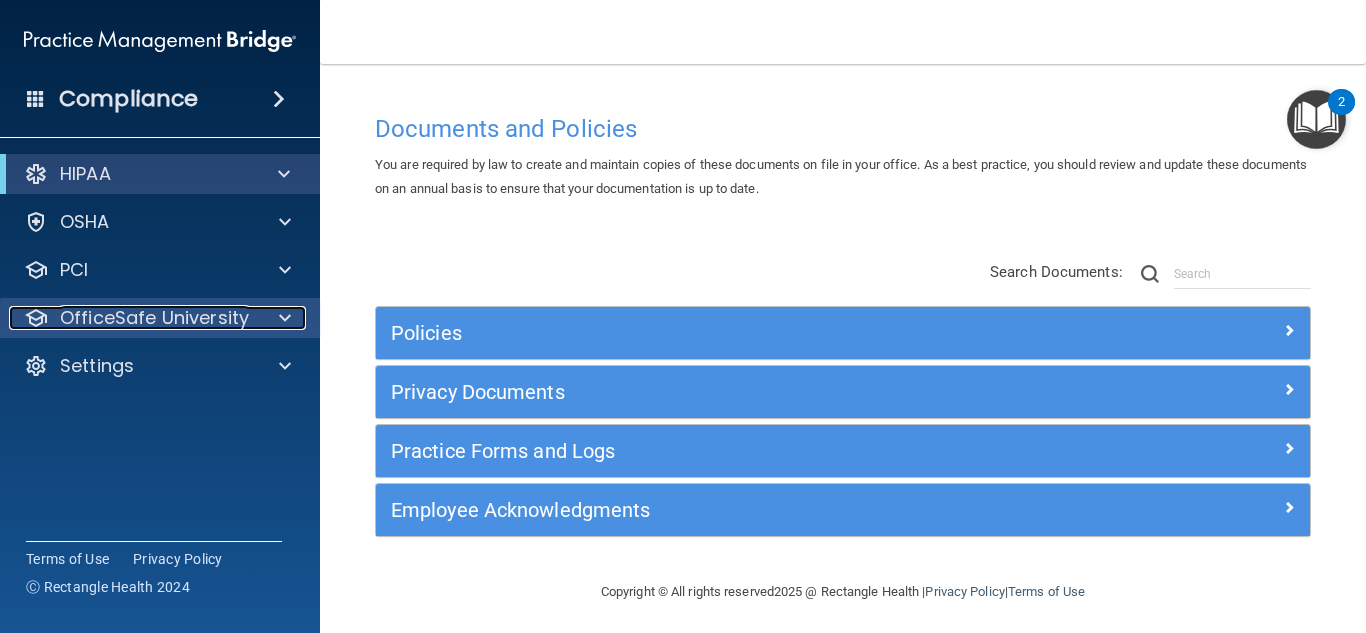 click at bounding box center [282, 318] 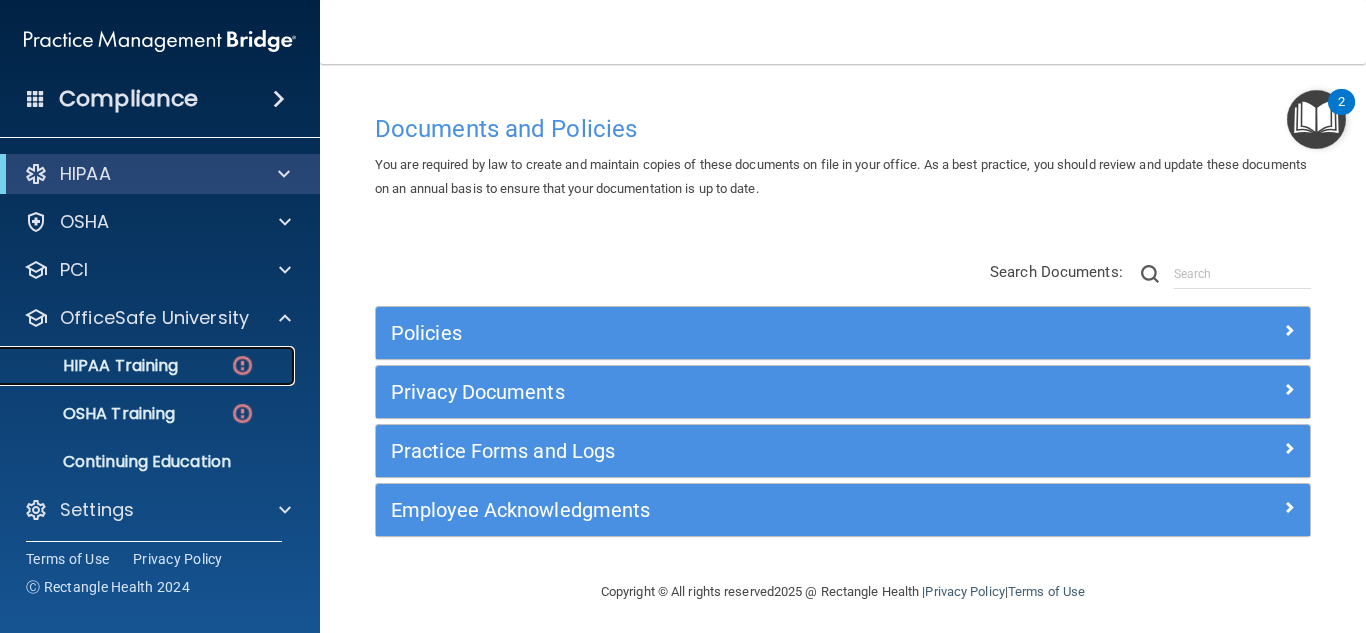 click on "HIPAA Training" at bounding box center (149, 366) 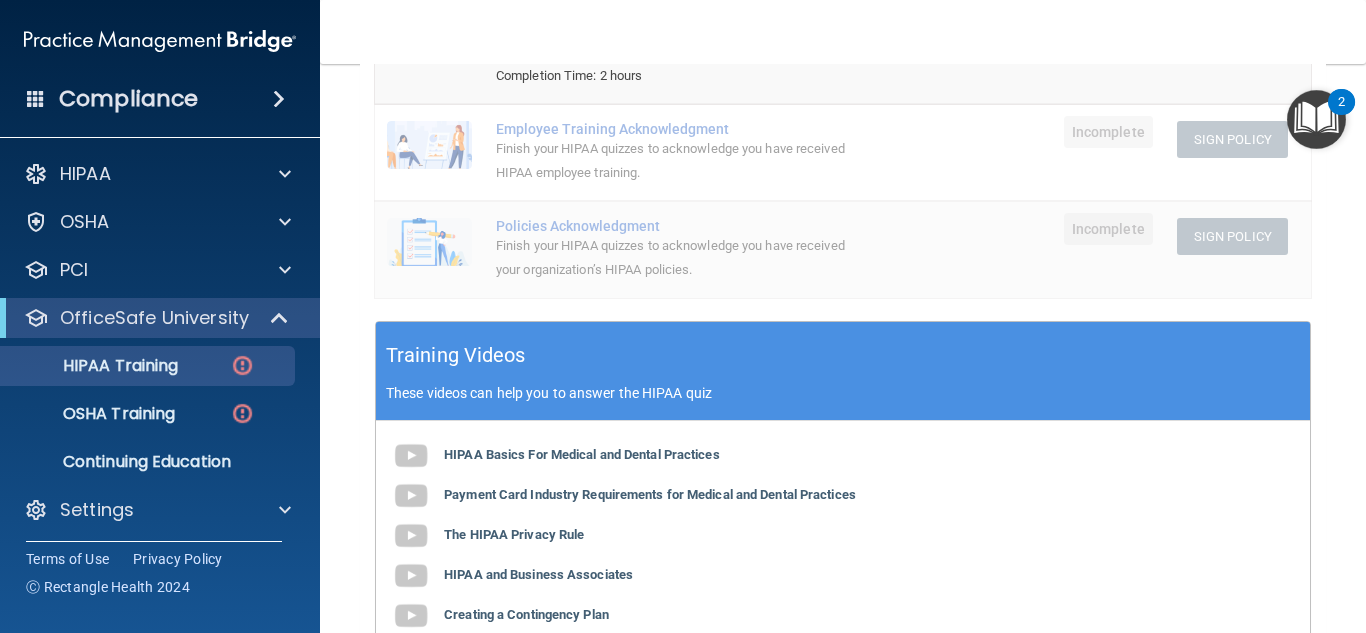 scroll, scrollTop: 0, scrollLeft: 0, axis: both 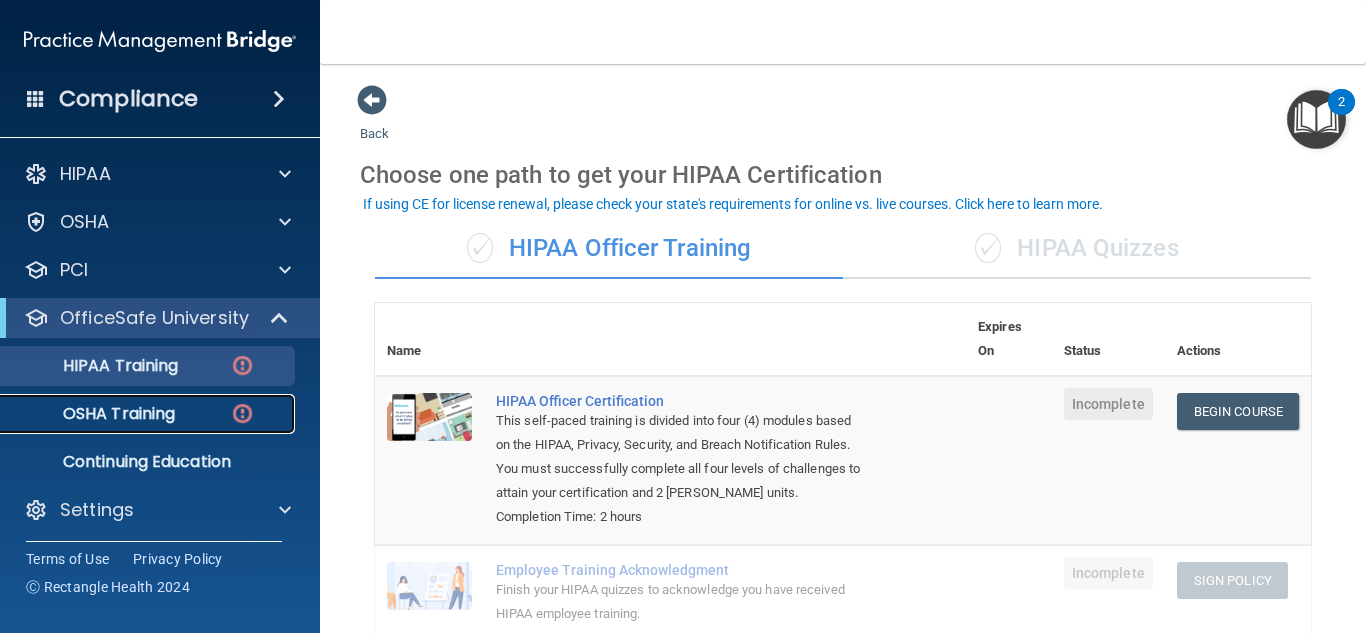 click on "OSHA Training" at bounding box center [94, 414] 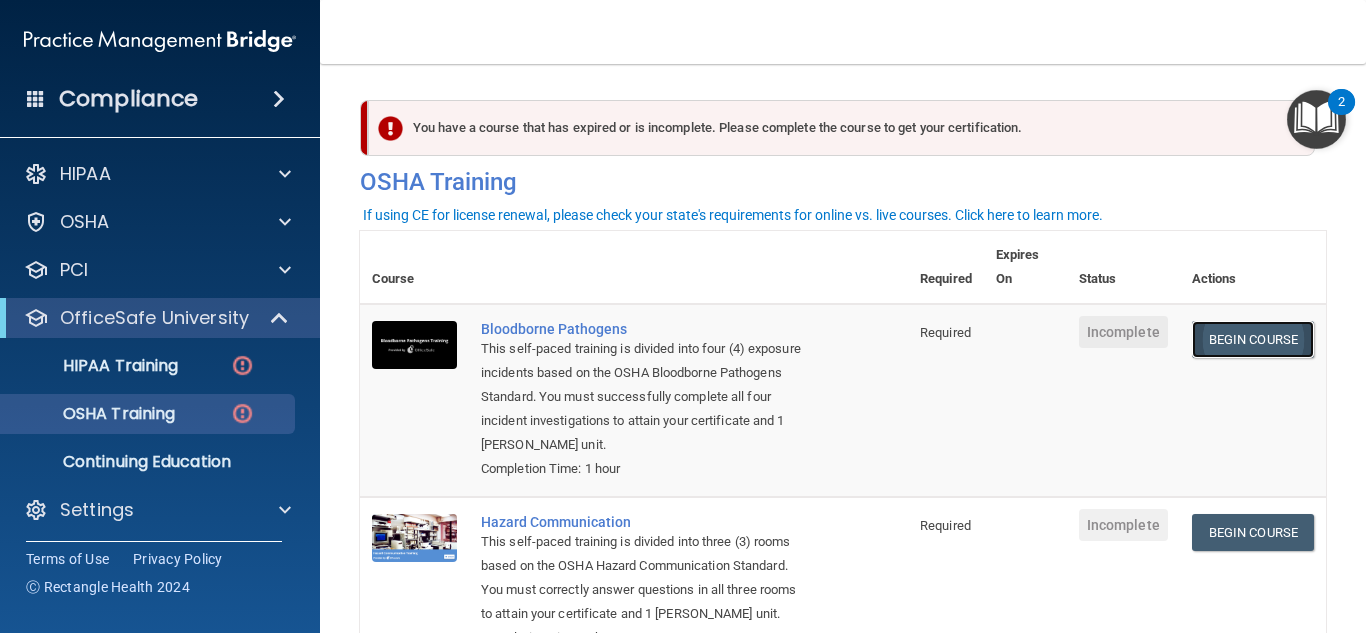 click on "Begin Course" at bounding box center [1253, 339] 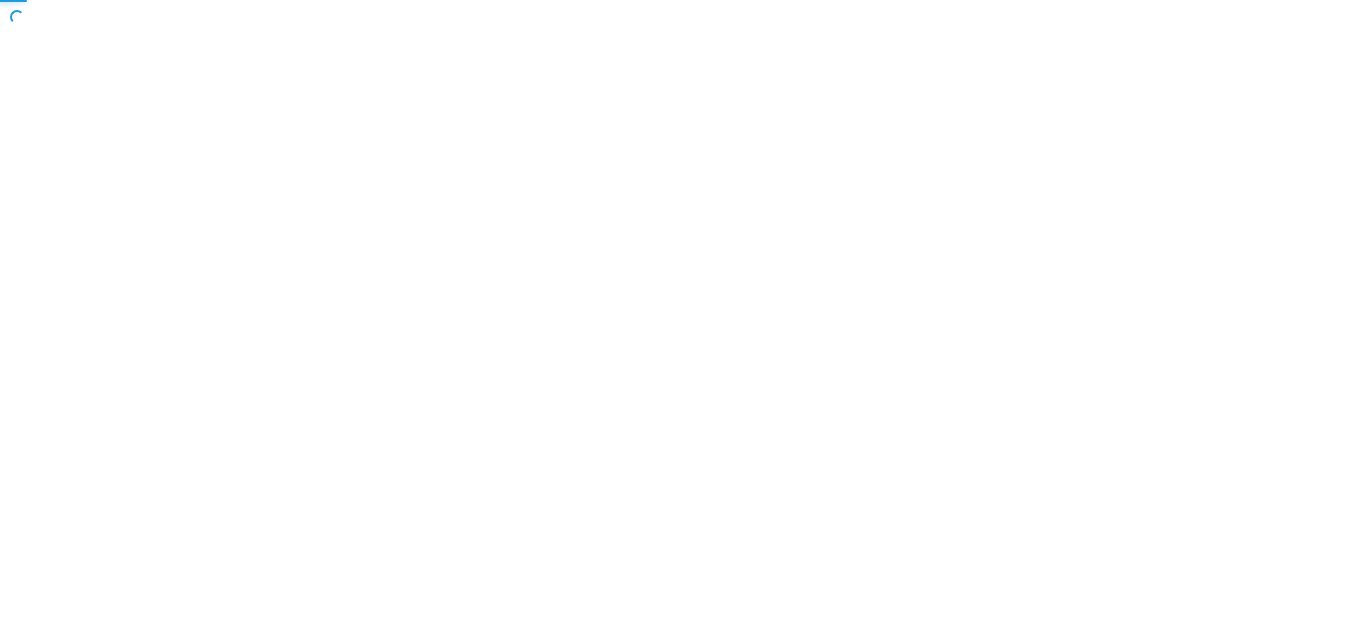scroll, scrollTop: 0, scrollLeft: 0, axis: both 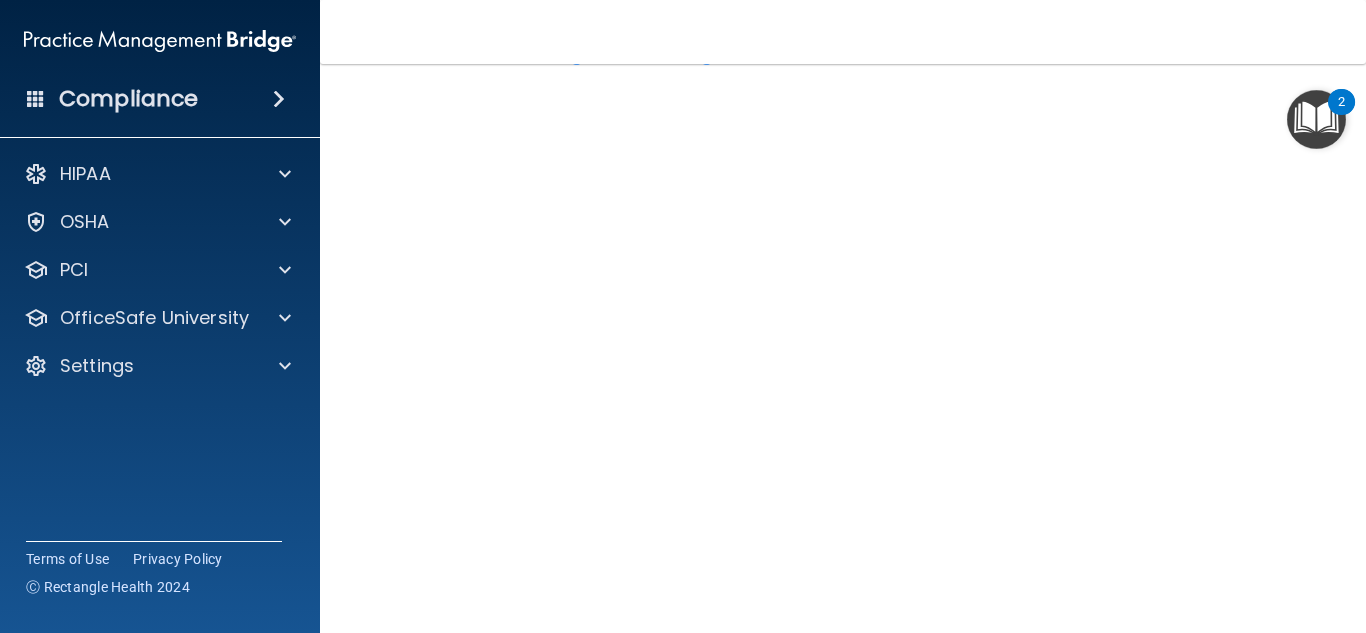 click at bounding box center [1316, 119] 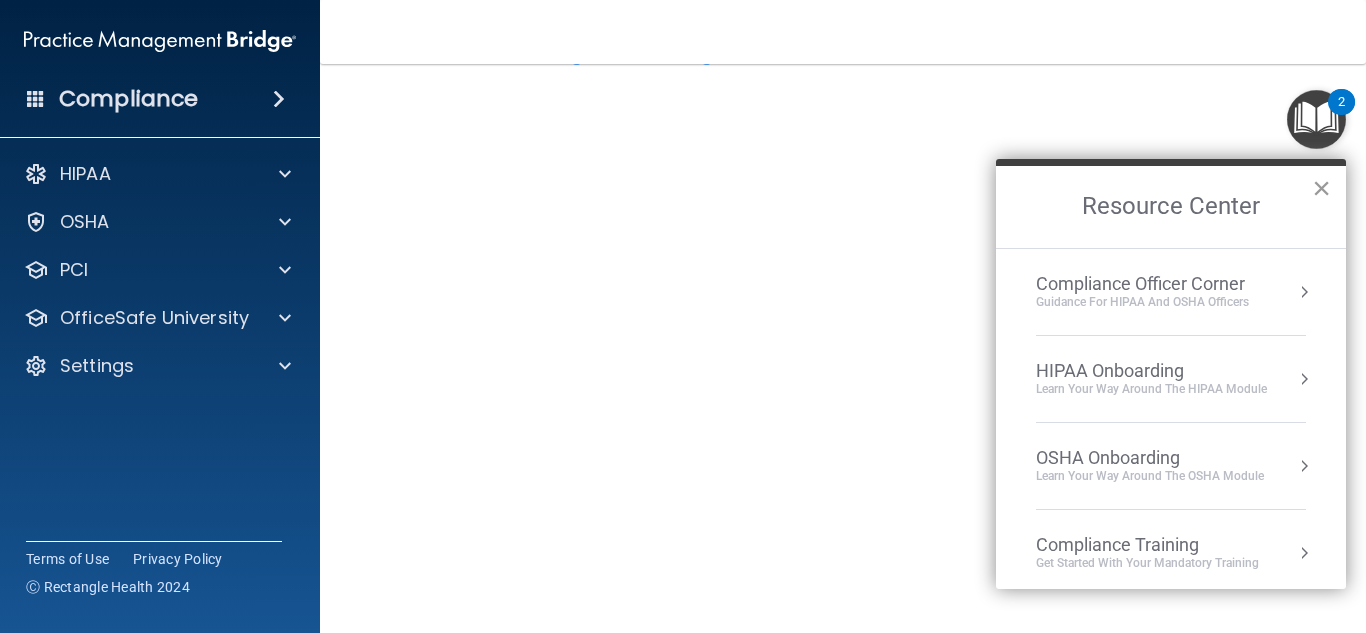 click on "×" at bounding box center [1321, 188] 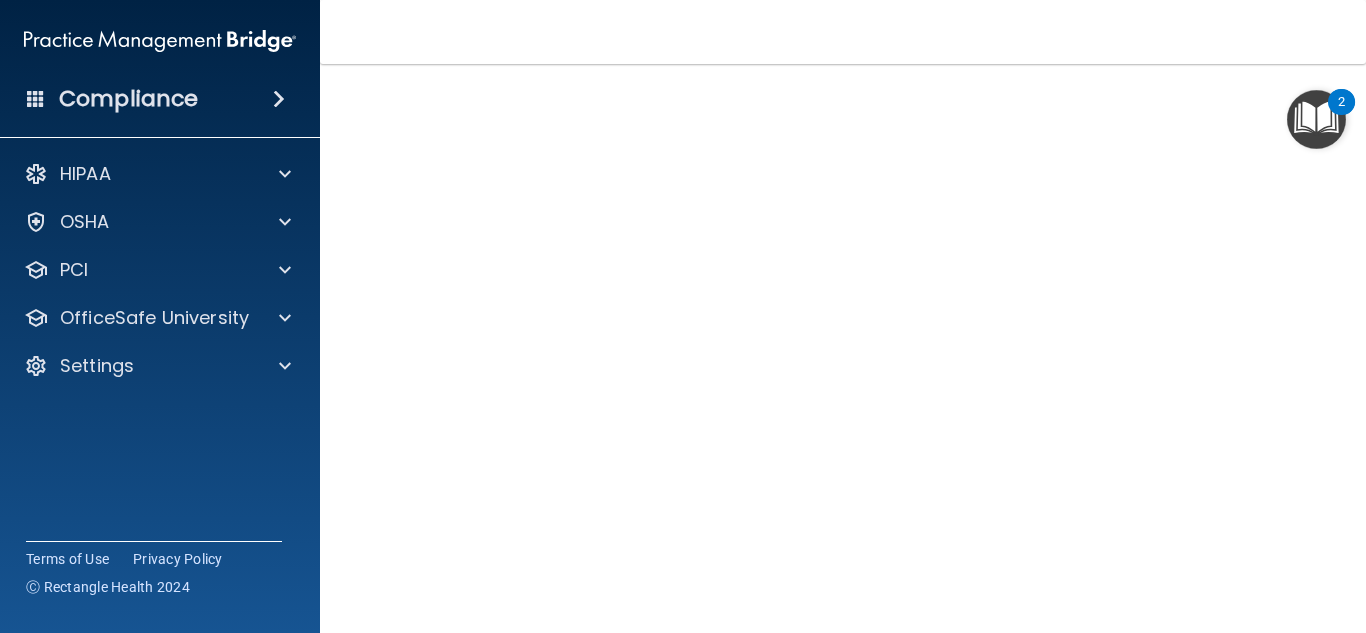 scroll, scrollTop: 77, scrollLeft: 0, axis: vertical 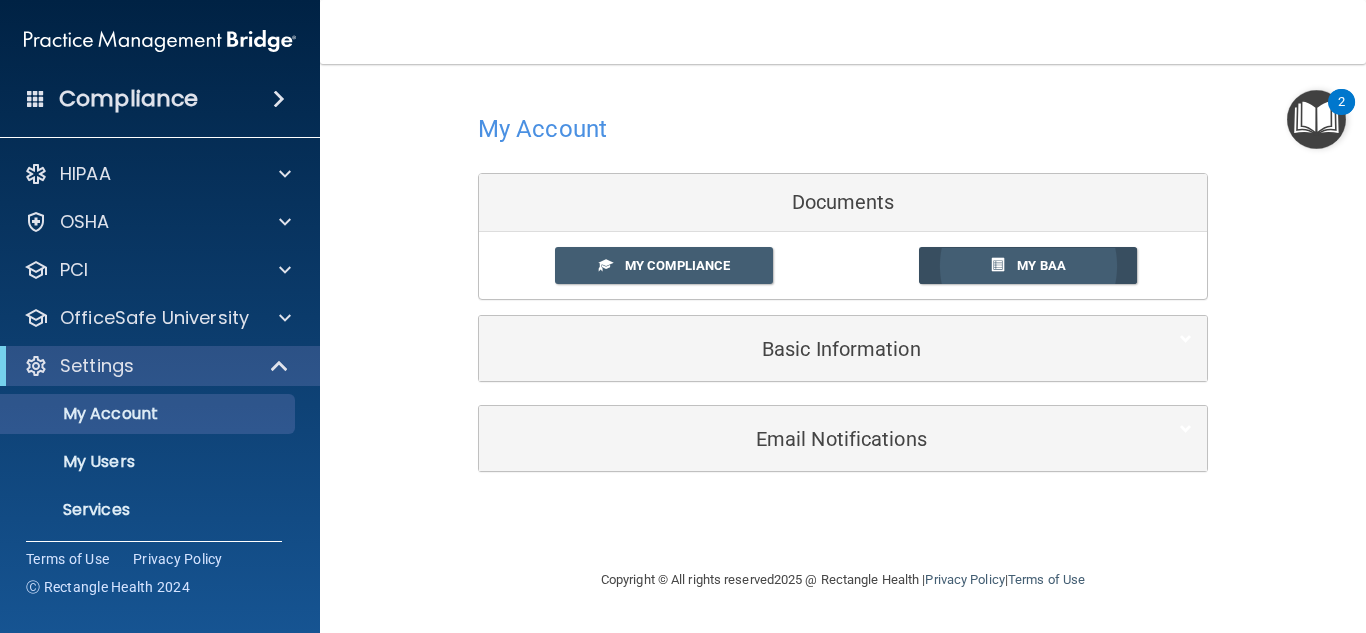 click on "My BAA" at bounding box center [1041, 265] 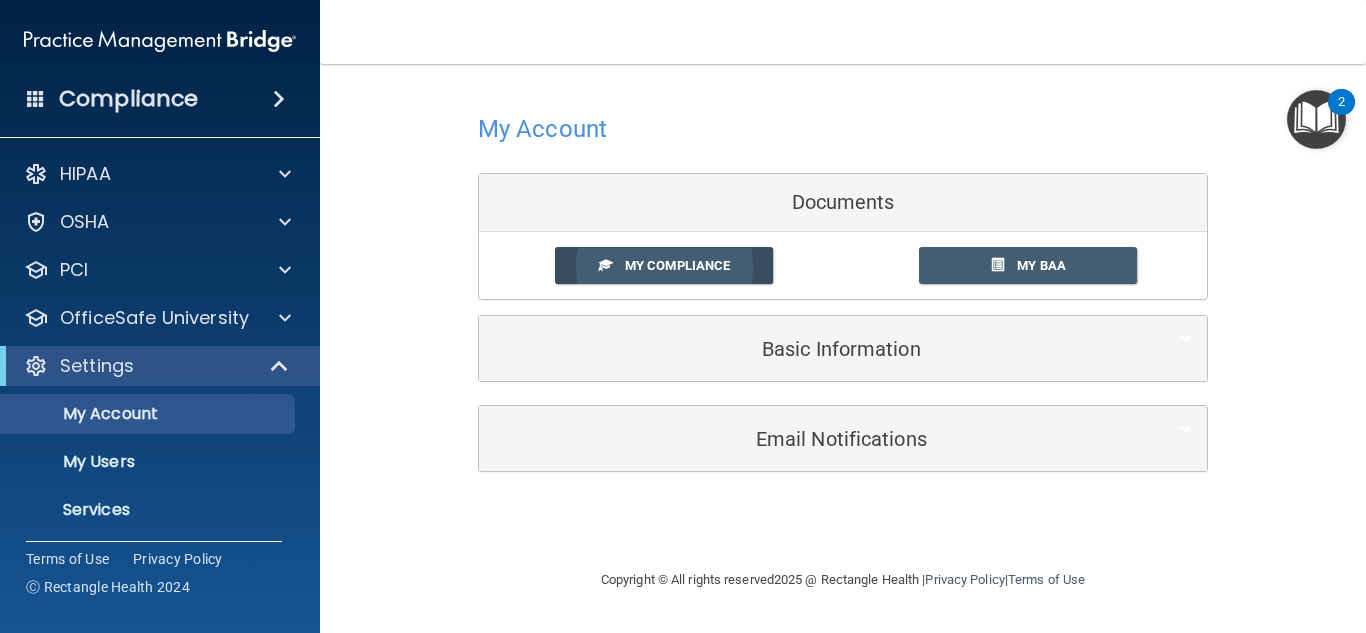 click on "My Compliance" at bounding box center (677, 265) 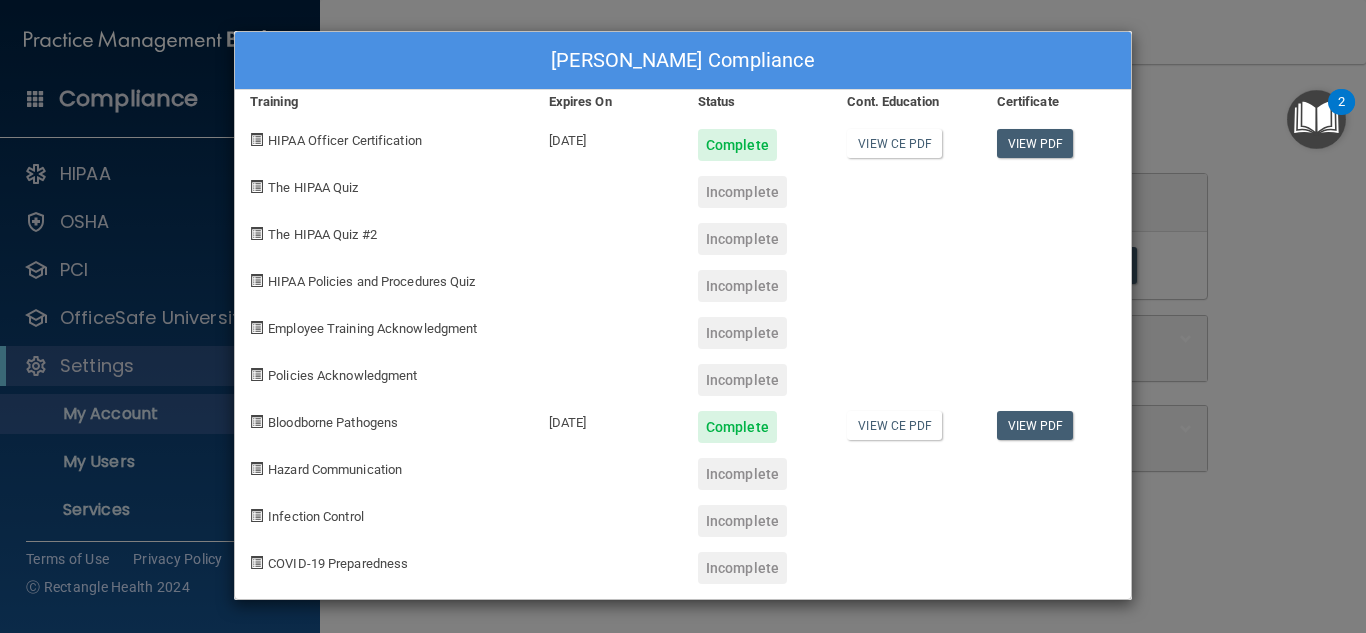 click at bounding box center (256, 186) 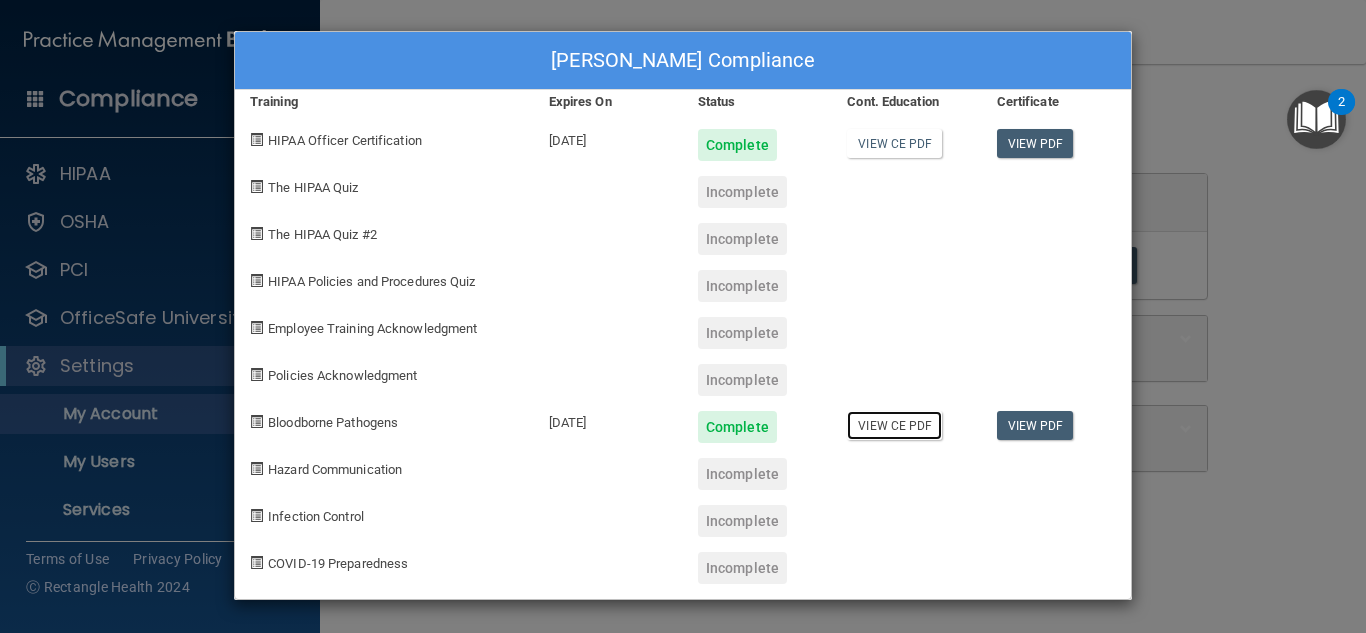 click on "View CE PDF" at bounding box center [894, 425] 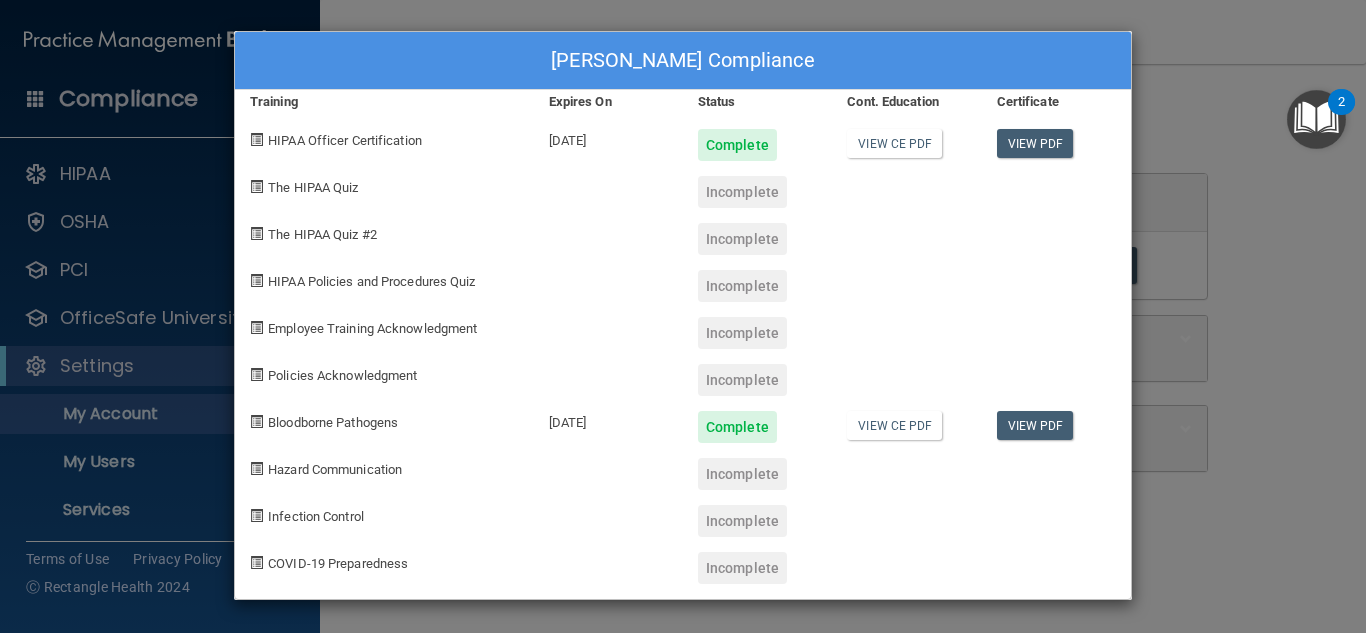 click on "[PERSON_NAME] Compliance      Training   Expires On   Status   Cont. Education   Certificate         HIPAA Officer Certification      [DATE]       Complete        View CE PDF       View PDF         The HIPAA Quiz             Incomplete                      The HIPAA Quiz #2             Incomplete                      HIPAA Policies and Procedures Quiz             Incomplete                      Employee Training Acknowledgment             Incomplete                      Policies Acknowledgment             Incomplete                      Bloodborne Pathogens      [DATE]       Complete        View CE PDF       View PDF         Hazard Communication             Incomplete                      Infection Control             Incomplete                      COVID-19 Preparedness             Incomplete" at bounding box center (683, 316) 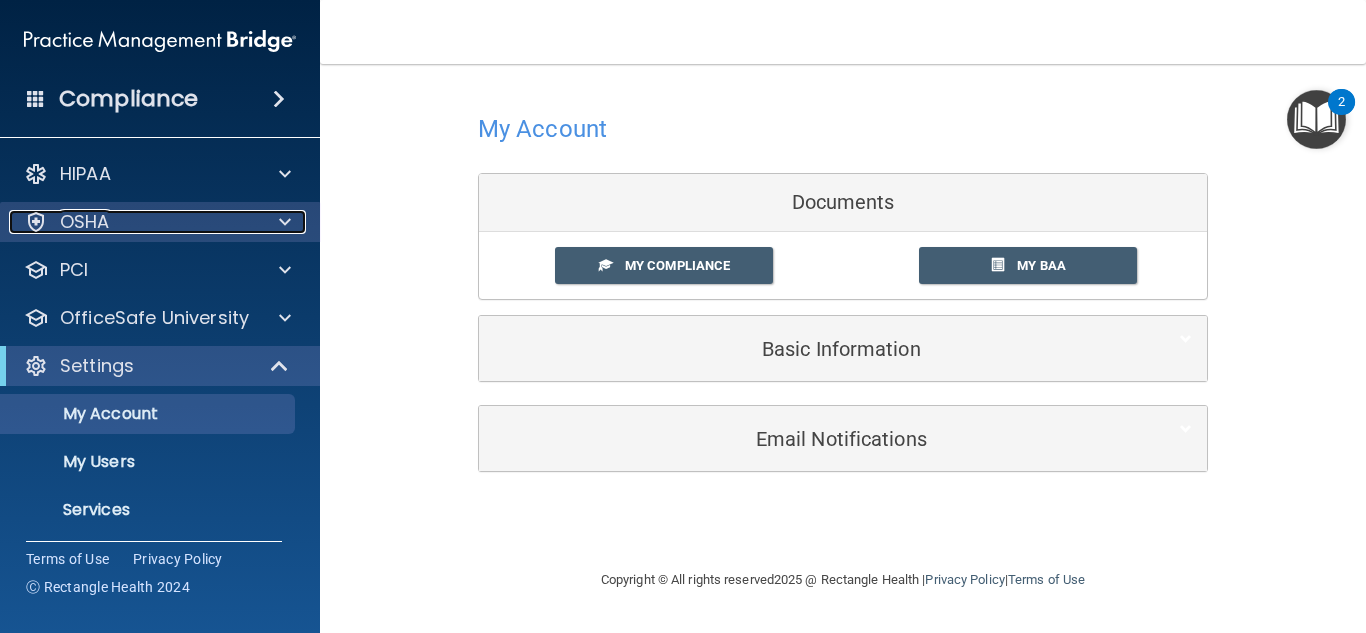 click at bounding box center [282, 222] 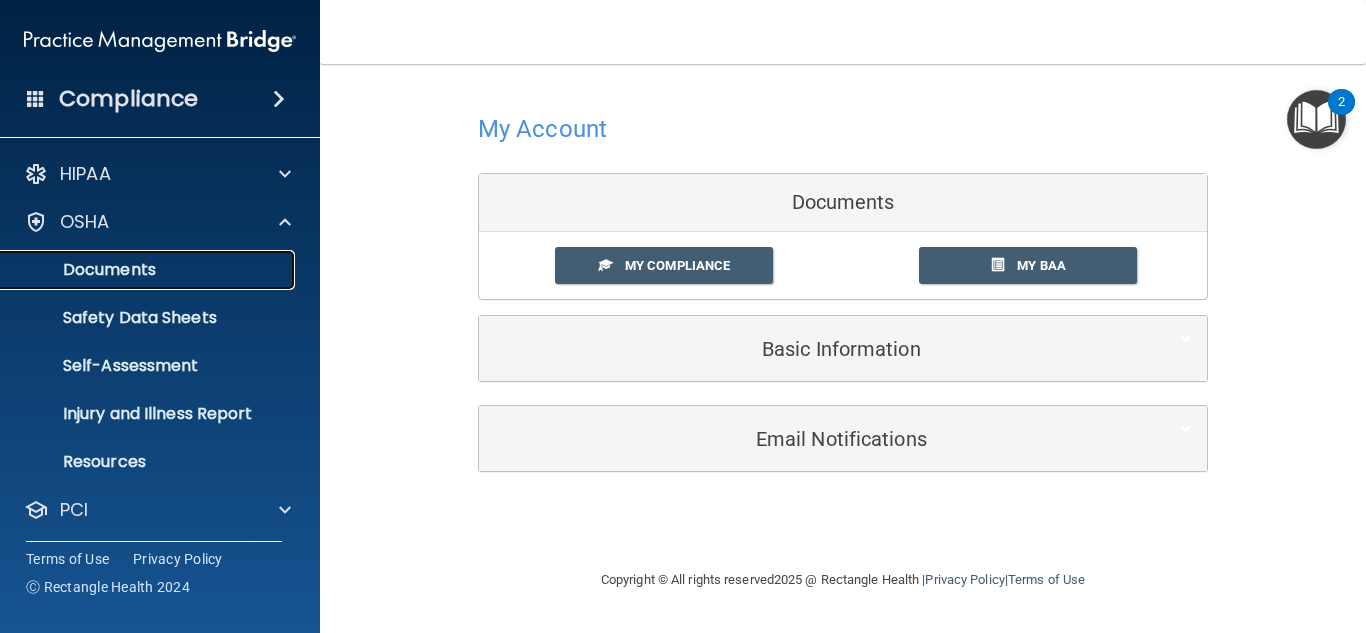 click on "Documents" at bounding box center [149, 270] 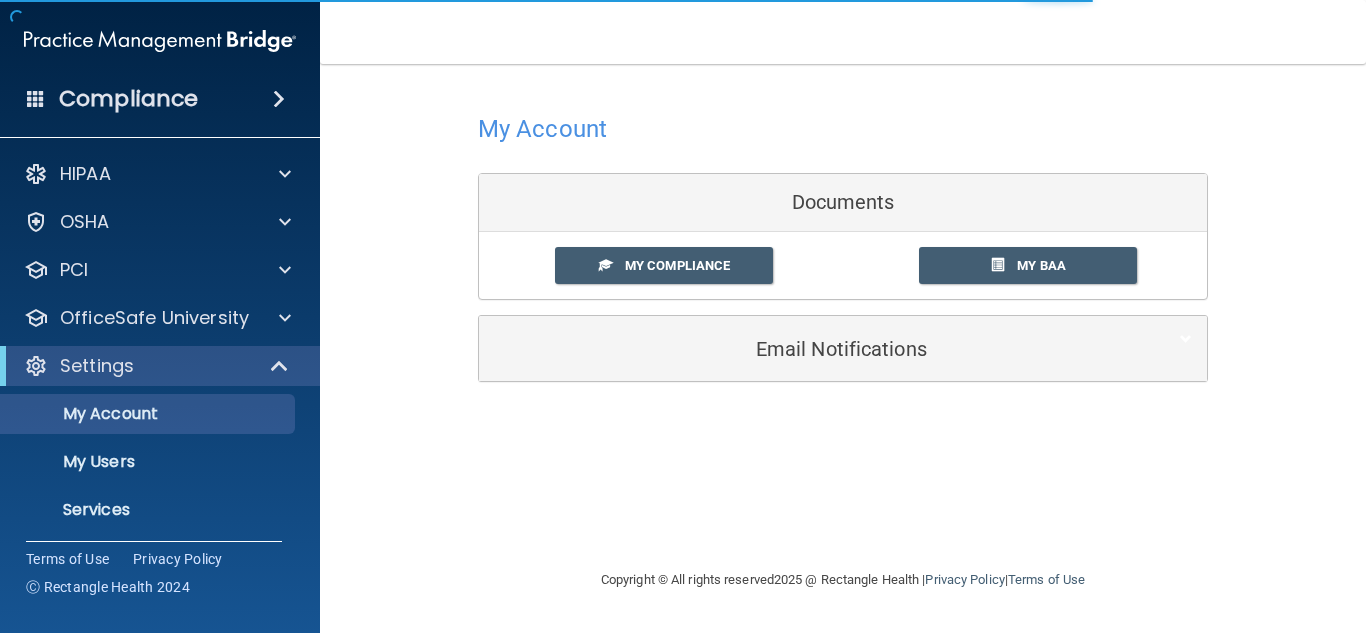 scroll, scrollTop: 0, scrollLeft: 0, axis: both 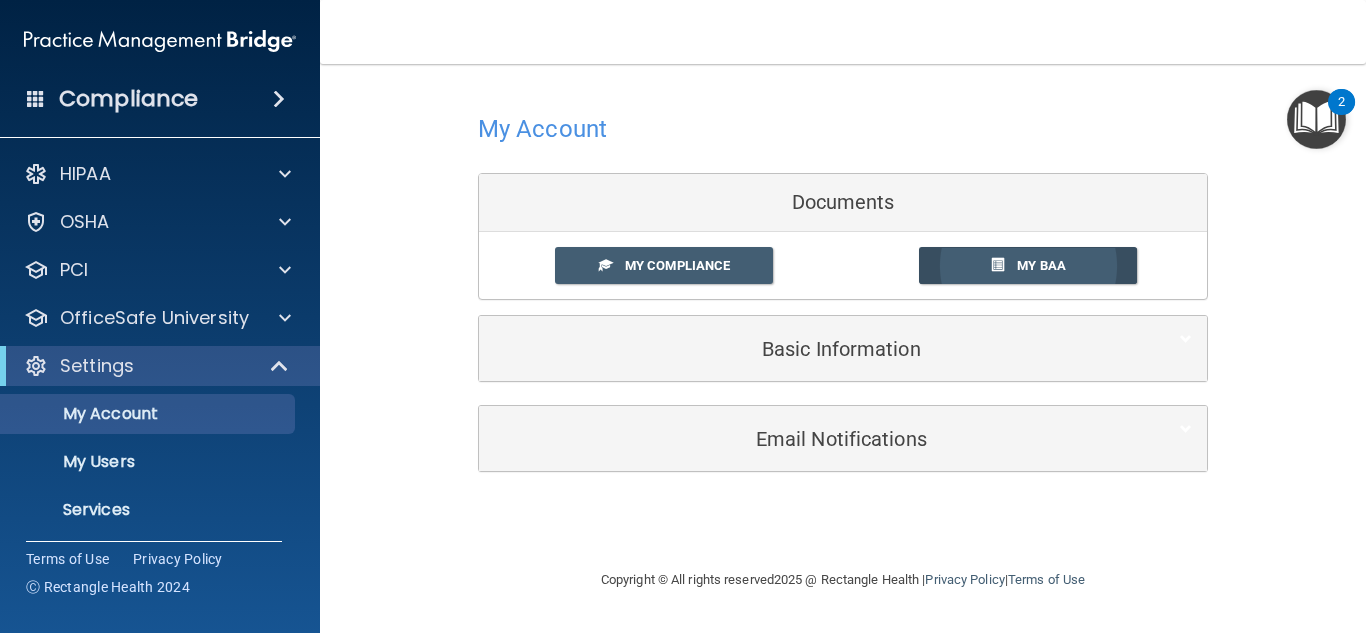 click on "My BAA" at bounding box center (1028, 265) 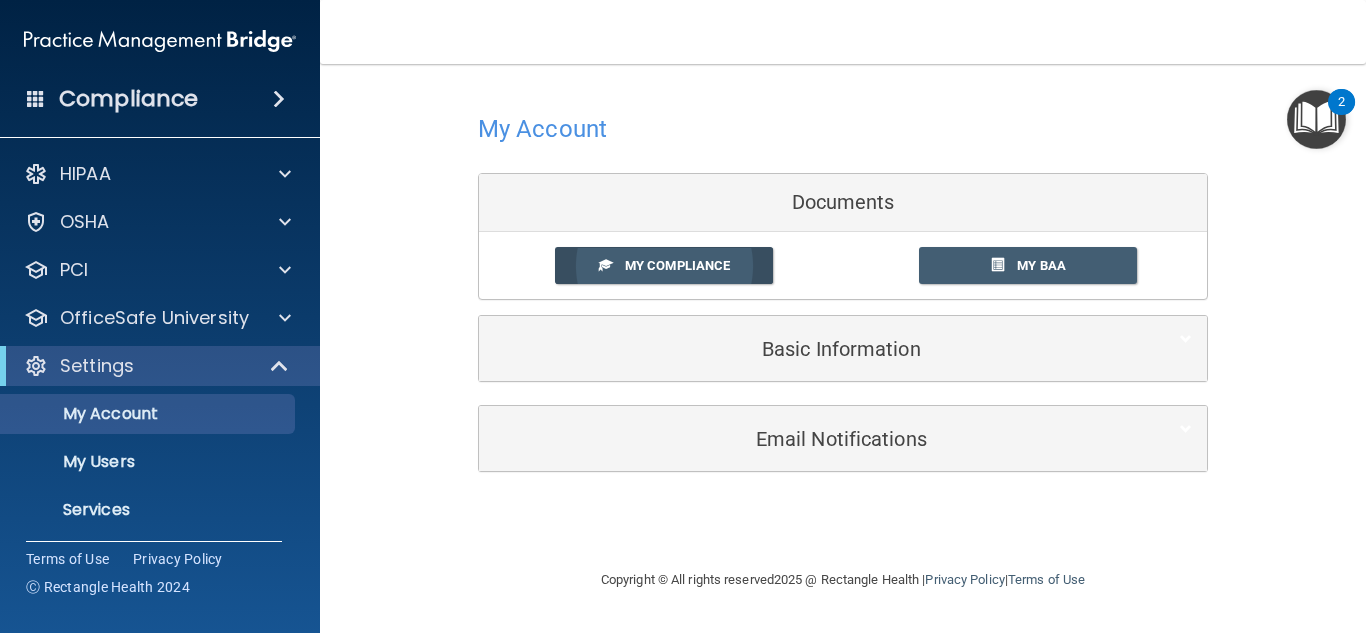 click on "My Compliance" at bounding box center [677, 265] 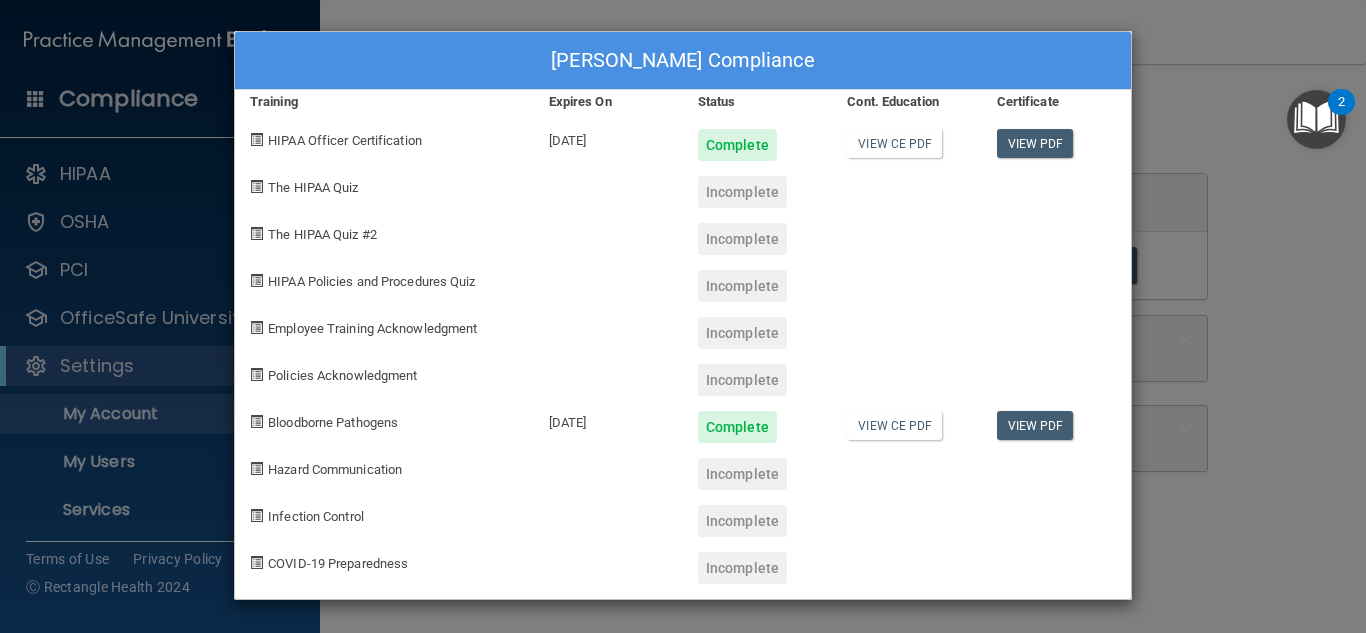 click at bounding box center [256, 468] 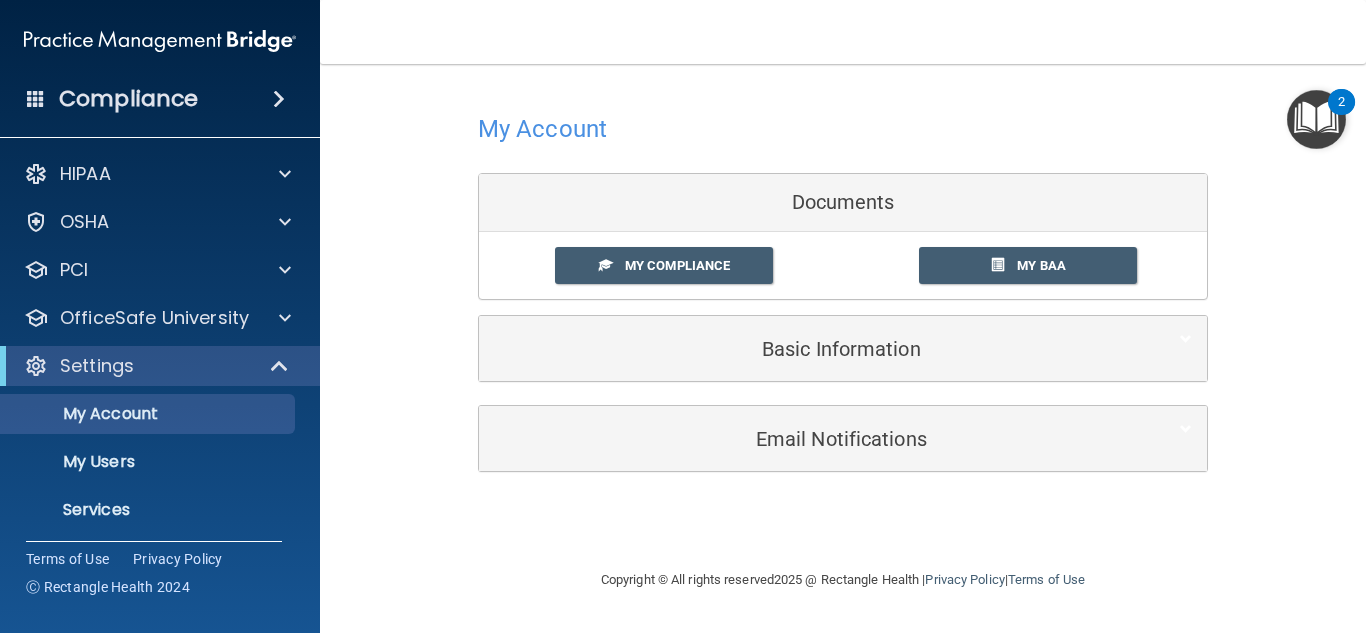 click at bounding box center [1316, 119] 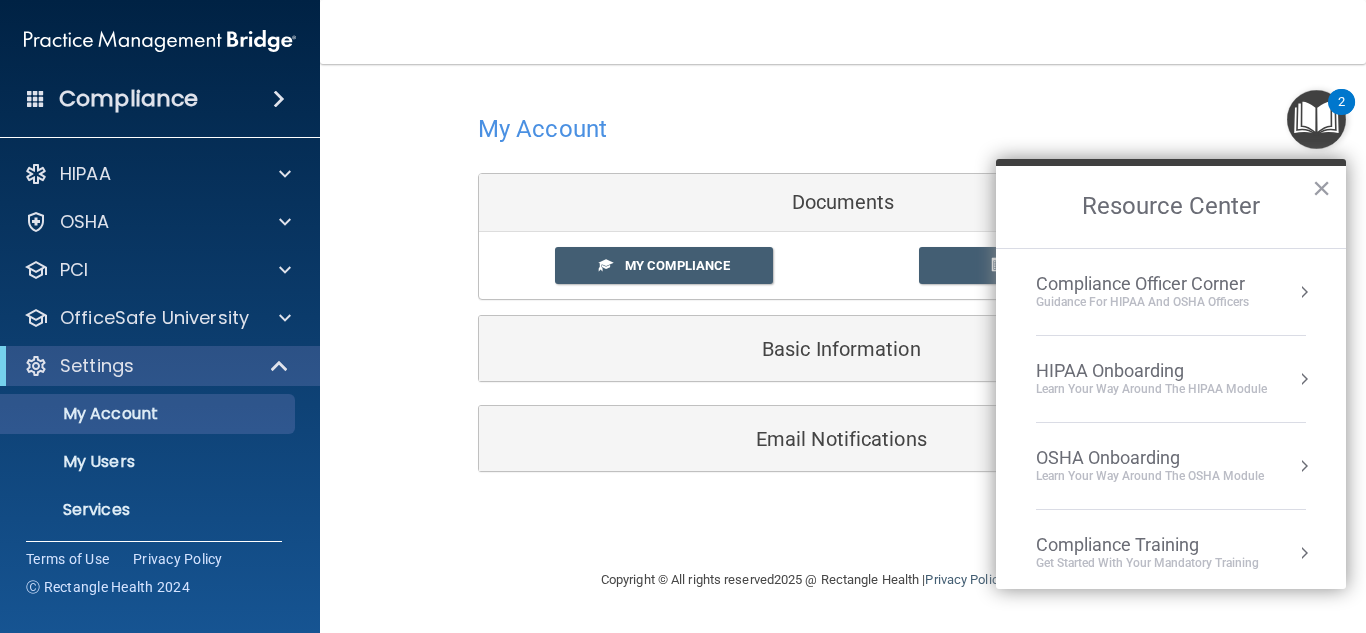 click on "HIPAA Onboarding" at bounding box center [1151, 371] 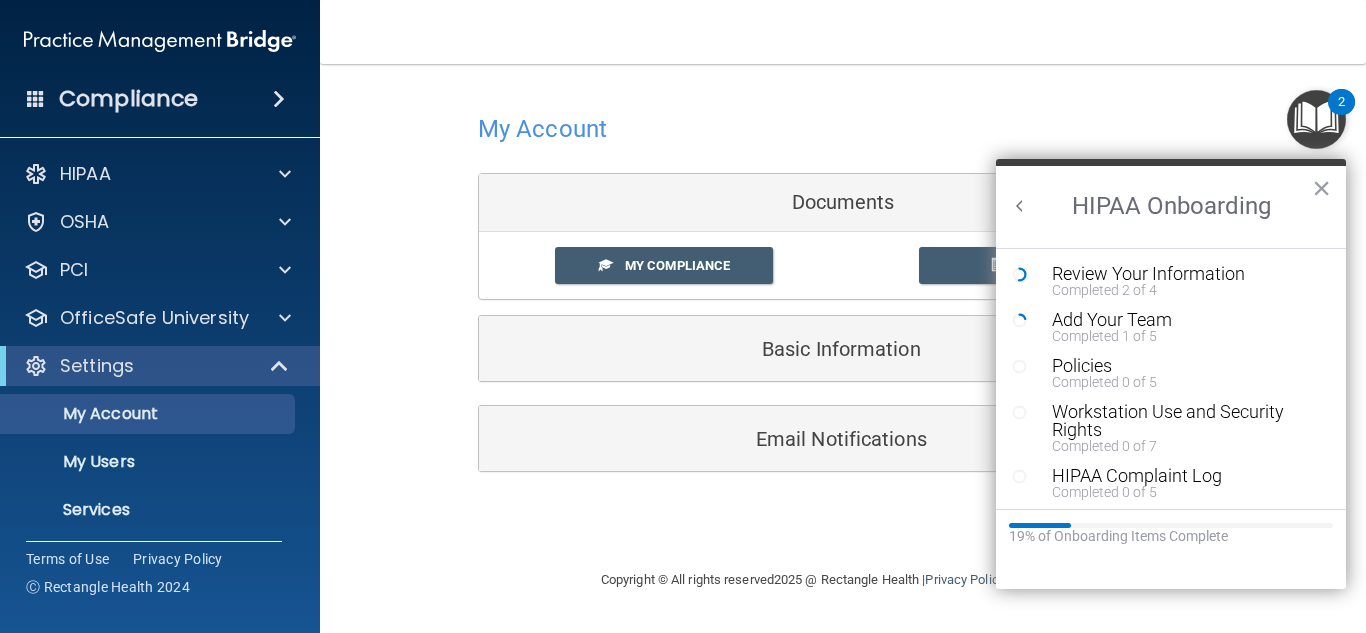 scroll, scrollTop: 0, scrollLeft: 0, axis: both 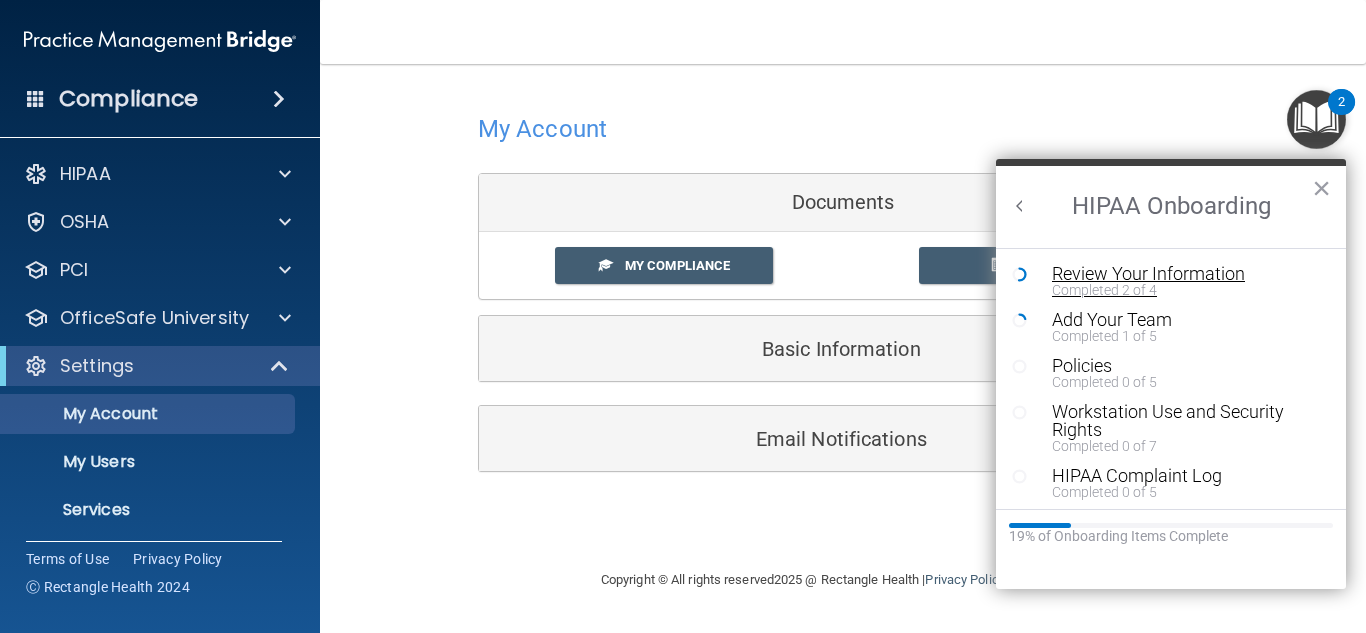click on "Review Your Information" at bounding box center (1186, 274) 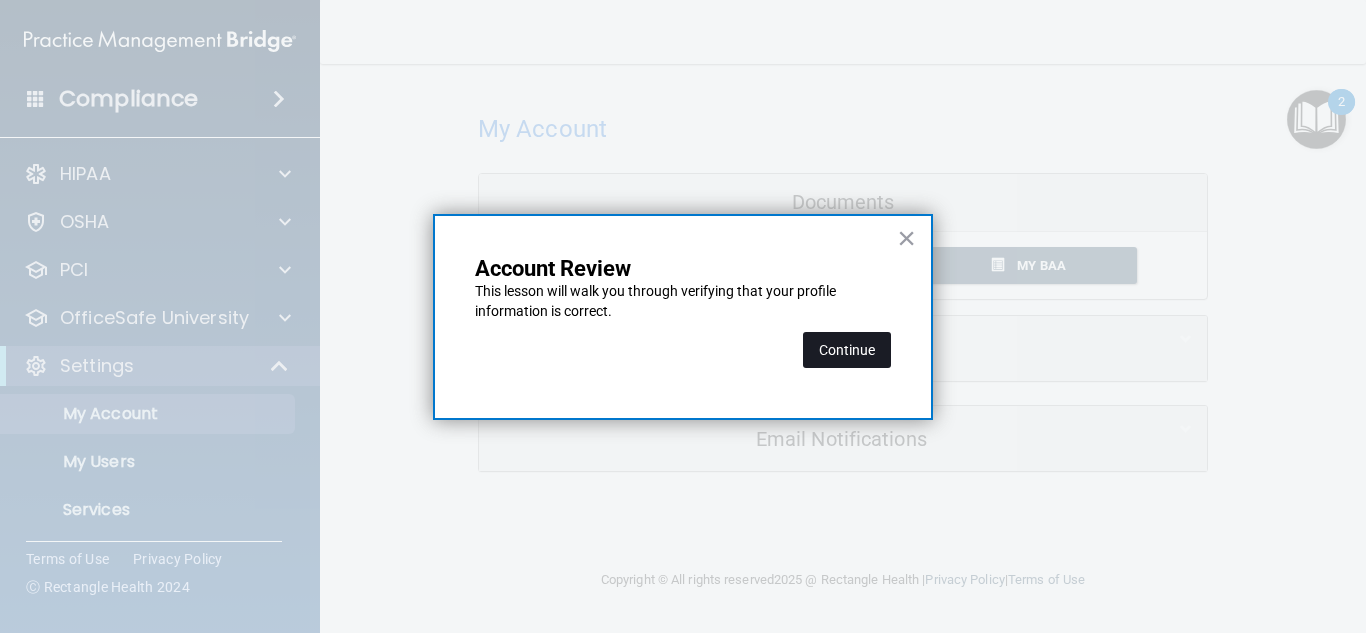 click on "Continue" at bounding box center (847, 350) 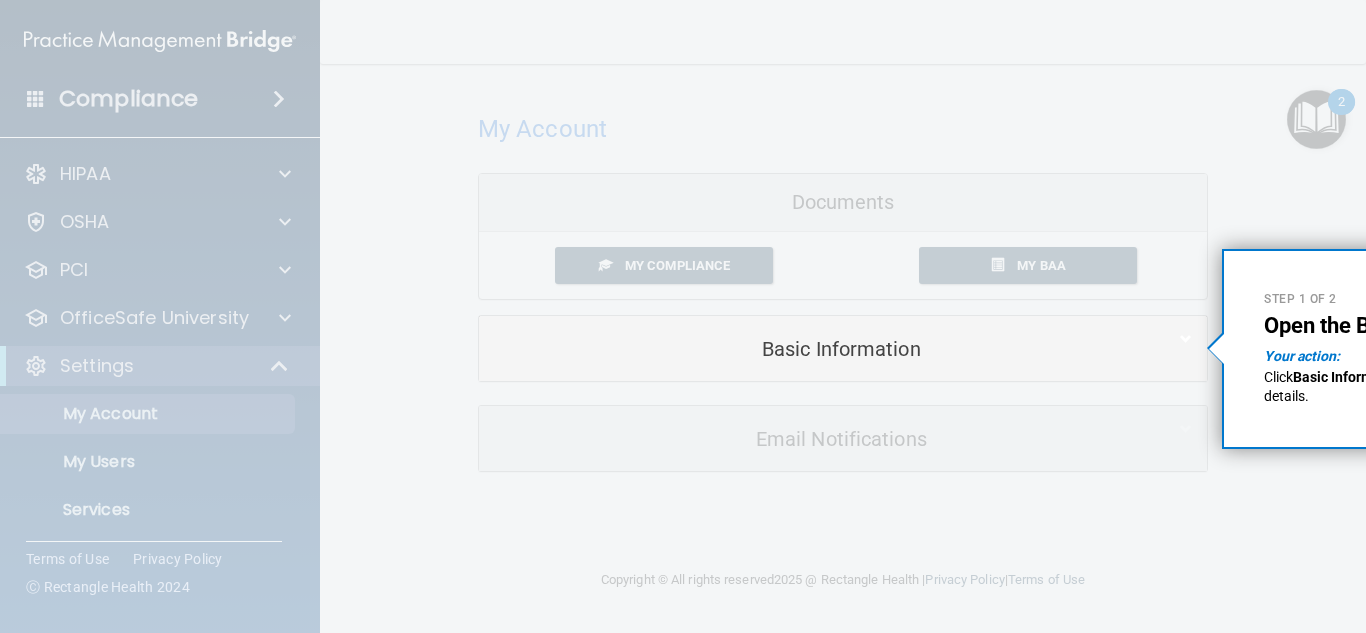 click on "Basic Information" at bounding box center (843, 348) 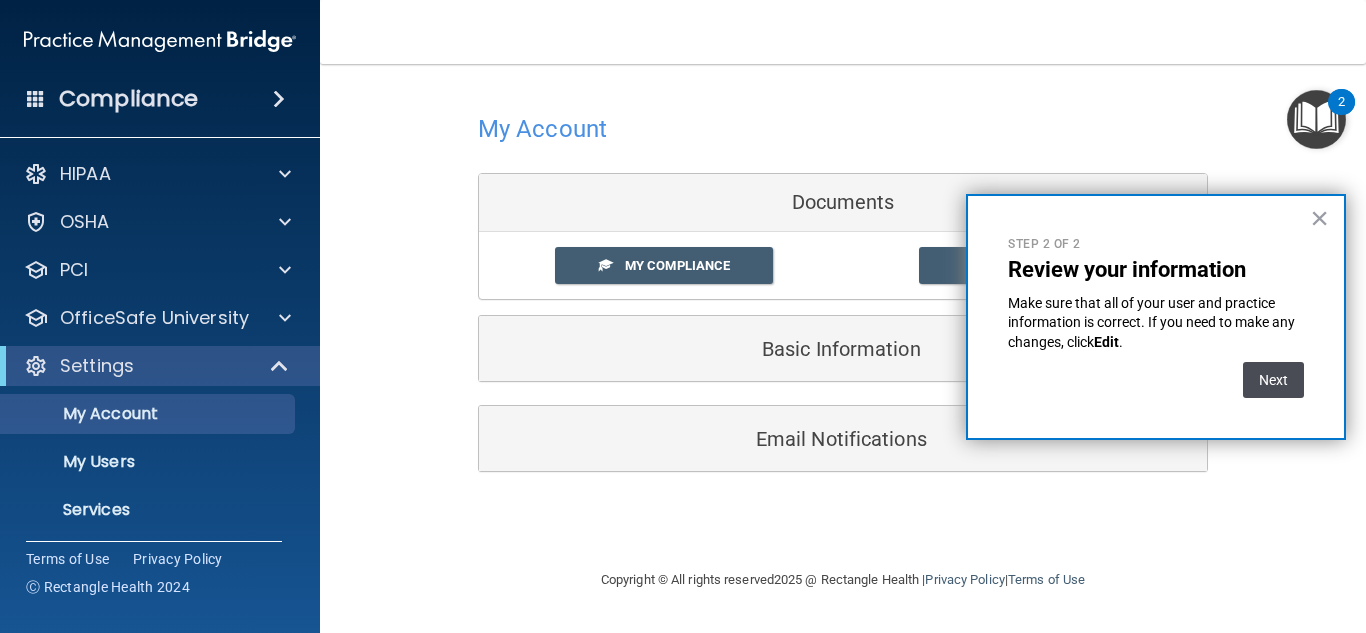 click on "Next" at bounding box center (1273, 380) 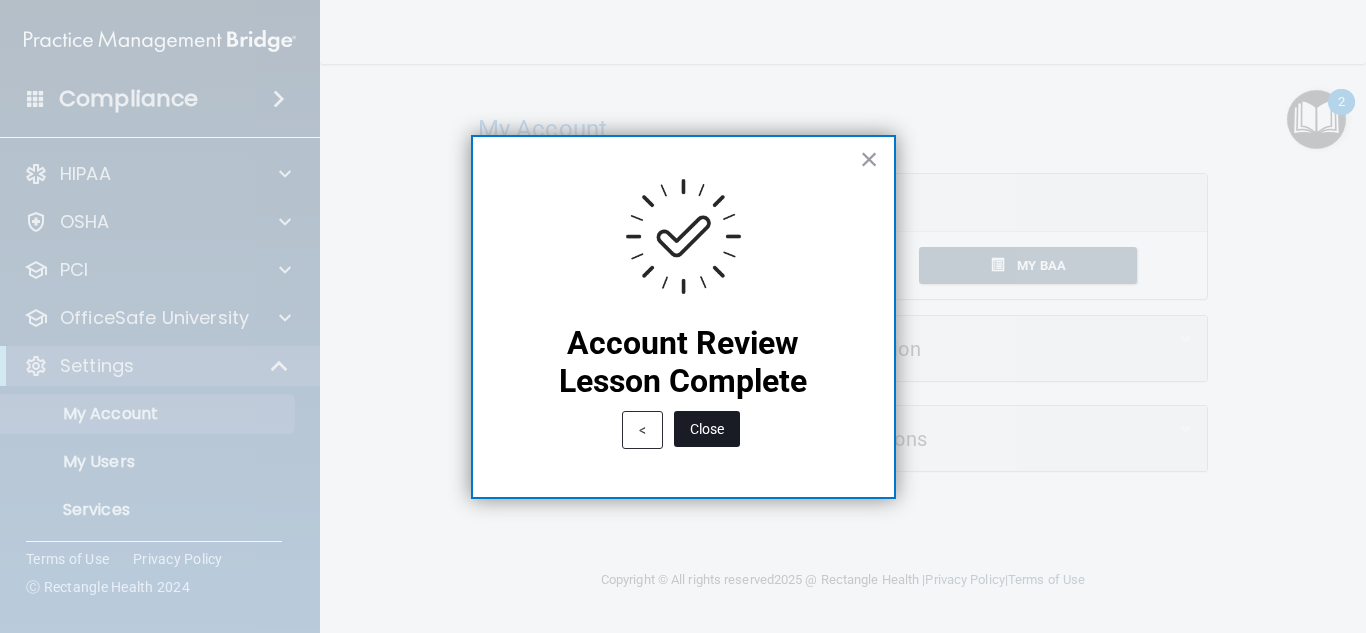 click on "Close" at bounding box center [707, 429] 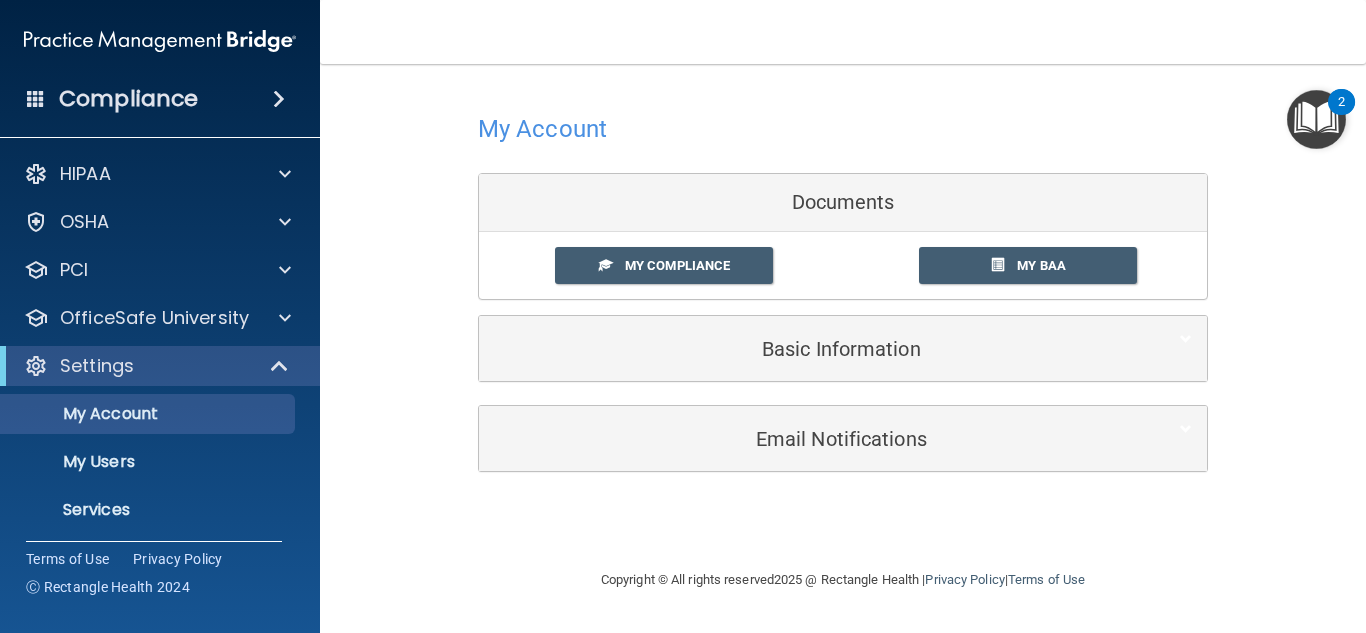 click at bounding box center (1316, 119) 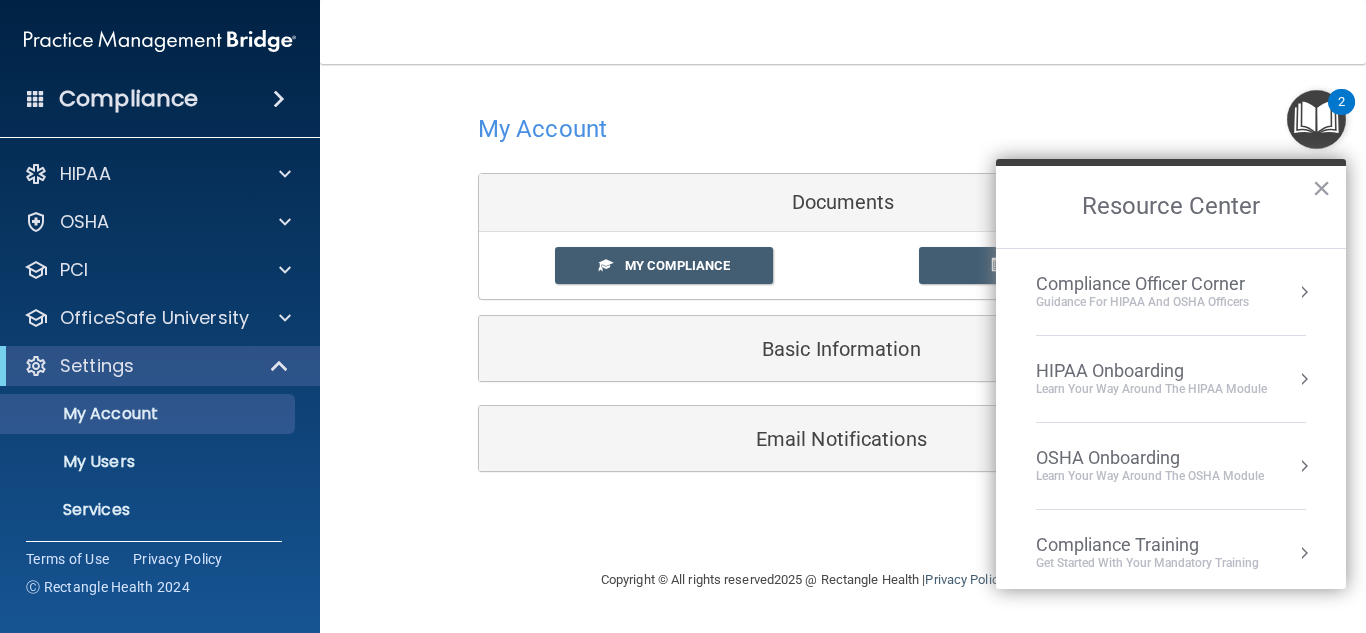 click on "HIPAA Onboarding" at bounding box center [1151, 371] 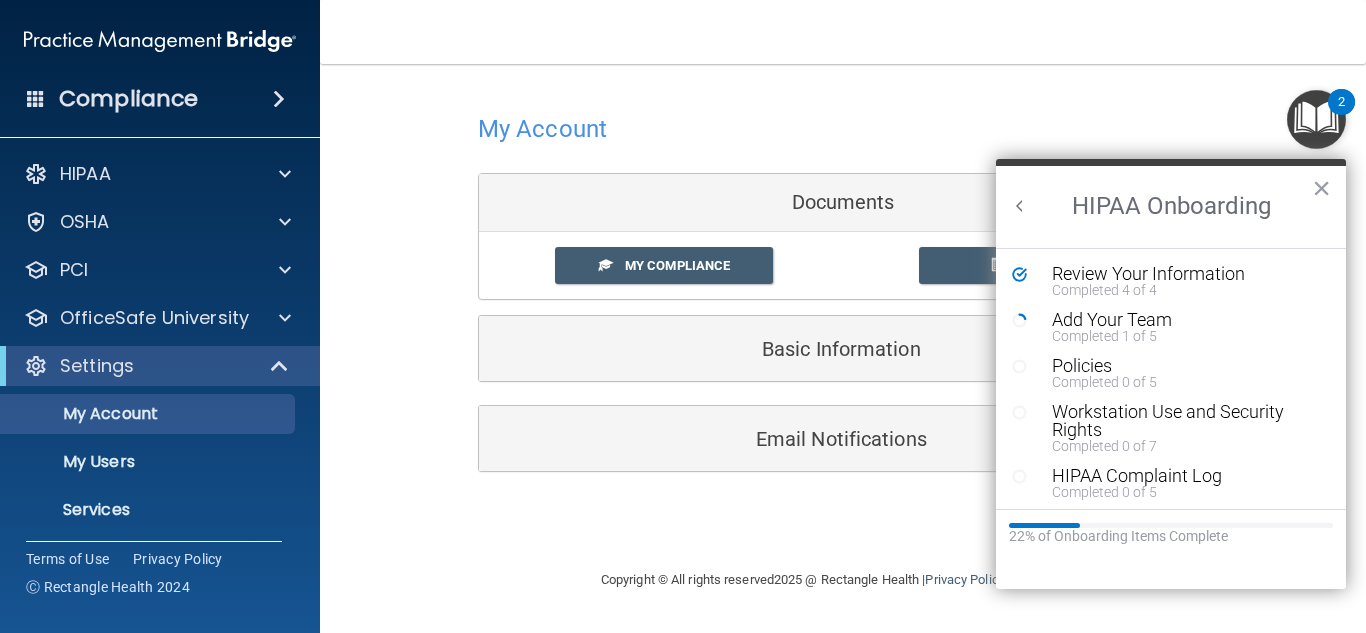 scroll, scrollTop: 0, scrollLeft: 0, axis: both 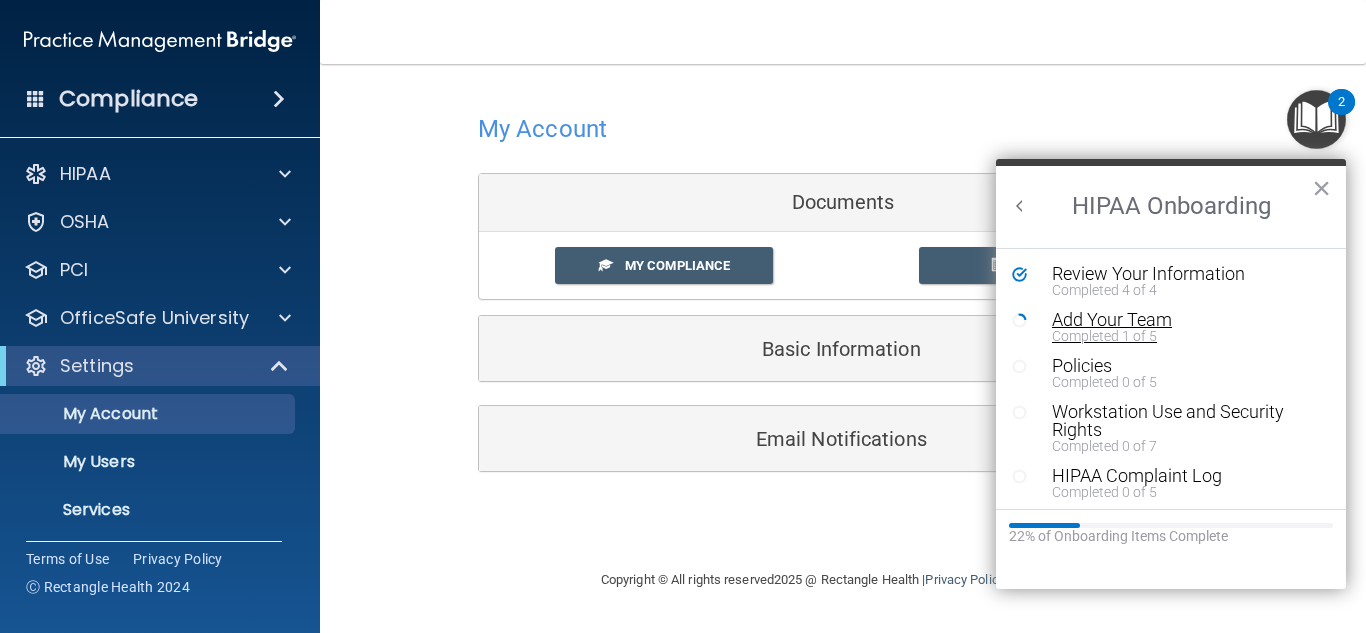 click on "Completed 1 of 5" at bounding box center (1186, 336) 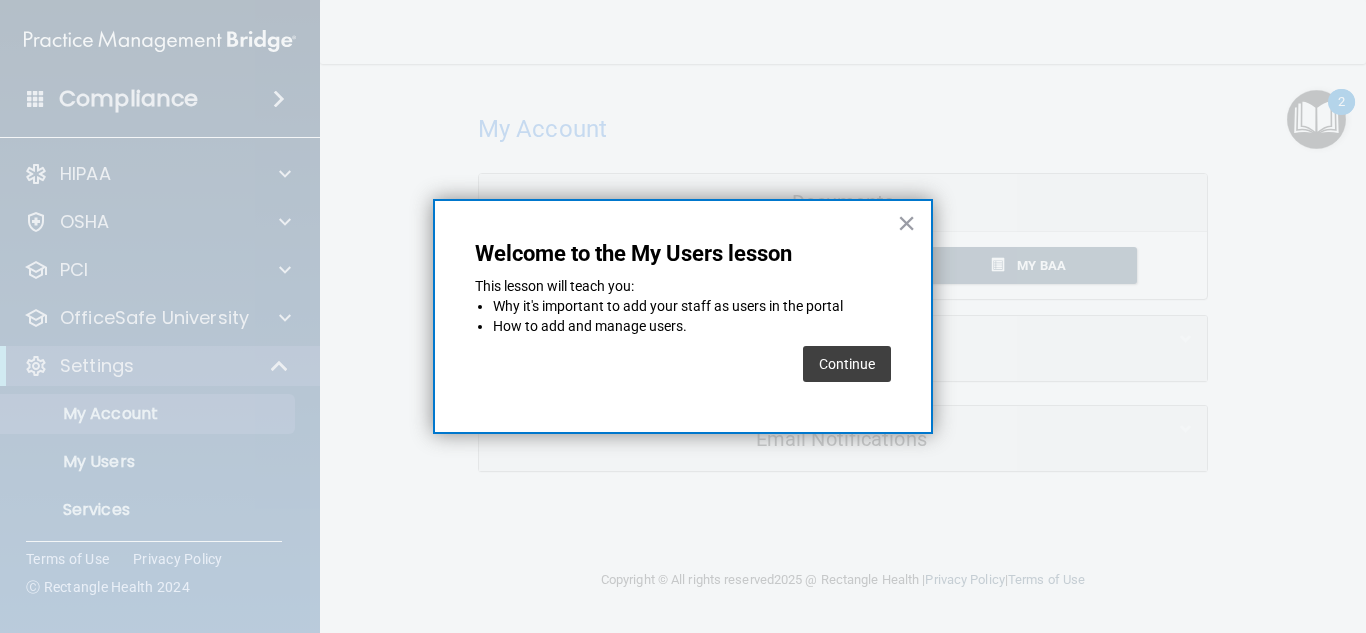 click on "Continue" at bounding box center (847, 364) 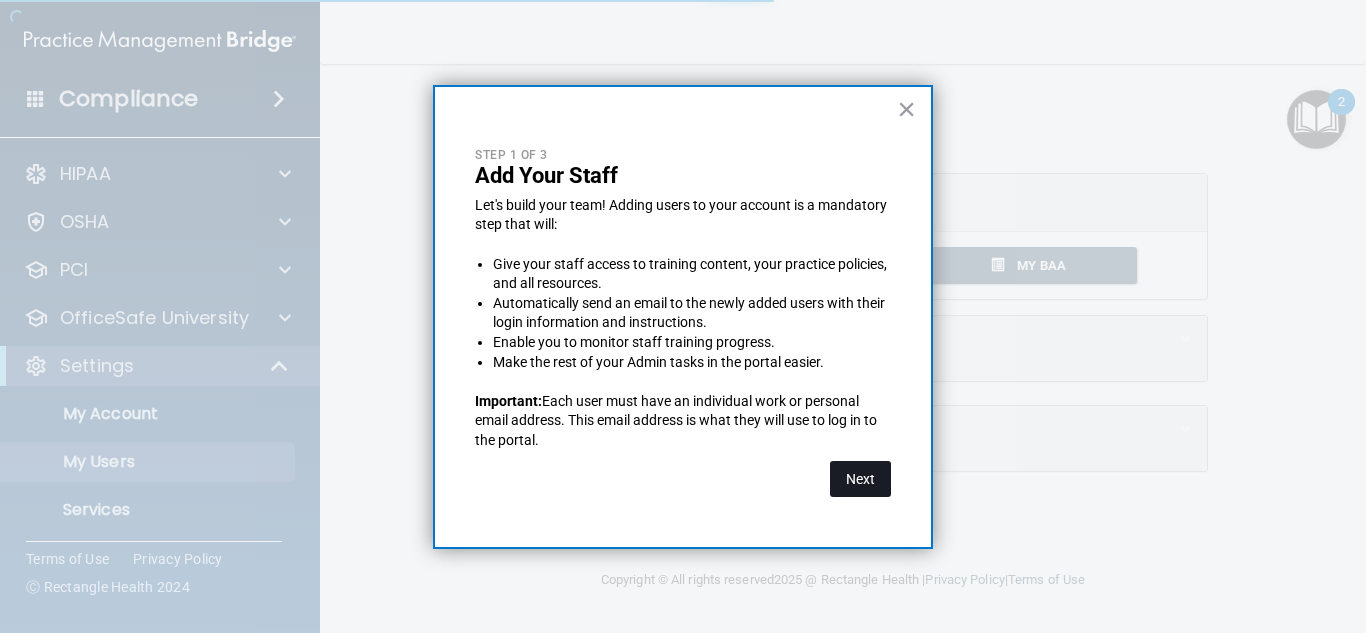 click on "Next" at bounding box center (860, 479) 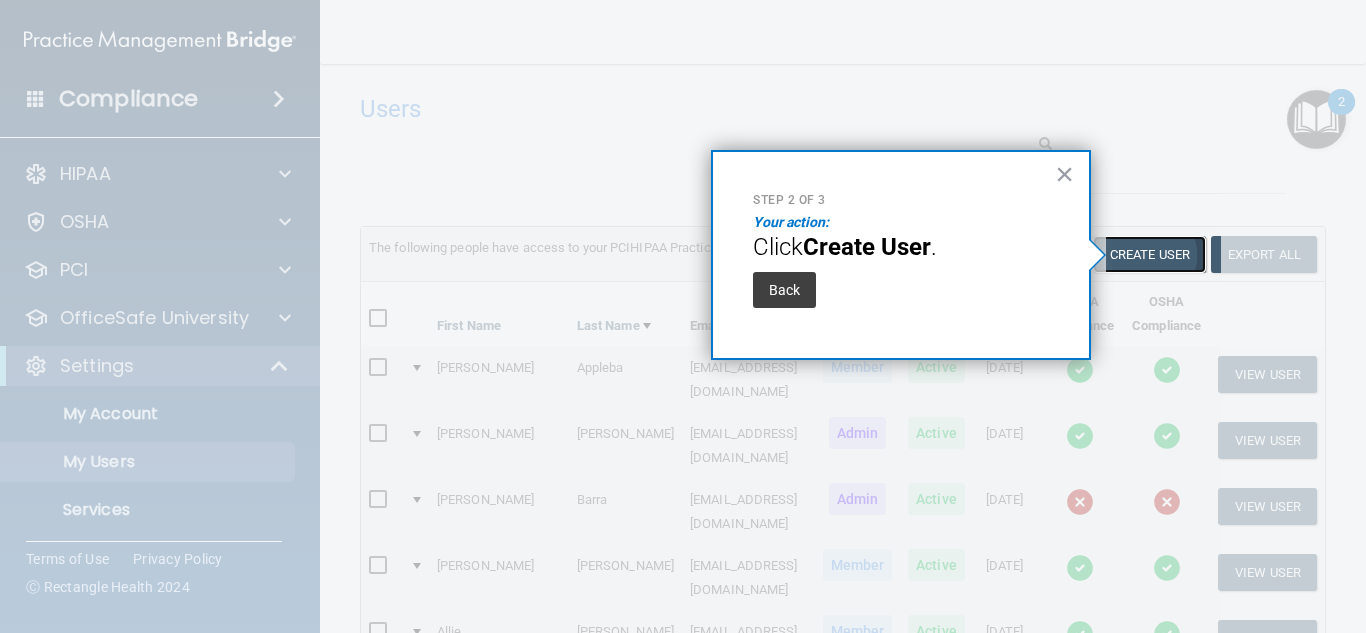 click on "Create User" at bounding box center [1149, 254] 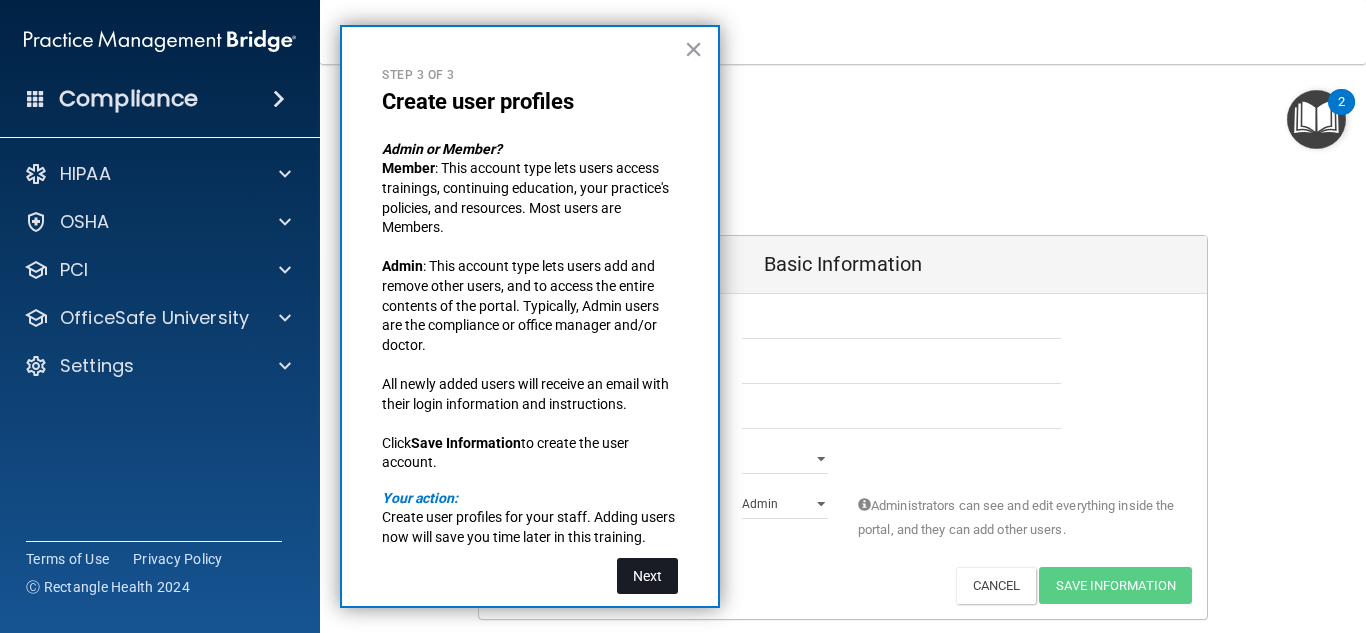 click on "Next" at bounding box center [647, 576] 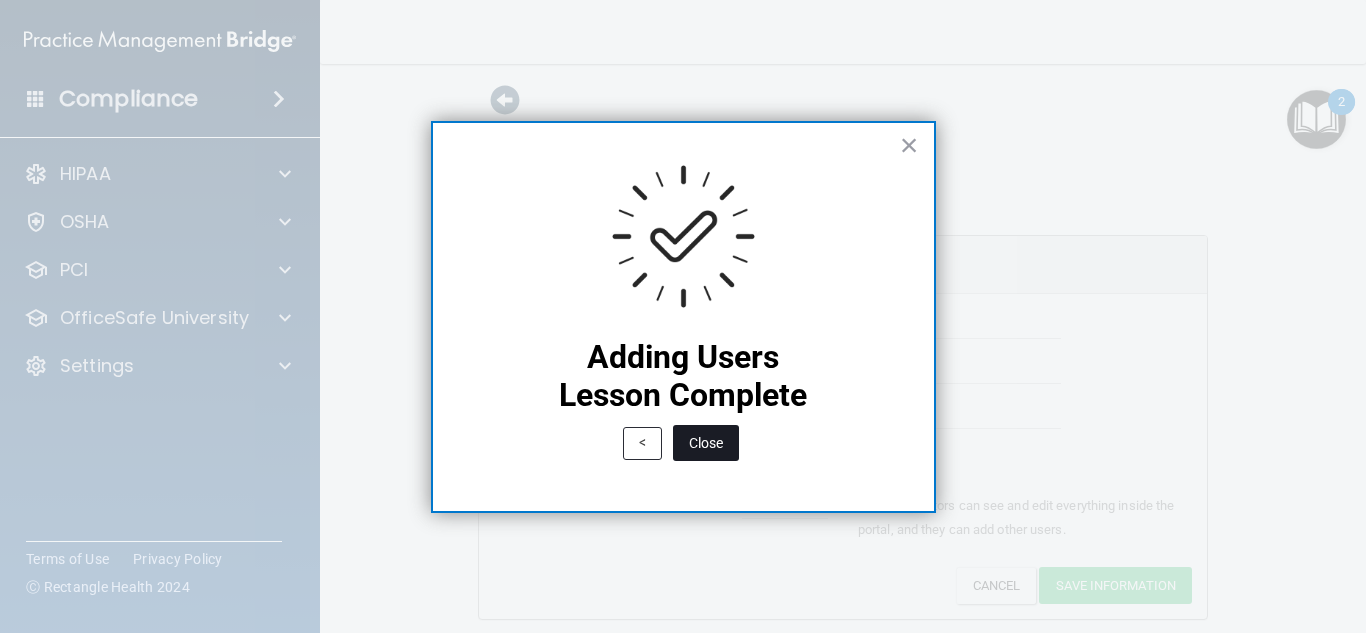 click on "Close" at bounding box center [706, 443] 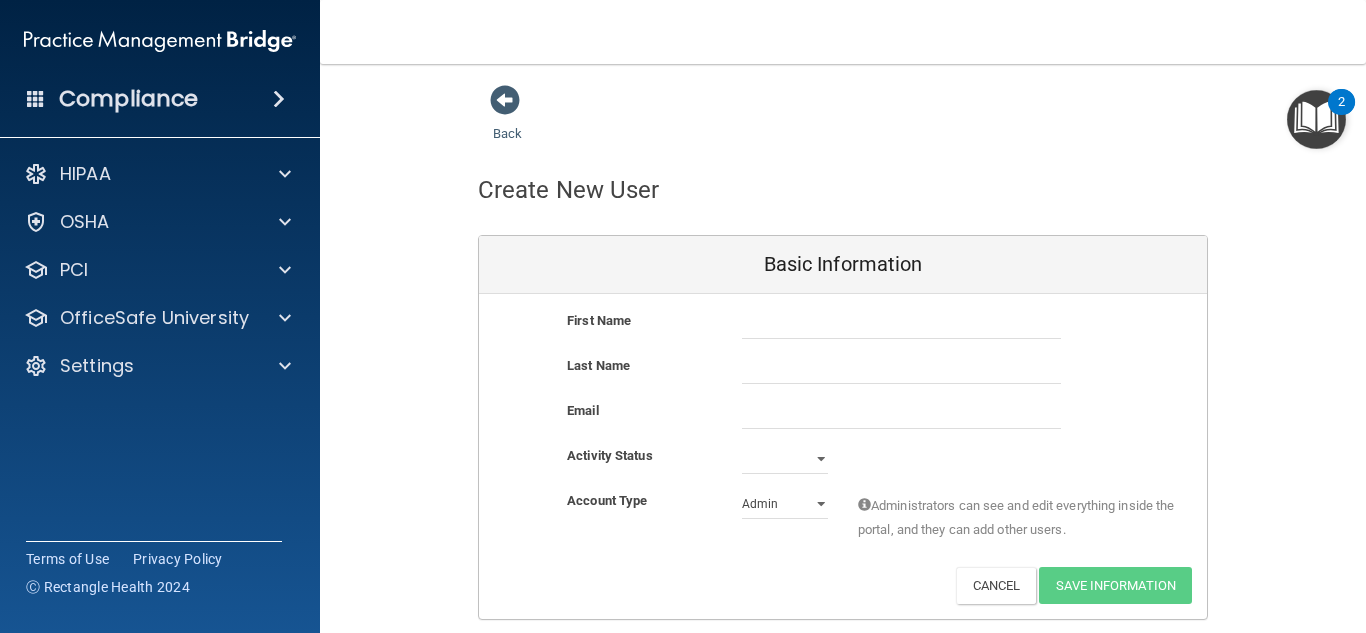 click at bounding box center [1316, 119] 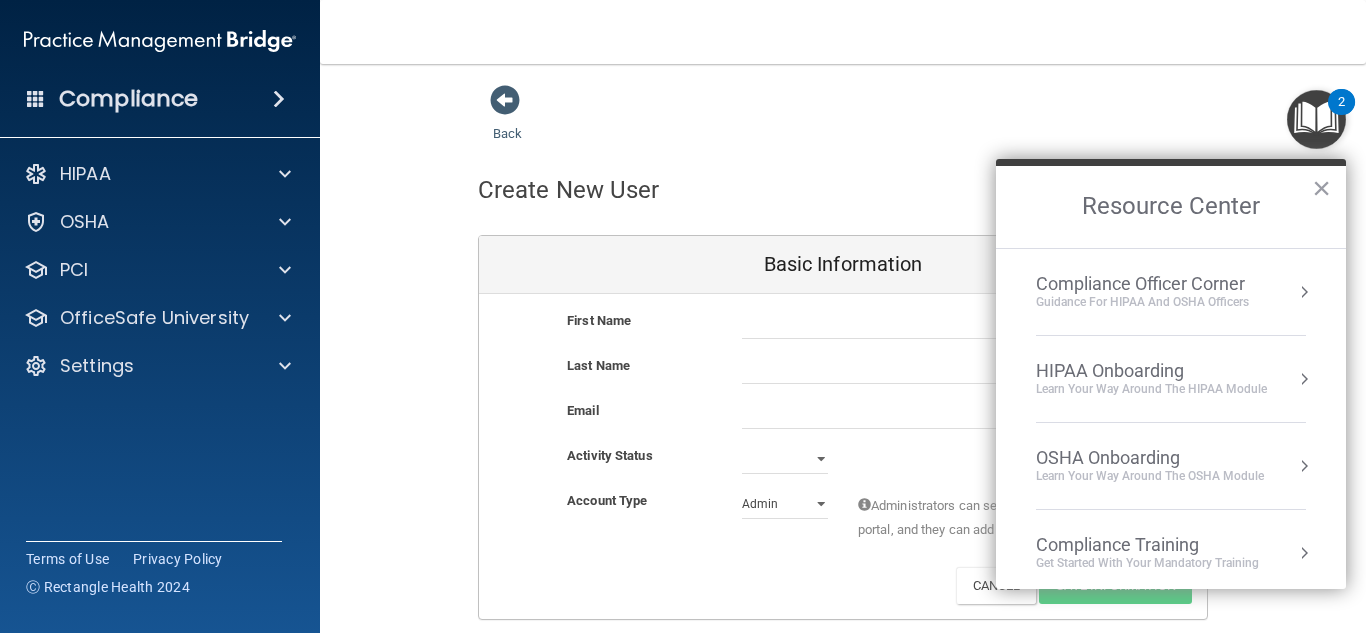 click on "HIPAA Onboarding Learn Your Way around the HIPAA module" at bounding box center (1171, 379) 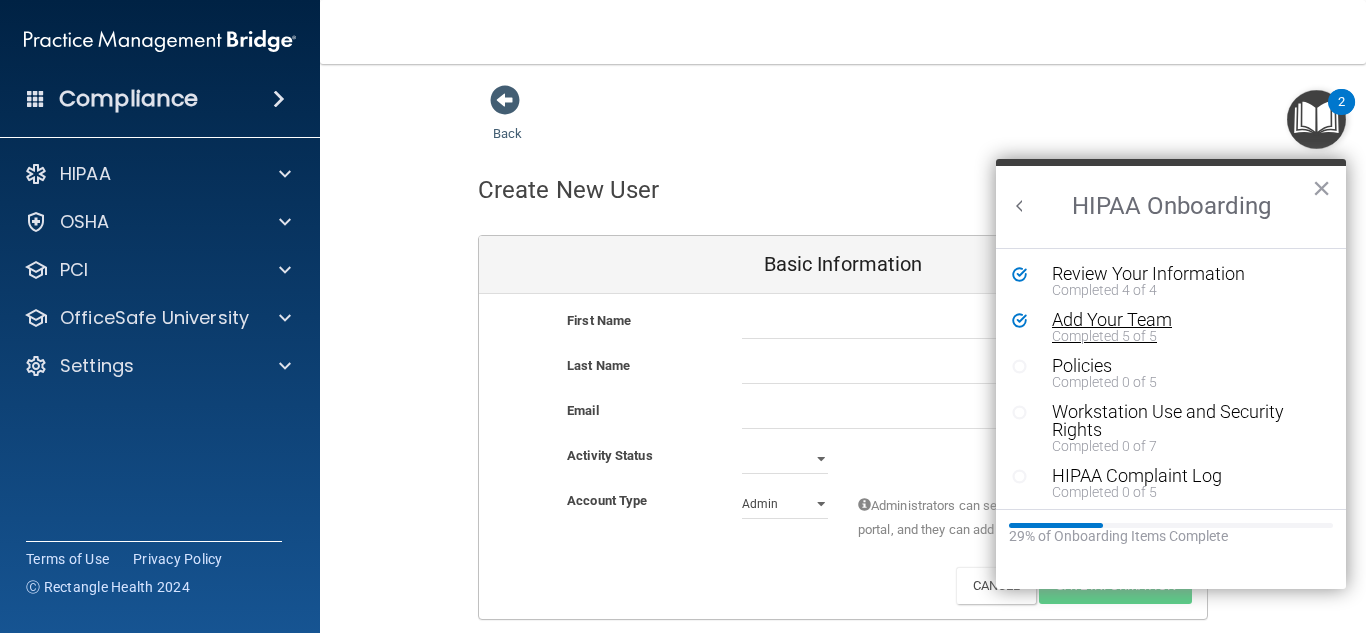 scroll, scrollTop: 0, scrollLeft: 0, axis: both 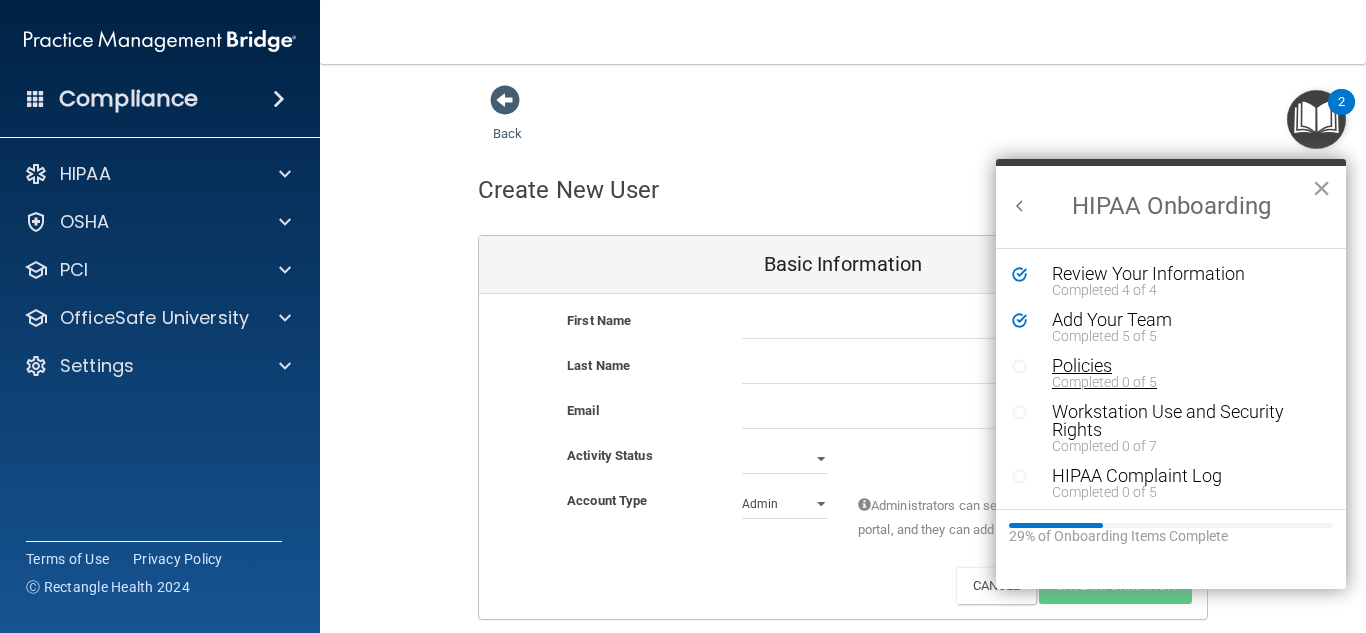 click on "Completed 0 of 5" at bounding box center [1186, 382] 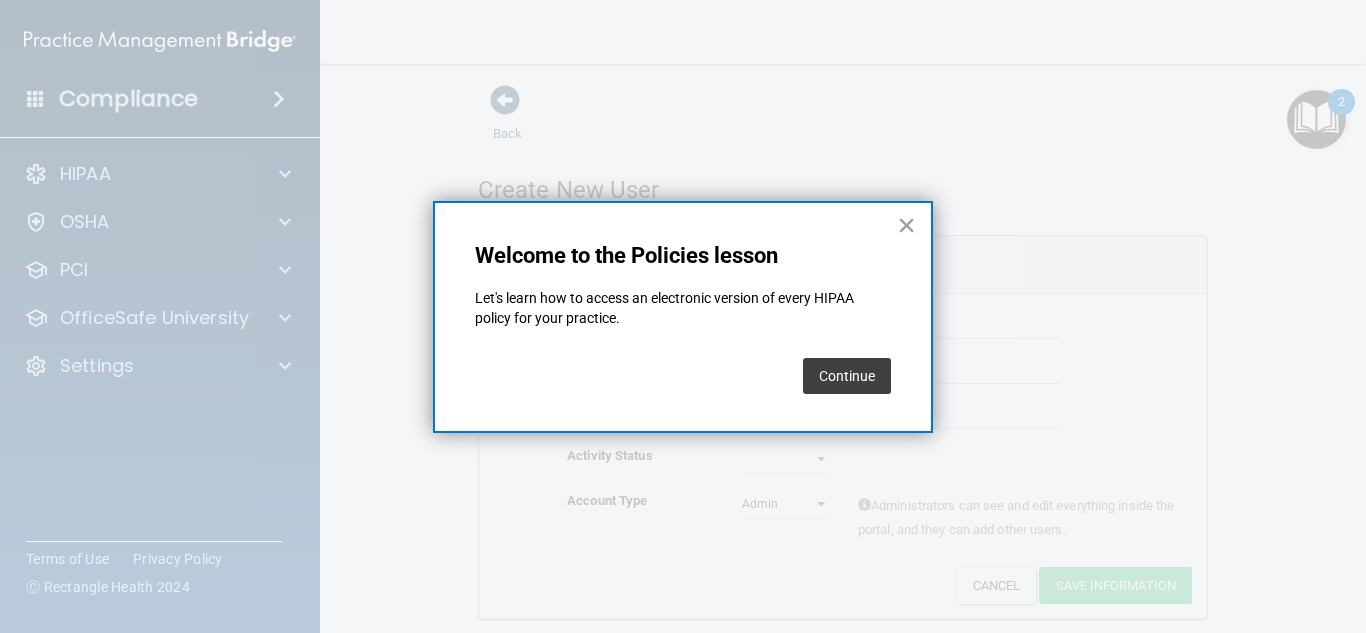 click on "Continue" at bounding box center [847, 376] 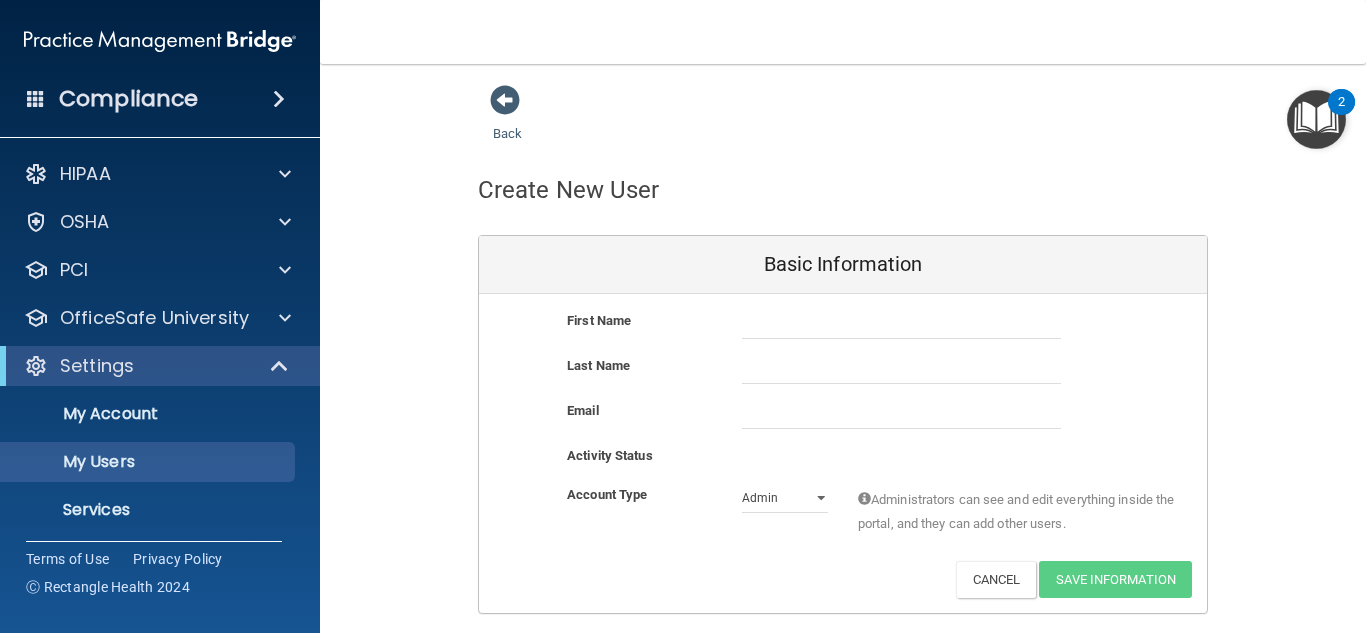 click at bounding box center [1316, 119] 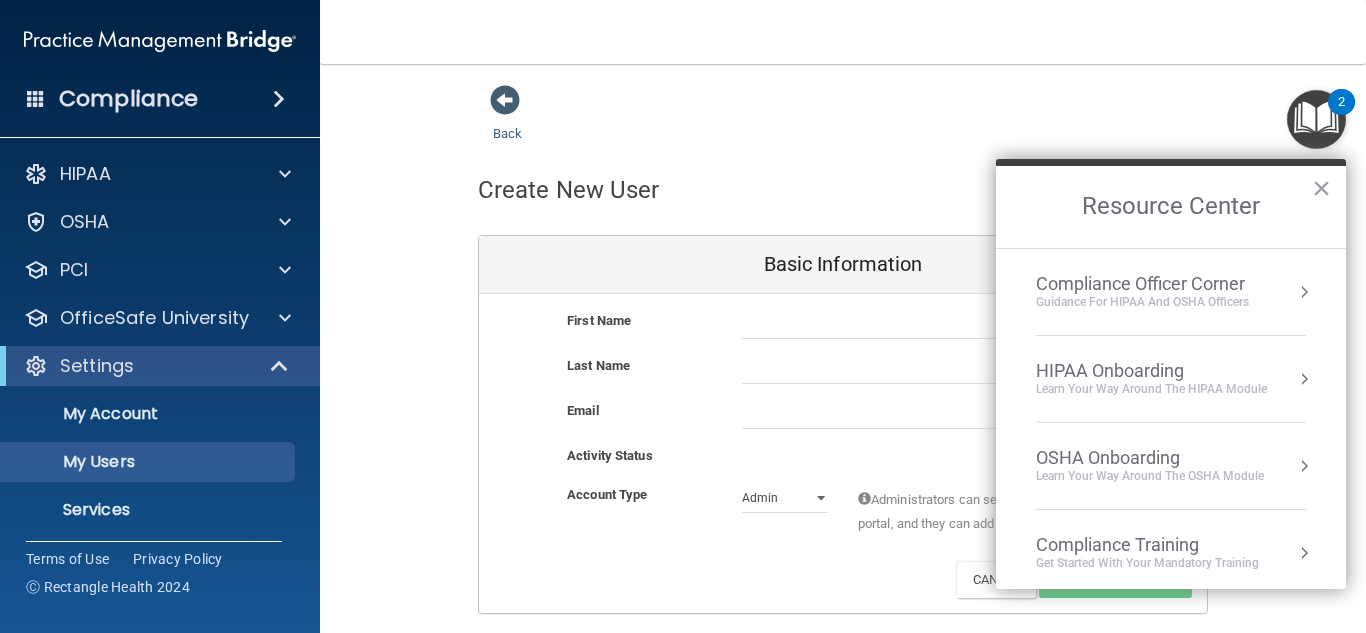 select on "20" 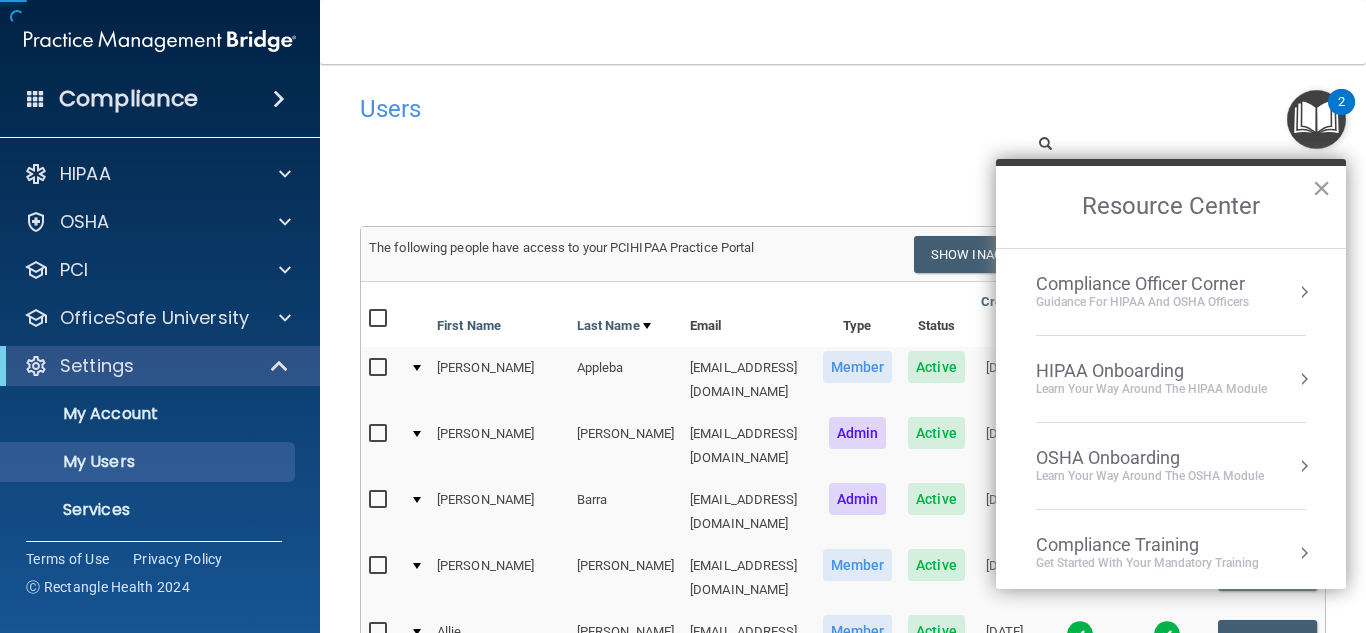 click on "HIPAA Onboarding" at bounding box center (1151, 371) 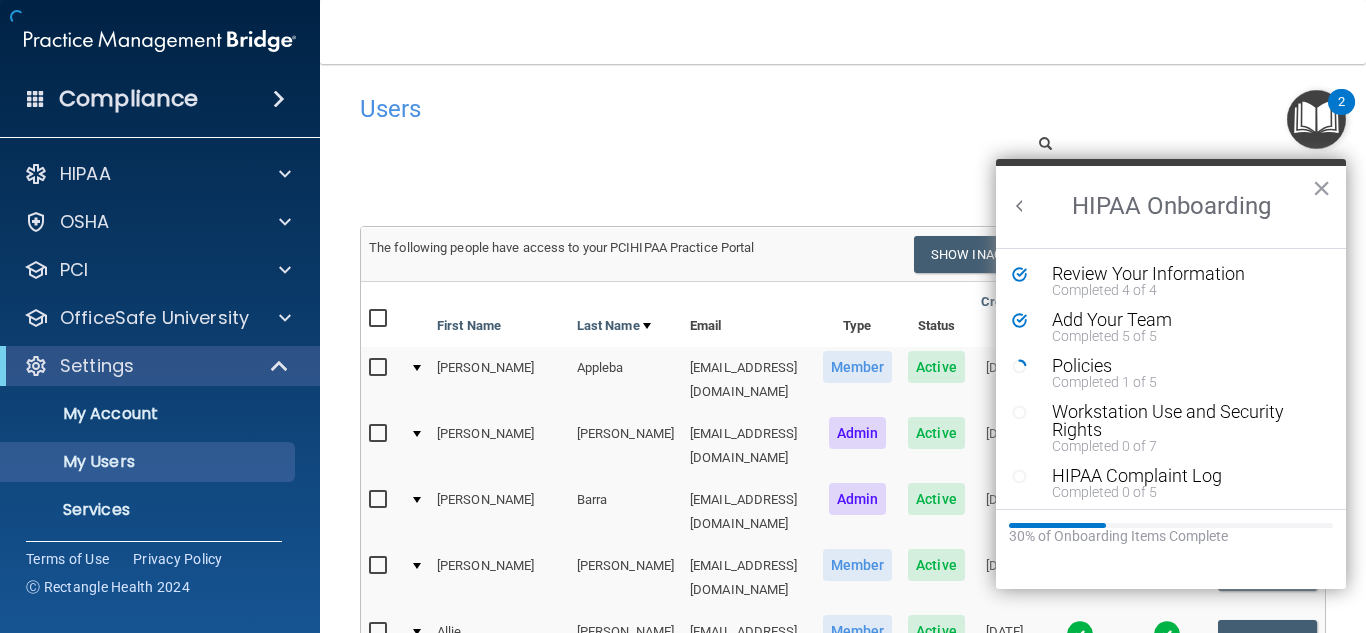 scroll, scrollTop: 0, scrollLeft: 0, axis: both 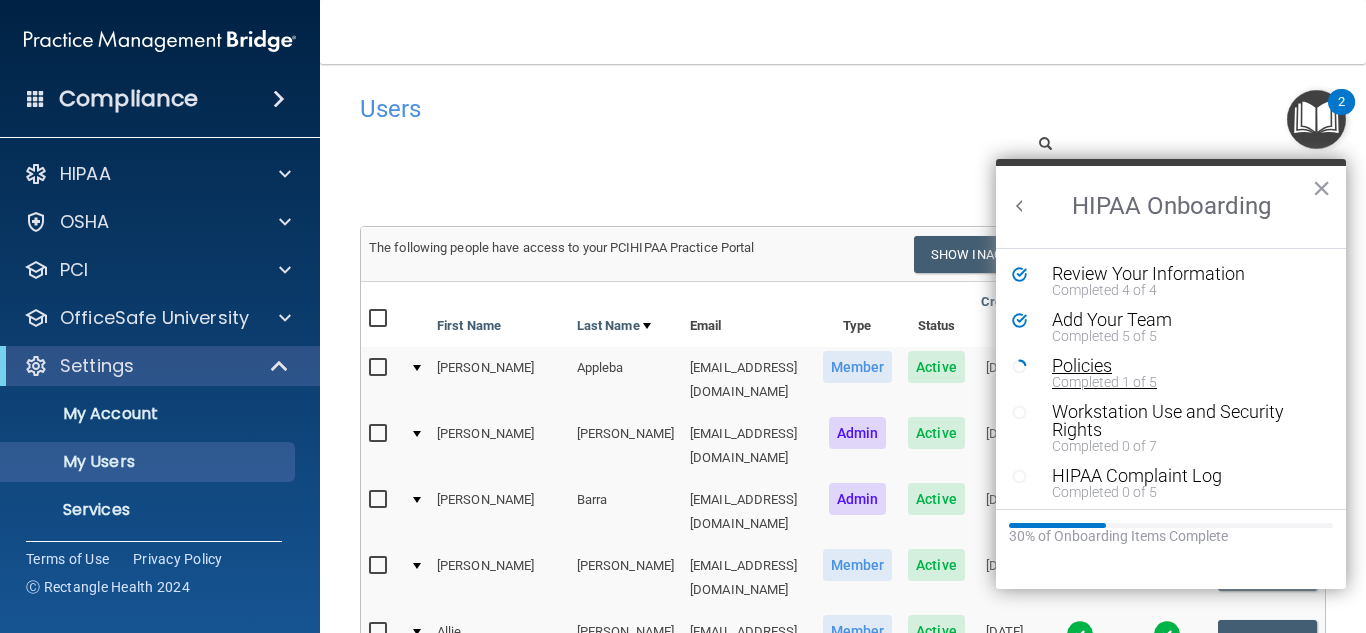 click on "Completed 1 of 5" at bounding box center (1186, 382) 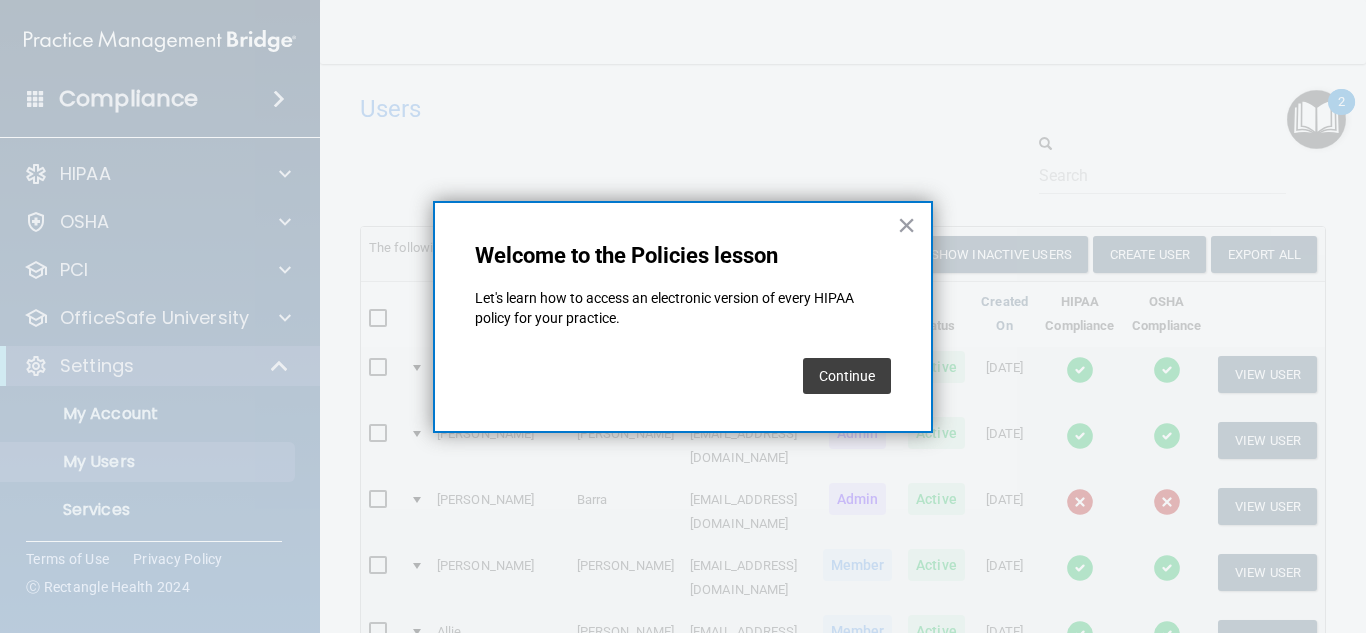 click on "Continue" at bounding box center (847, 376) 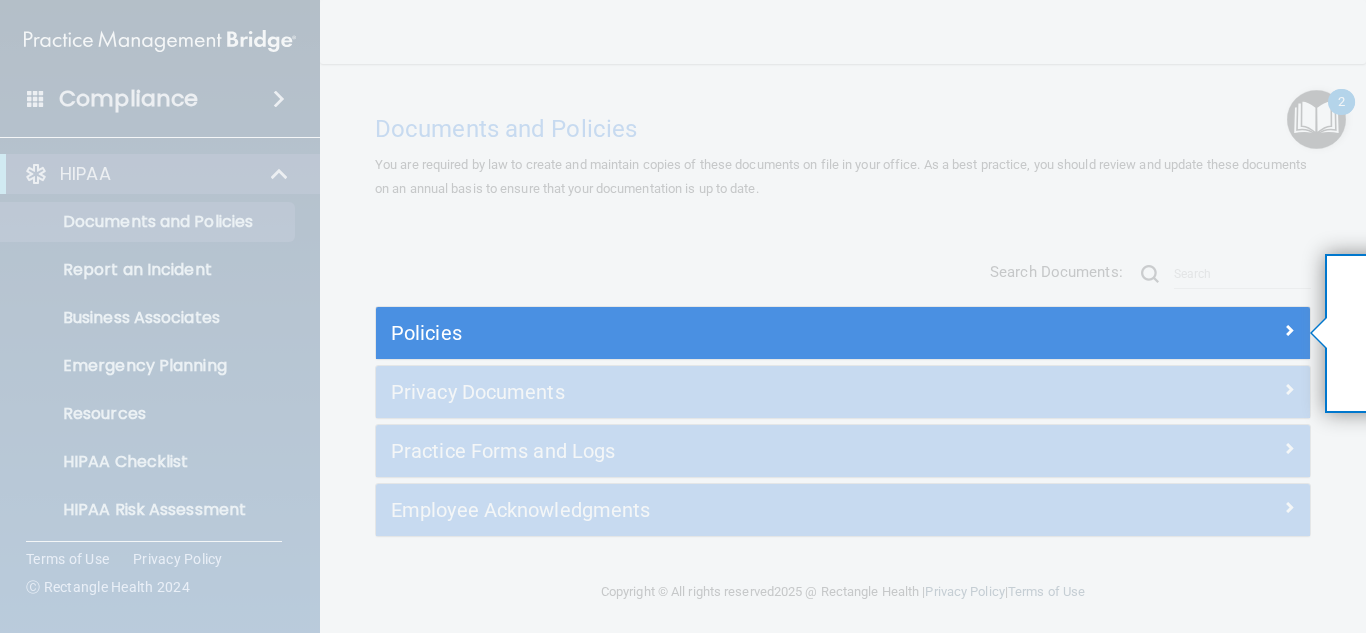 click on "× Step 1 of 2 Your action: Click  Policies" at bounding box center (1490, 333) 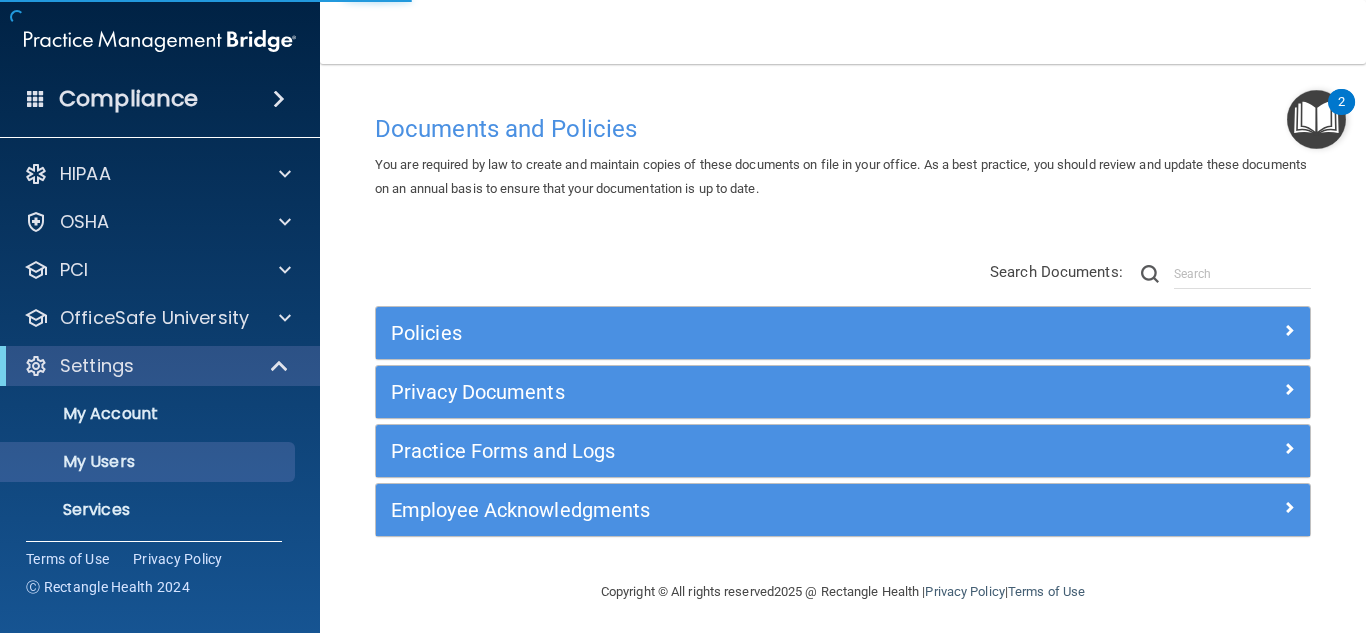select on "20" 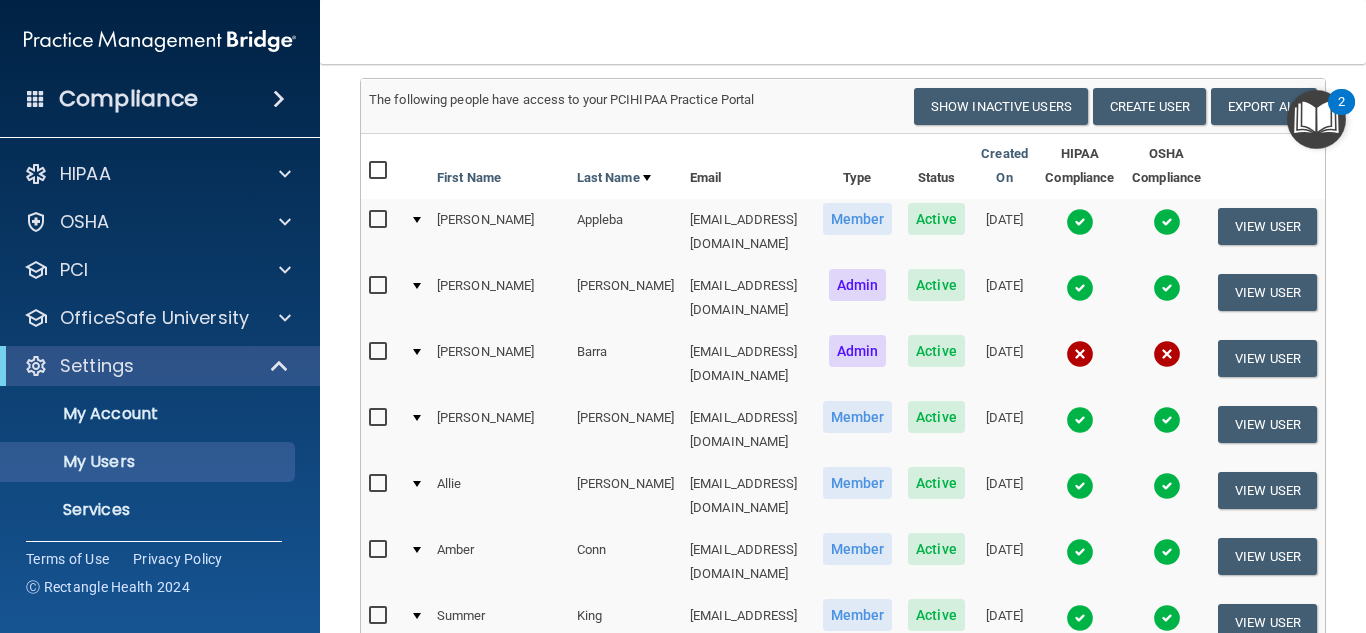 scroll, scrollTop: 133, scrollLeft: 0, axis: vertical 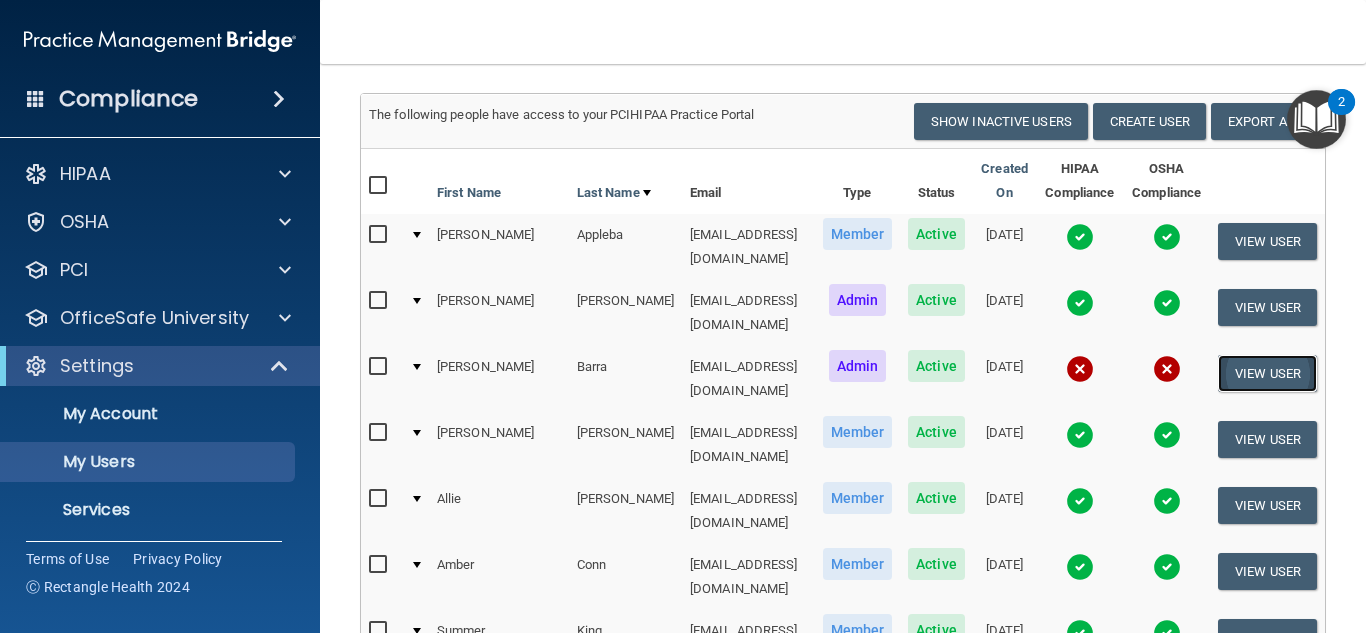 click on "View User" at bounding box center [1267, 373] 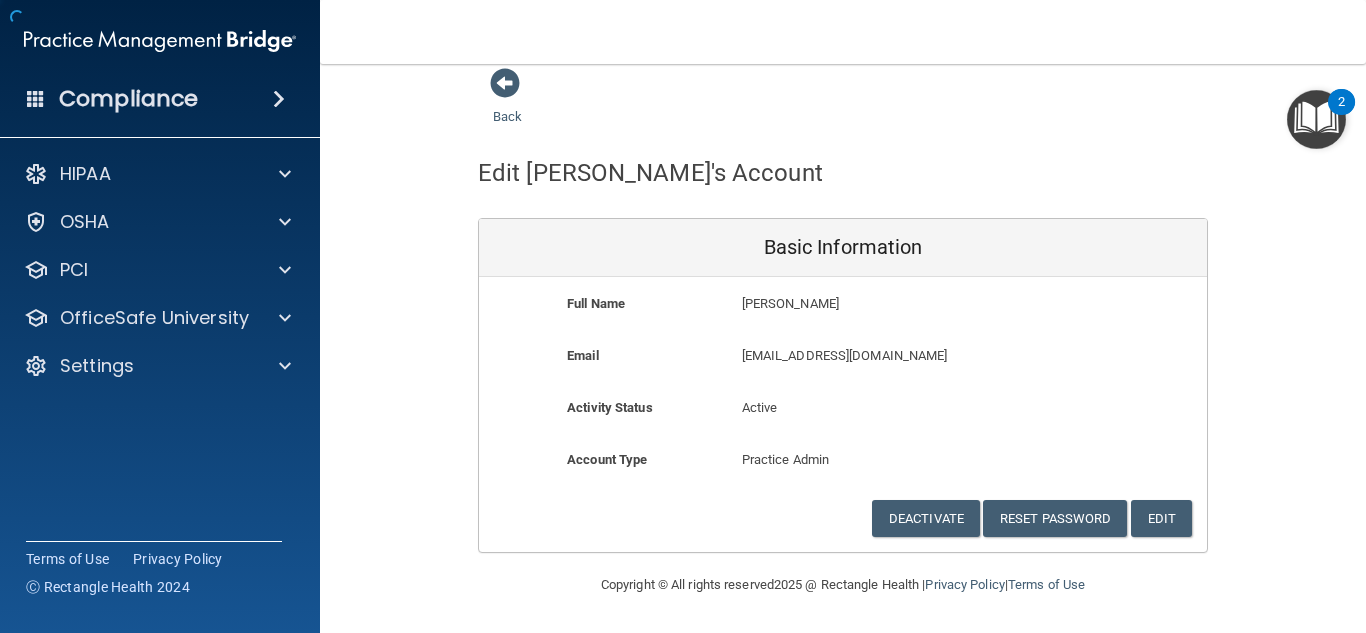scroll, scrollTop: 17, scrollLeft: 0, axis: vertical 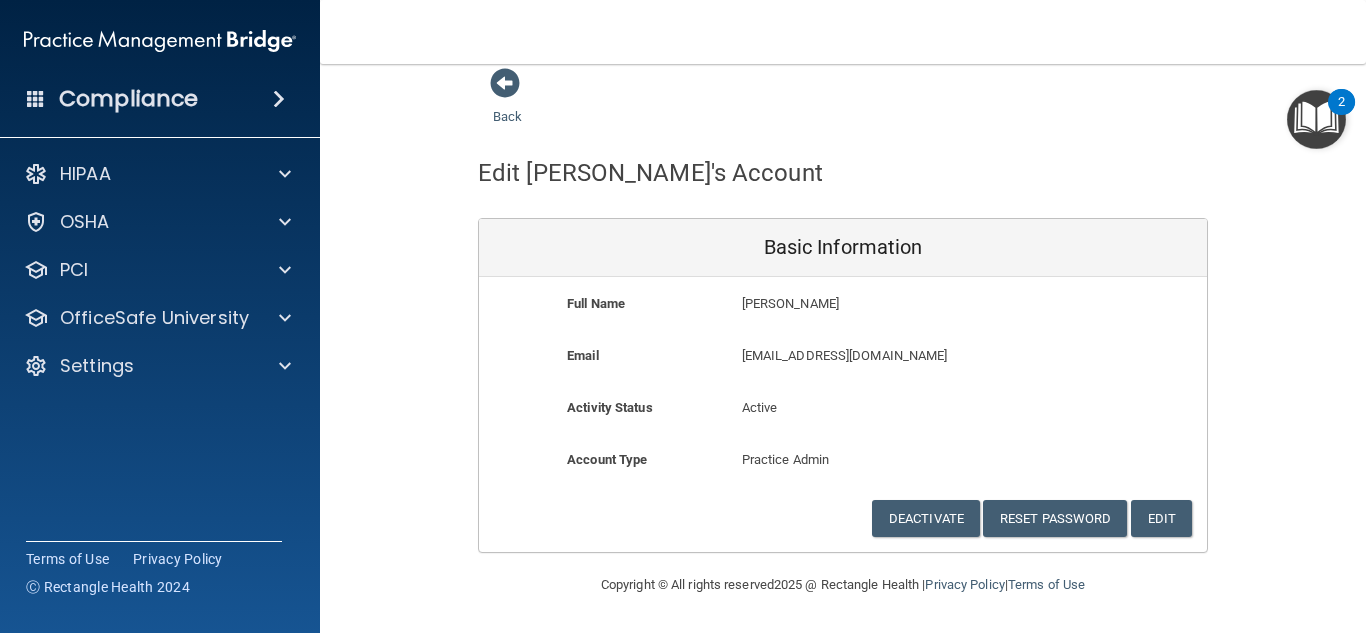click at bounding box center [1316, 119] 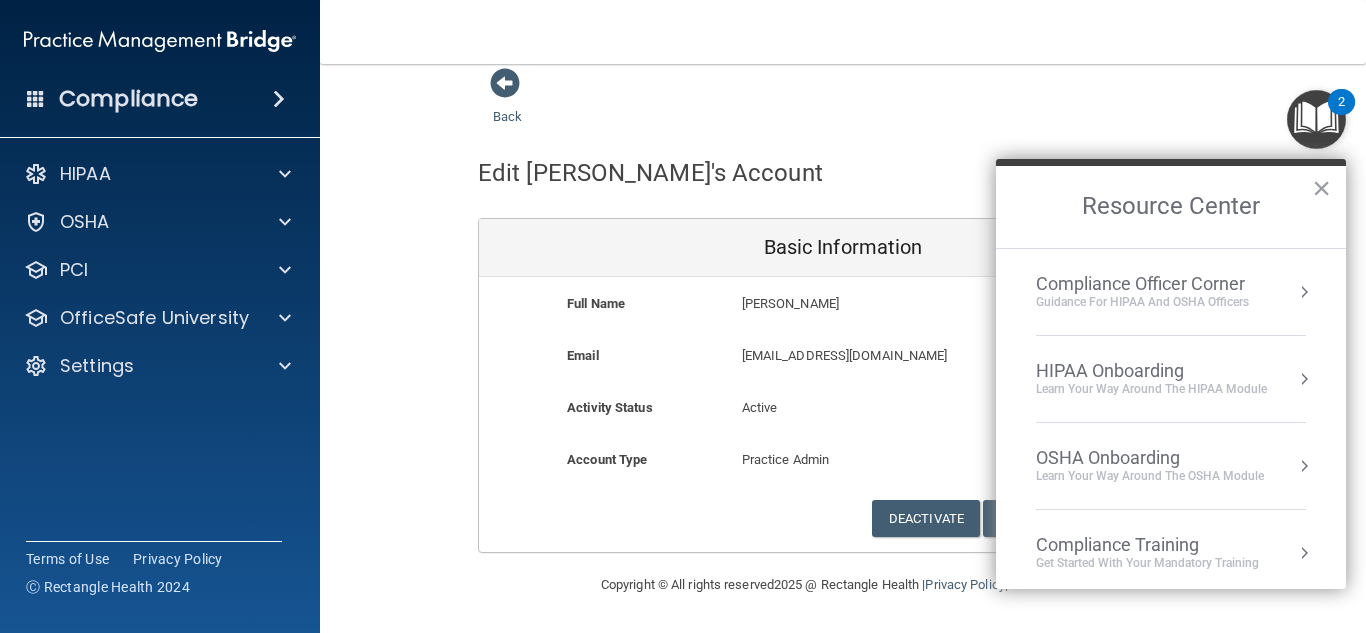 click on "HIPAA Onboarding" at bounding box center [1151, 371] 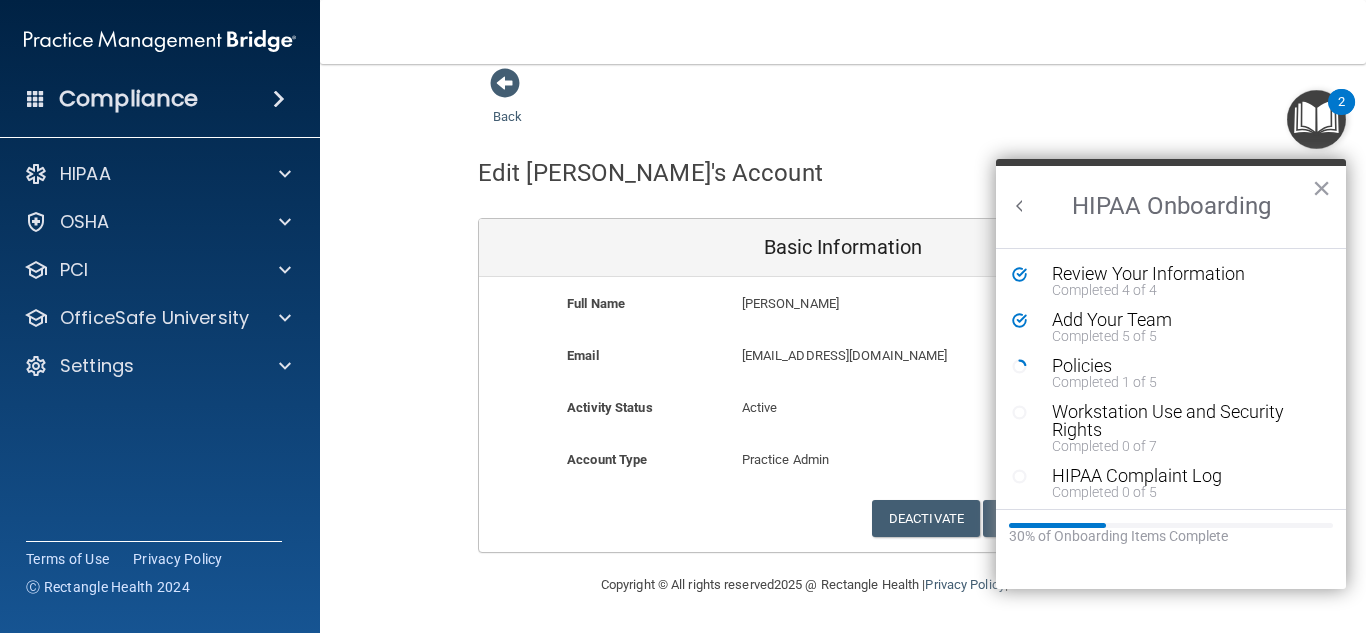 scroll, scrollTop: 0, scrollLeft: 0, axis: both 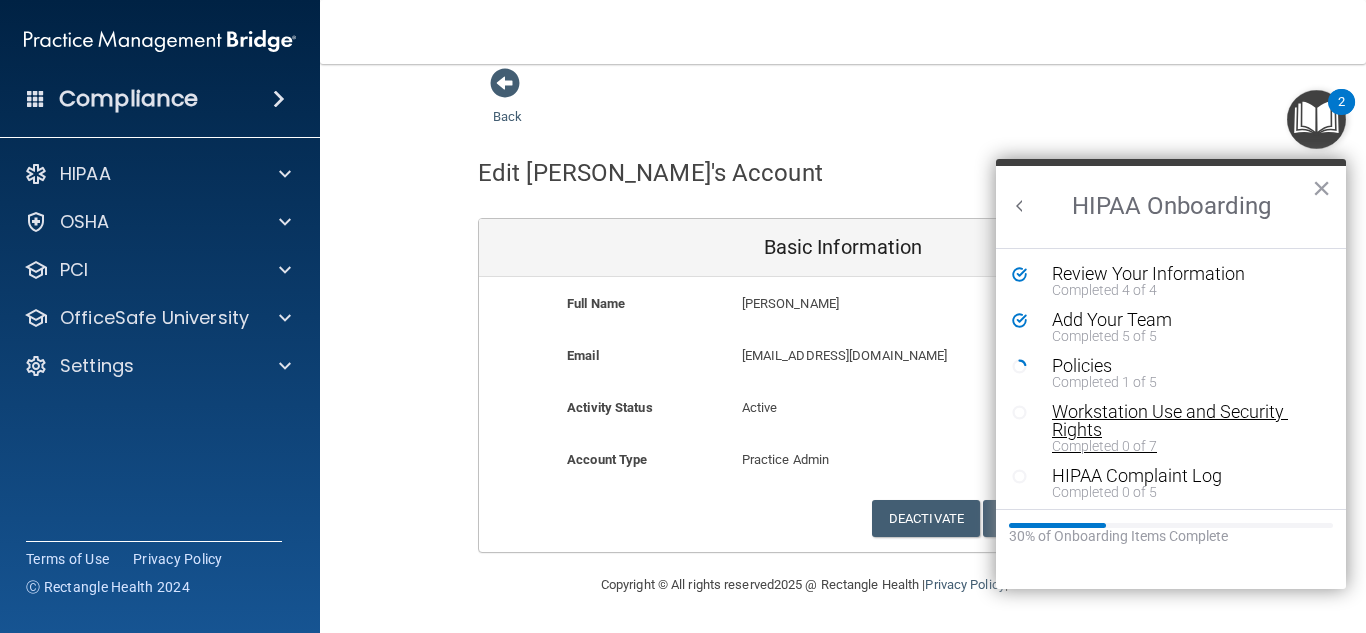 click on "Workstation Use and Security Rights" at bounding box center (1186, 421) 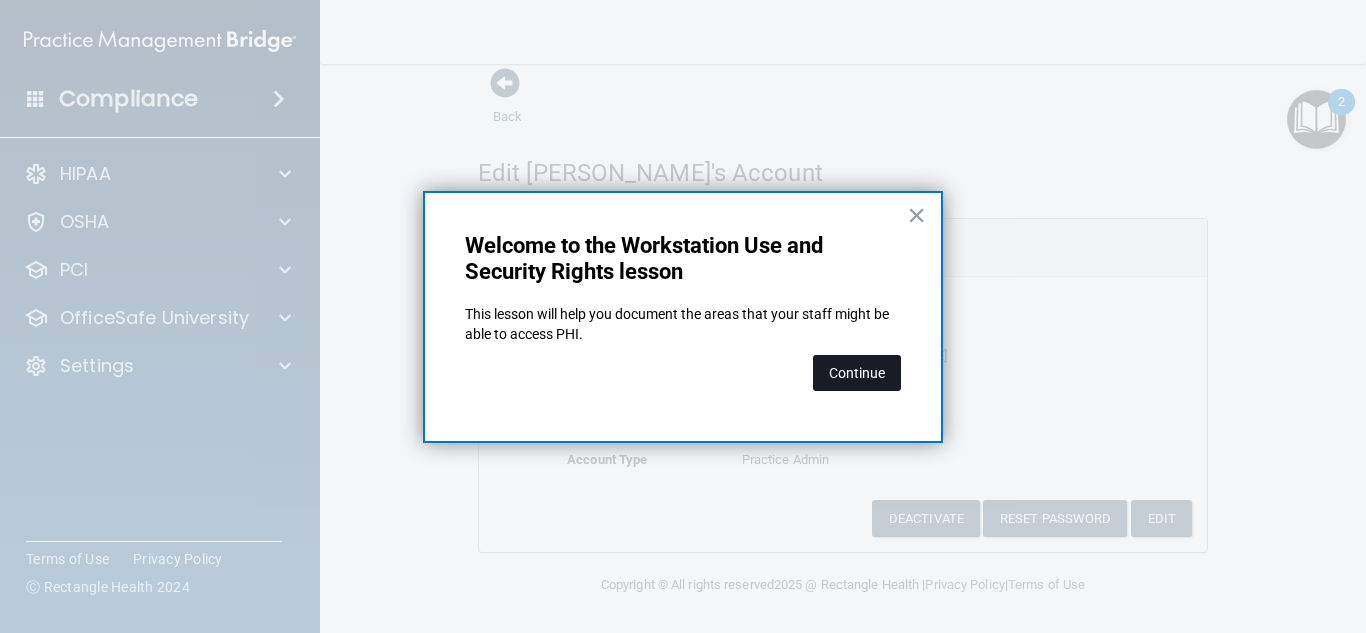 click on "Continue" at bounding box center (857, 373) 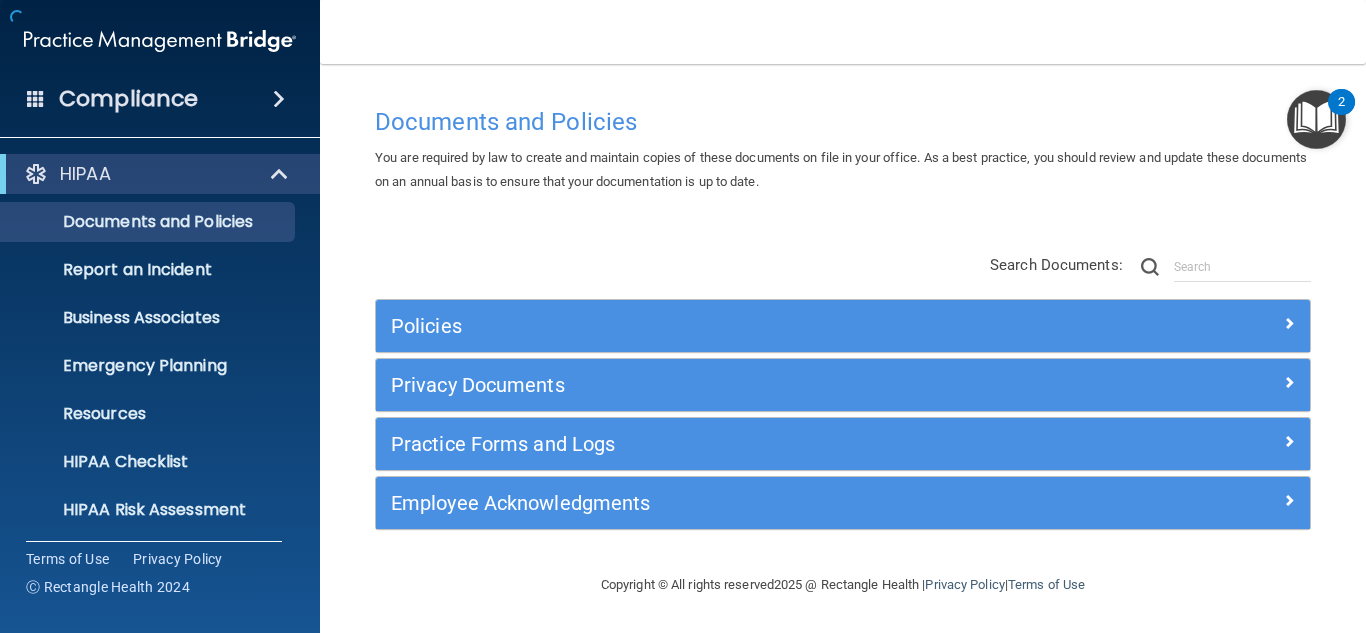 scroll, scrollTop: 7, scrollLeft: 0, axis: vertical 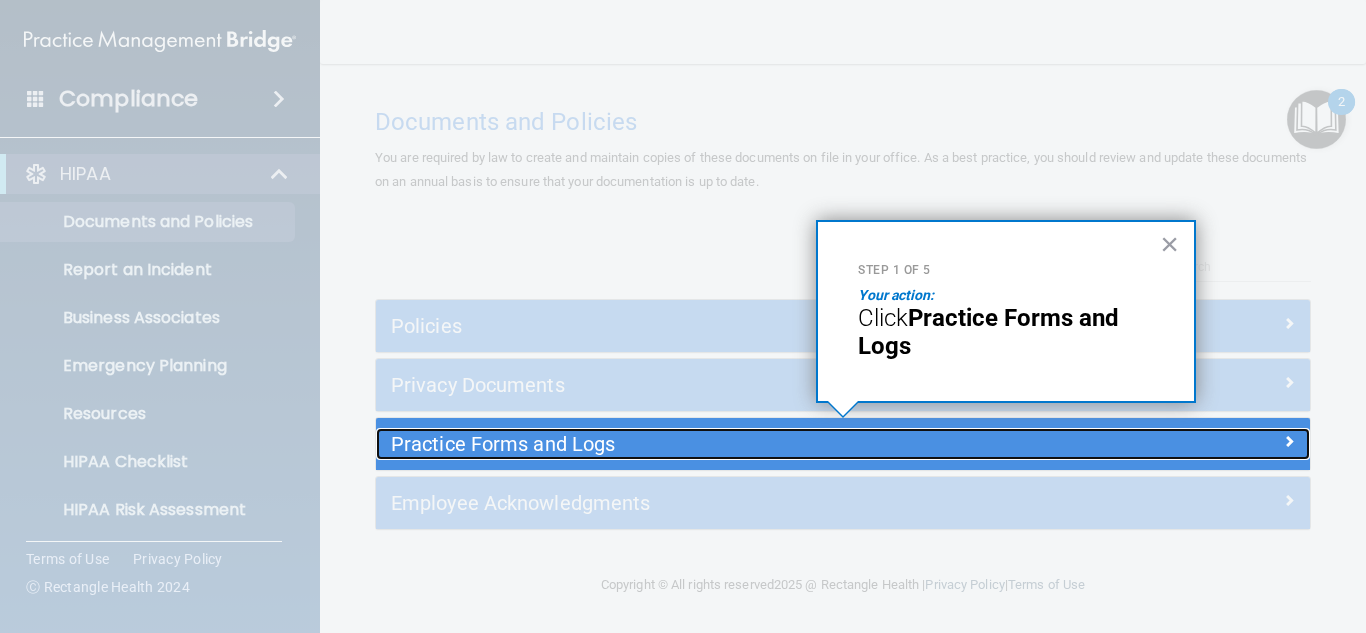click on "Practice Forms and Logs" at bounding box center (726, 444) 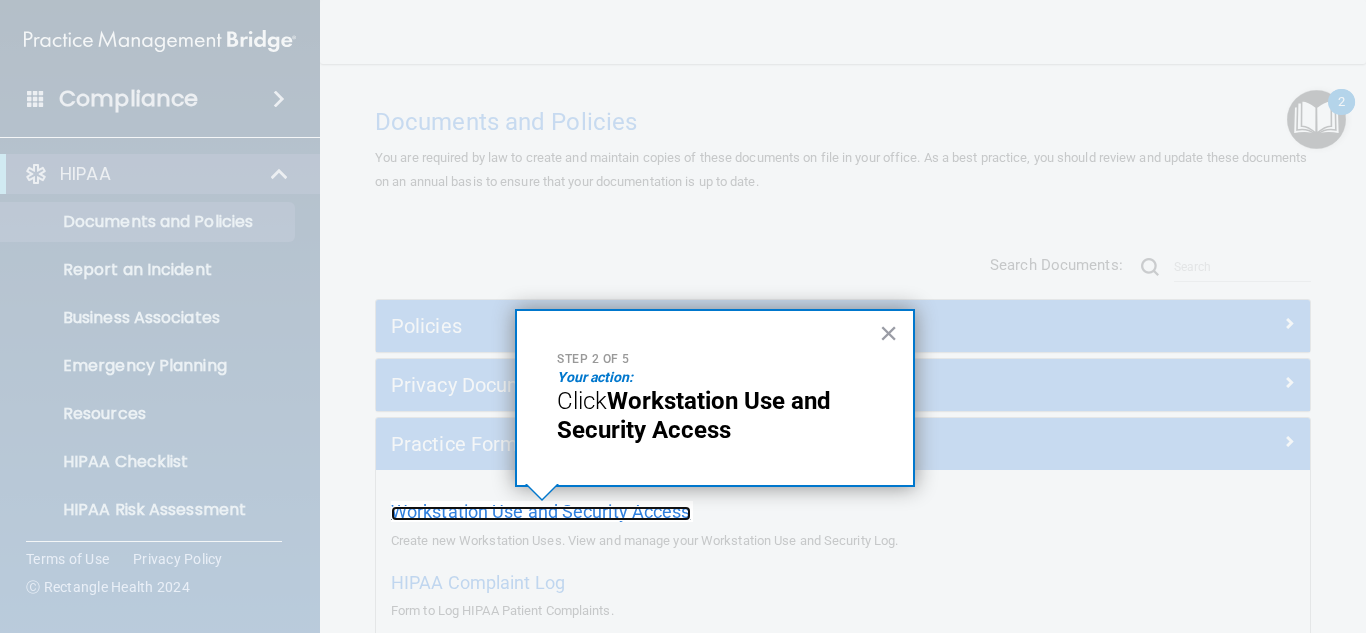 click on "Workstation Use and Security Access" at bounding box center [541, 511] 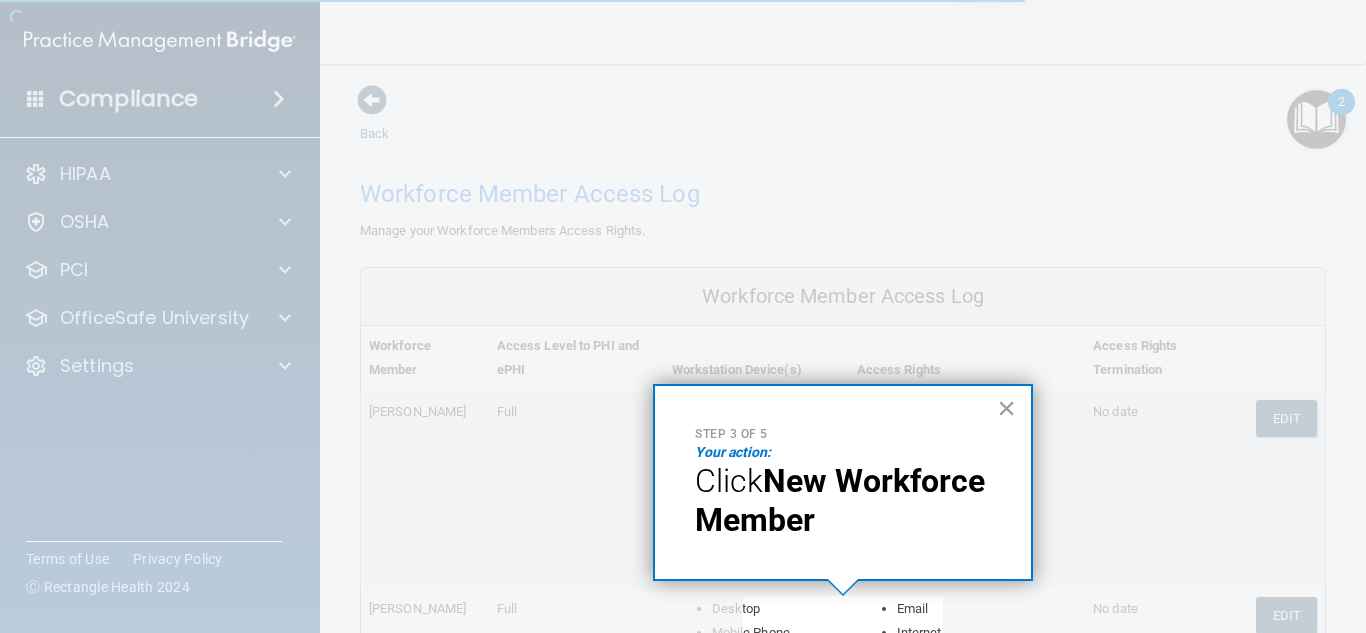 scroll, scrollTop: 893, scrollLeft: 0, axis: vertical 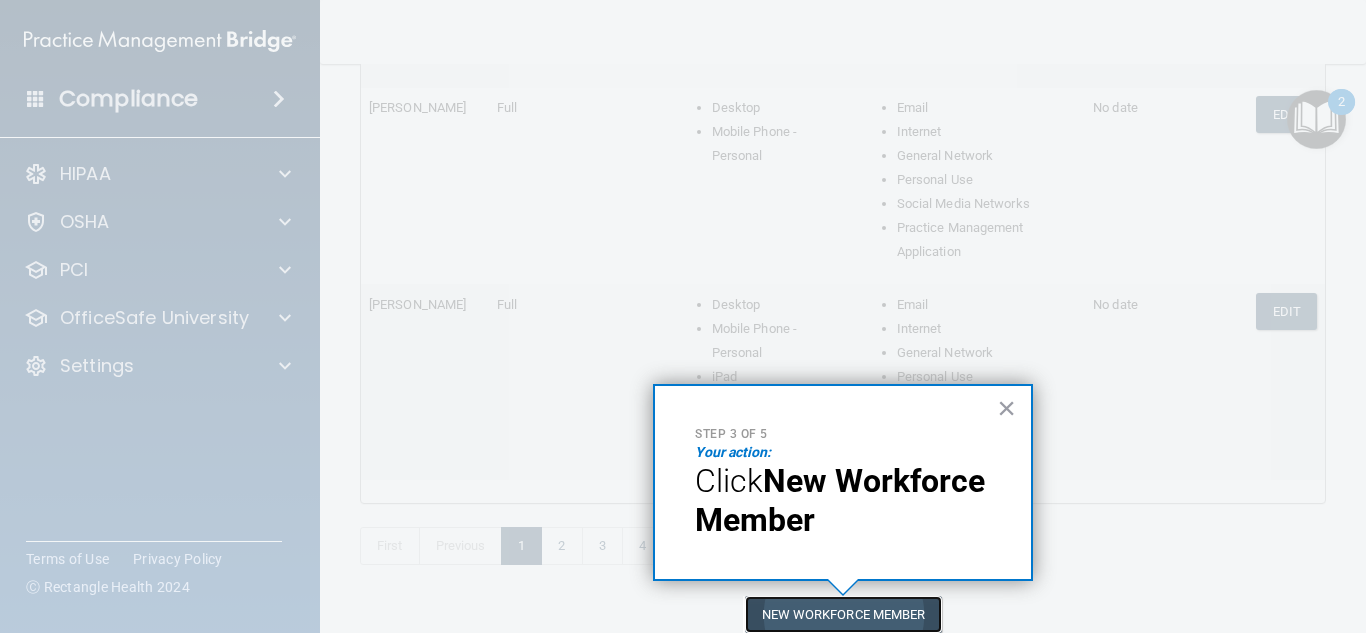 click on "New Workforce Member" at bounding box center [843, 614] 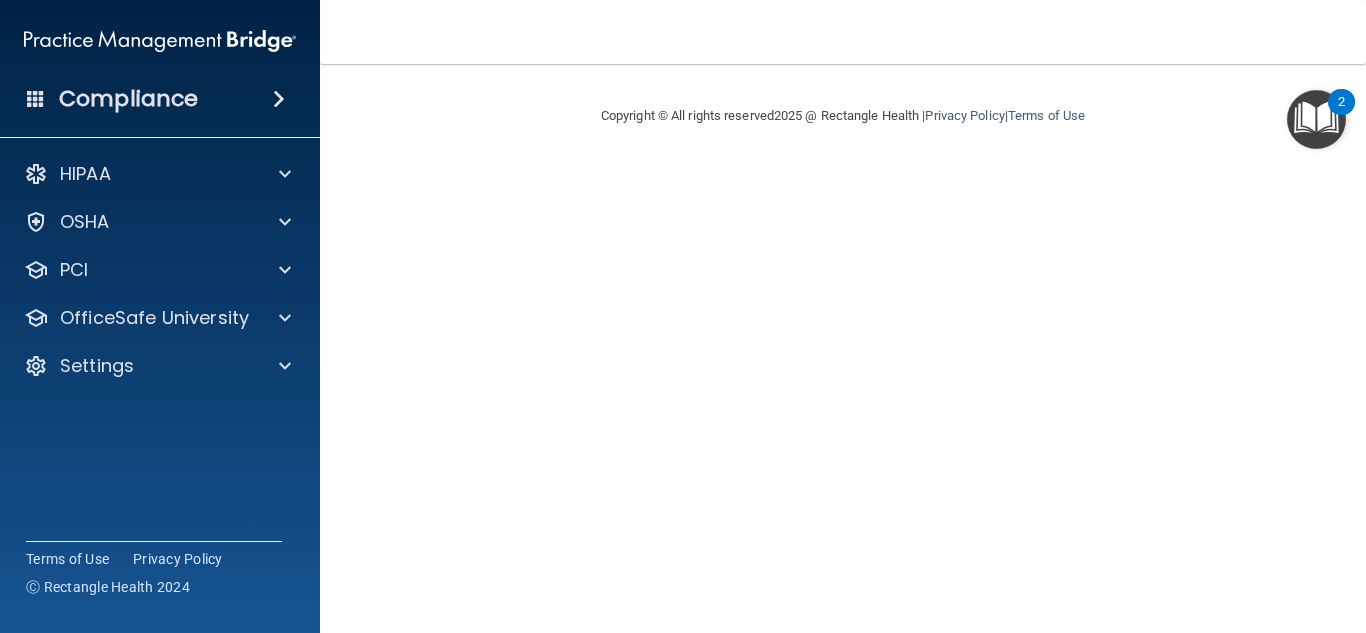 scroll, scrollTop: 0, scrollLeft: 0, axis: both 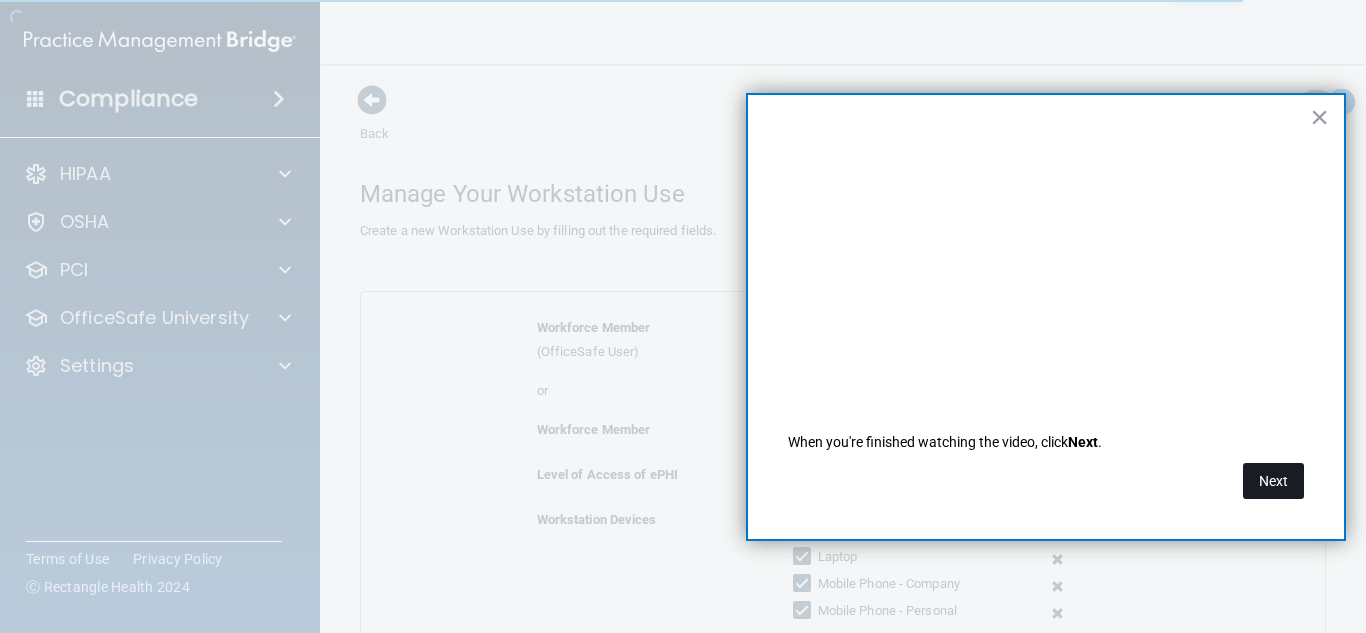 click on "Next" at bounding box center (1273, 481) 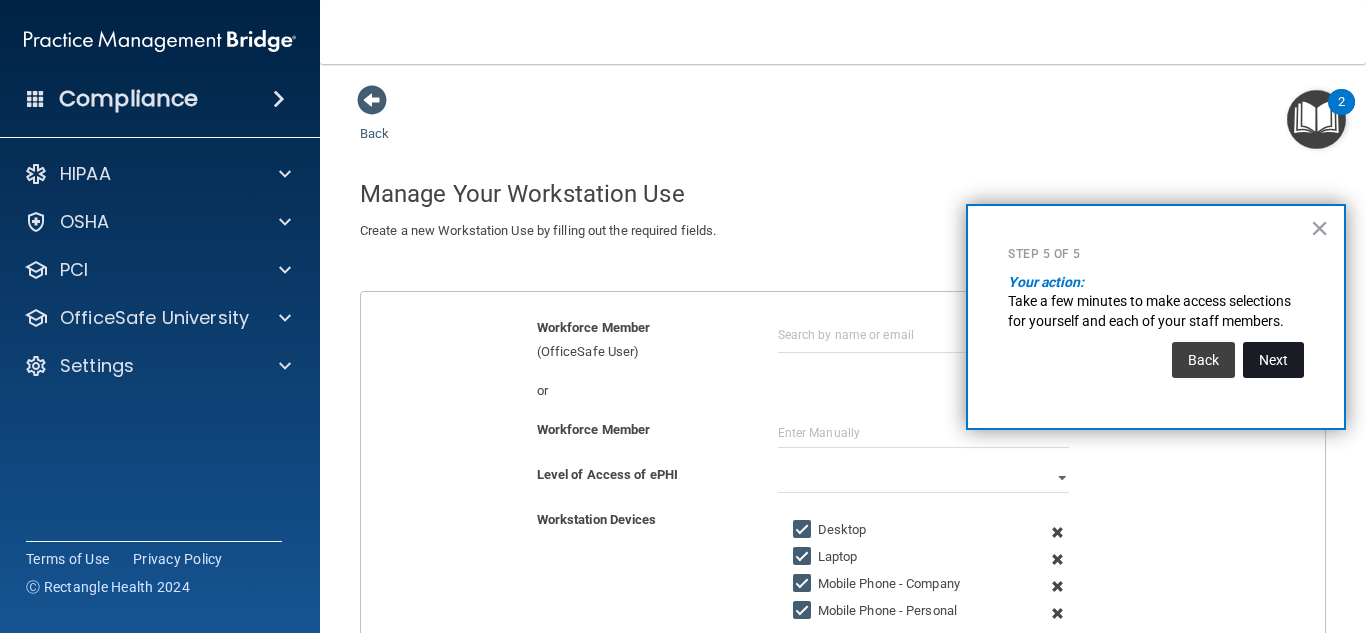 click on "Next" at bounding box center (1273, 360) 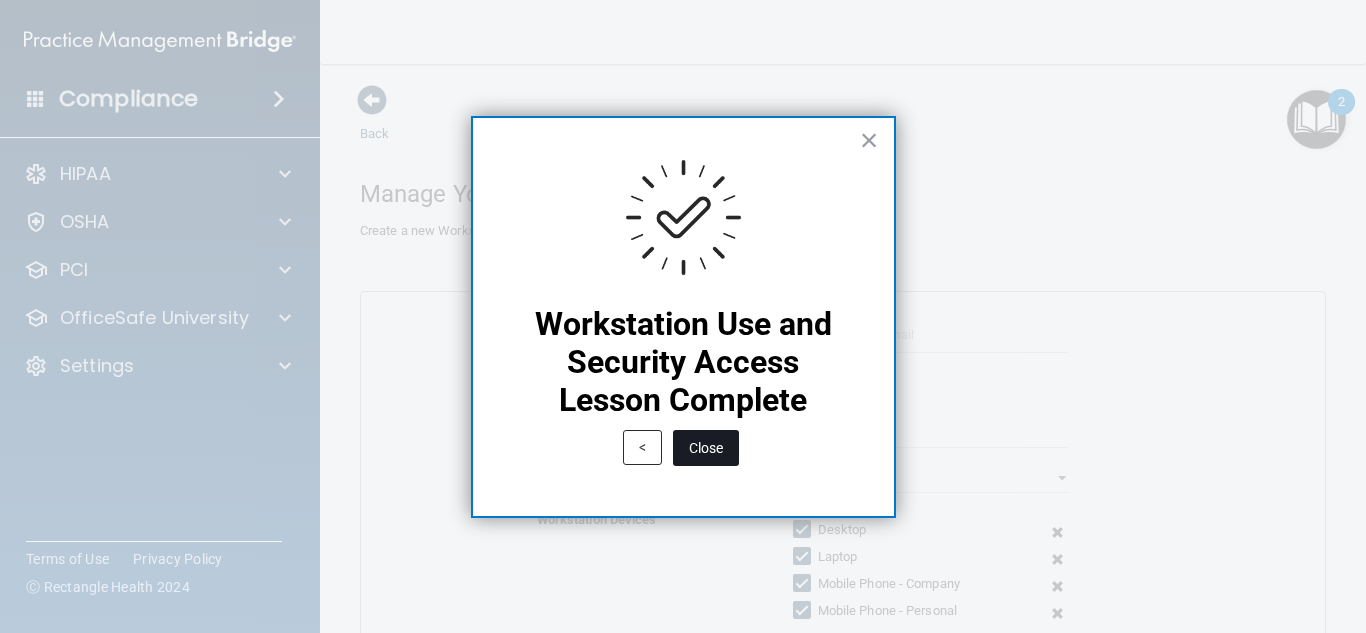 click on "Close" at bounding box center (706, 448) 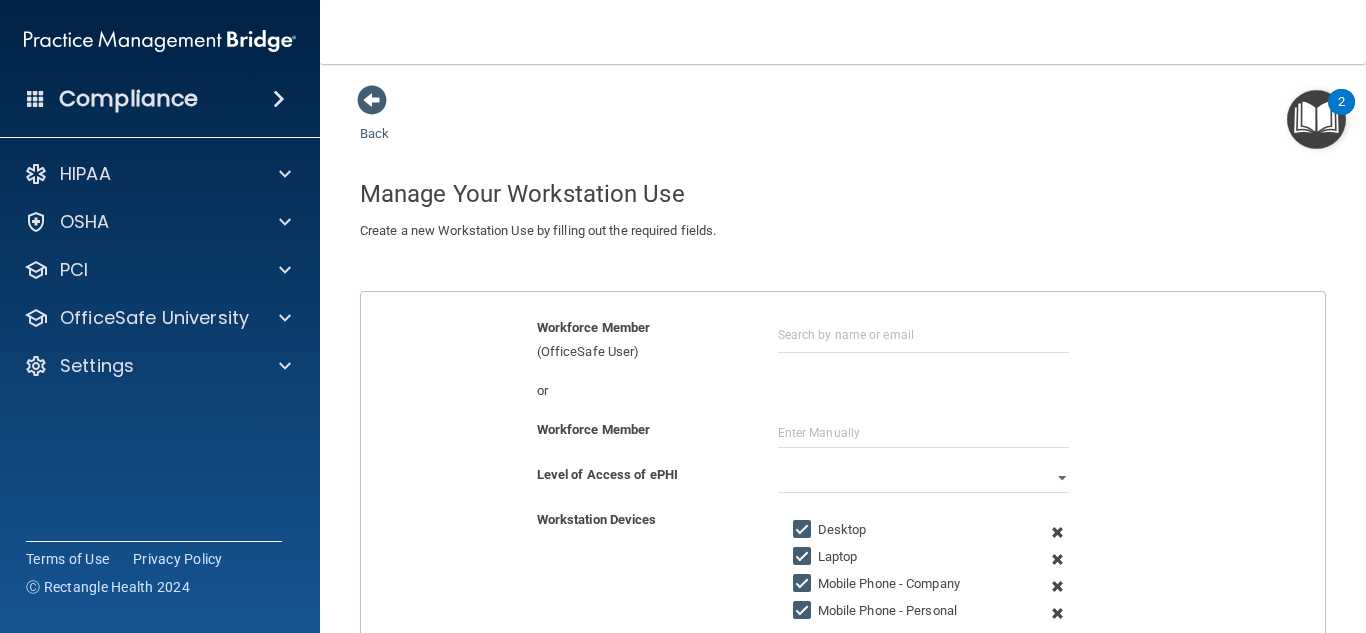 click at bounding box center (1316, 119) 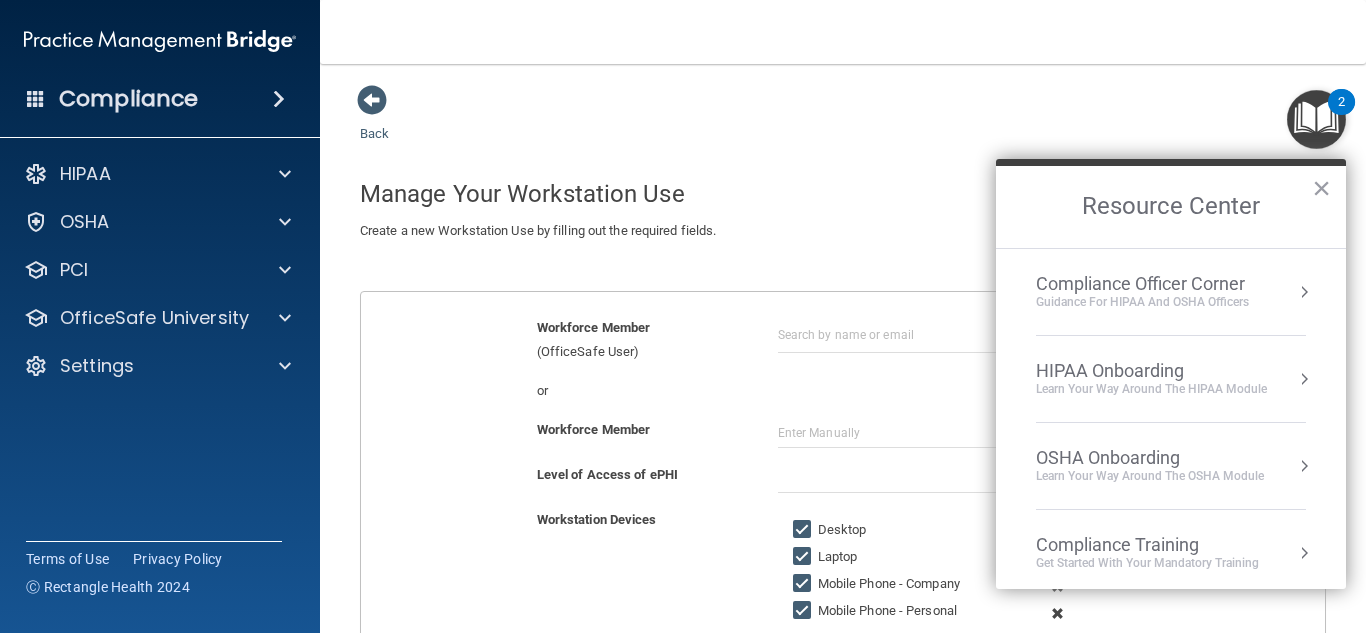 click on "HIPAA Onboarding Learn Your Way around the HIPAA module" at bounding box center [1171, 379] 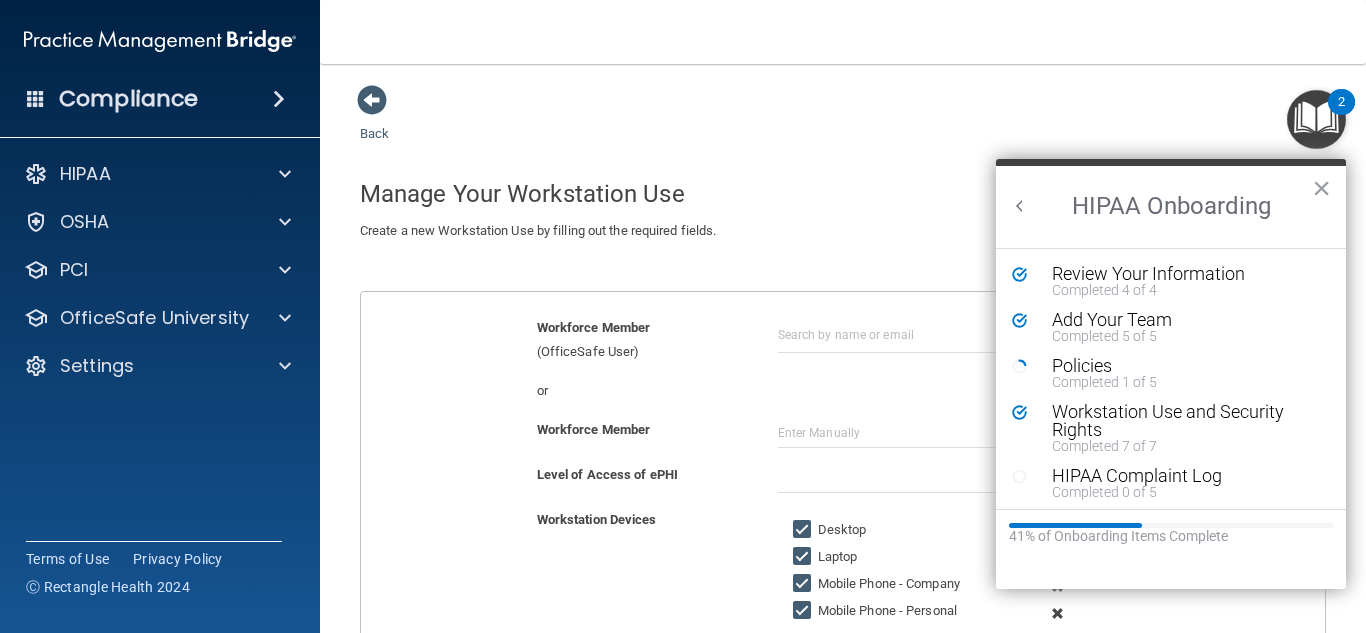 scroll, scrollTop: 0, scrollLeft: 0, axis: both 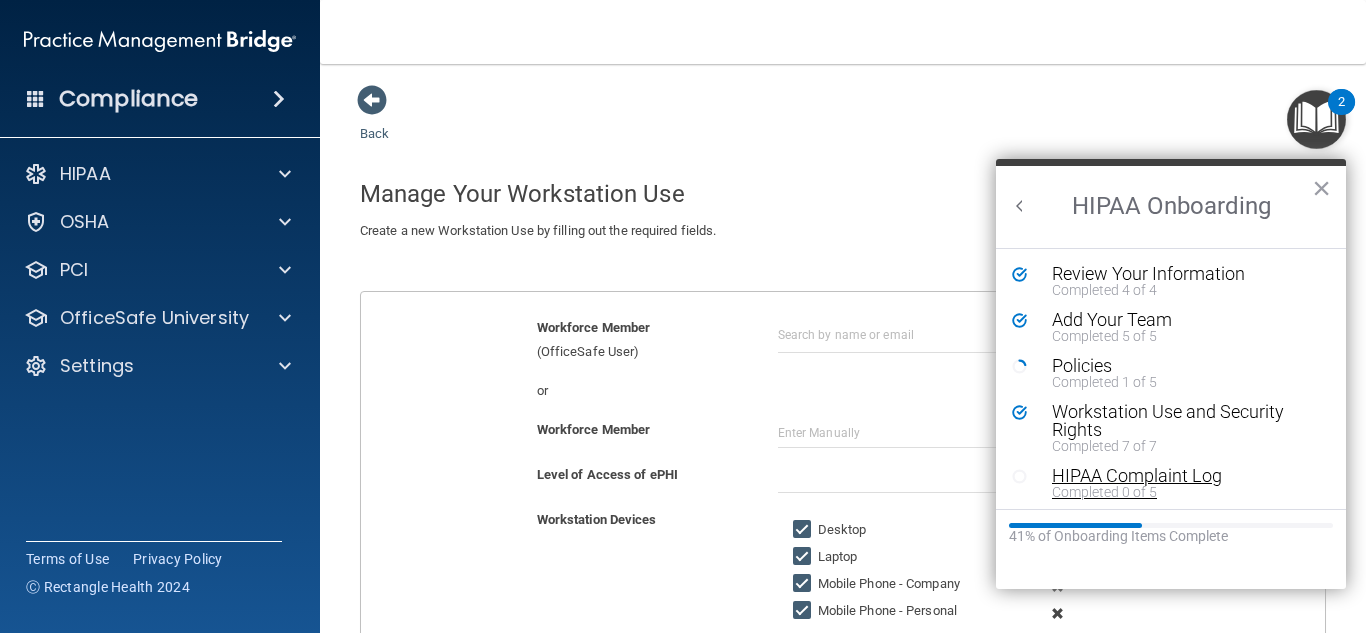 click on "HIPAA Complaint Log" at bounding box center (1186, 476) 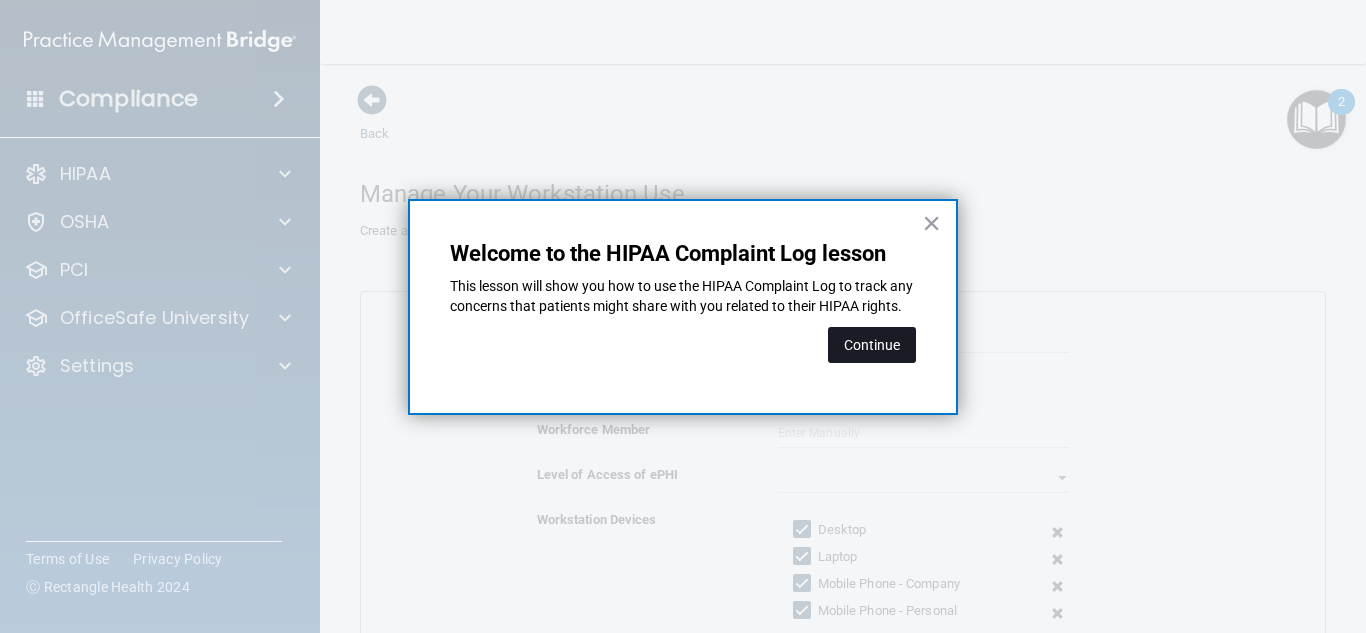 click on "Continue" at bounding box center (872, 345) 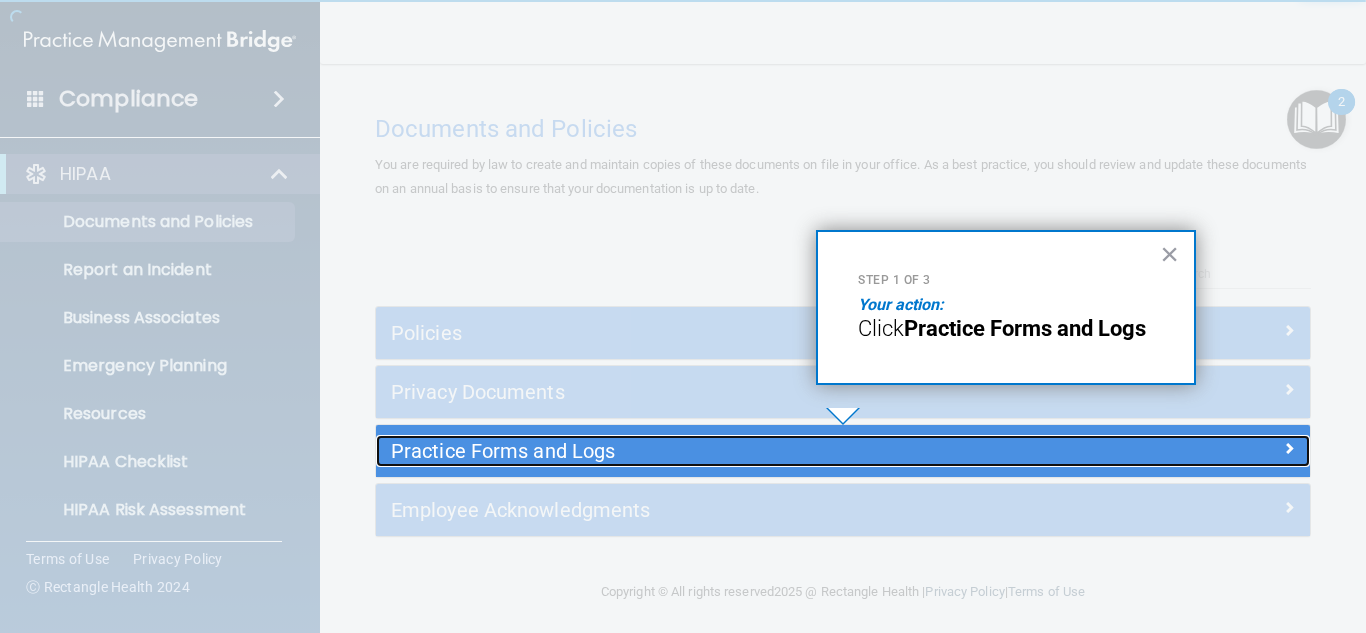 click on "Practice Forms and Logs" at bounding box center (726, 451) 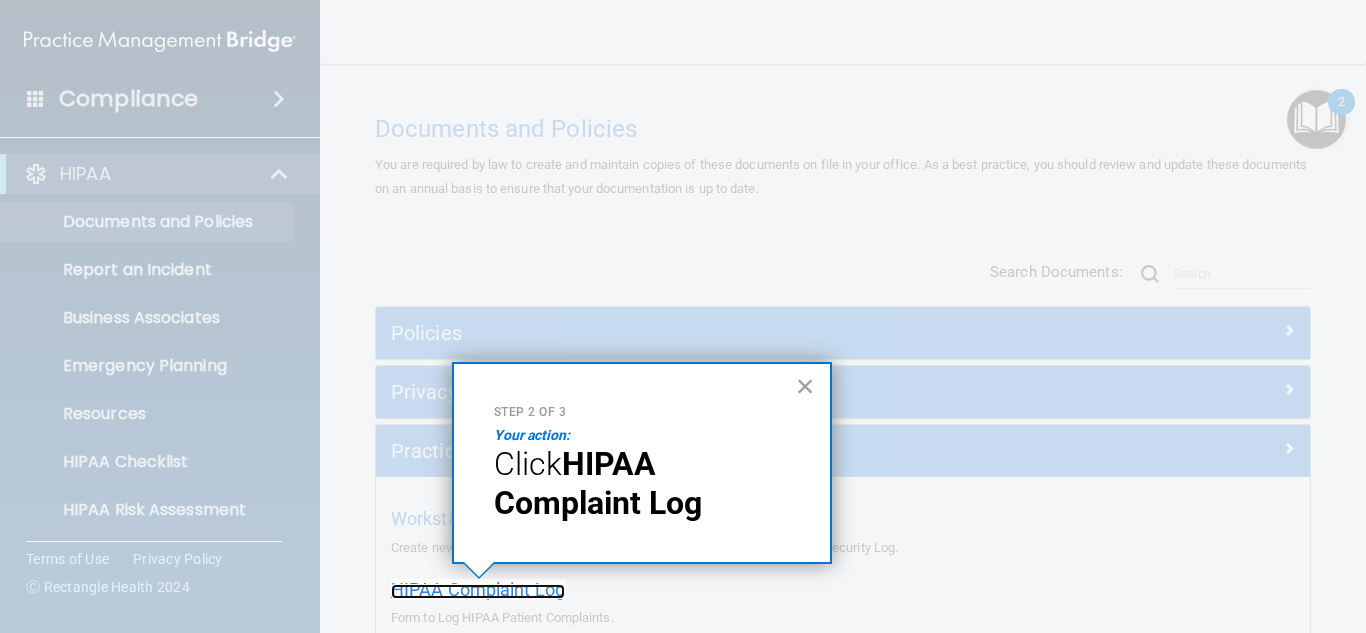 click on "HIPAA Complaint Log" at bounding box center [478, 589] 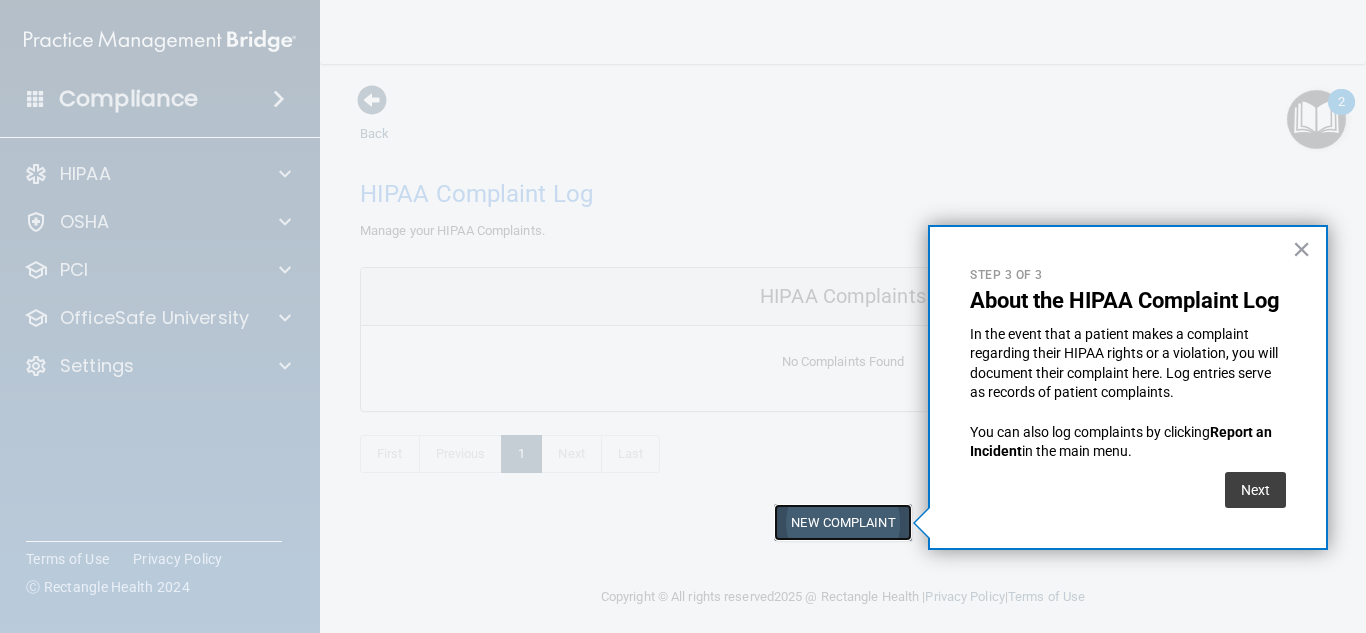 click on "New Complaint" at bounding box center [842, 522] 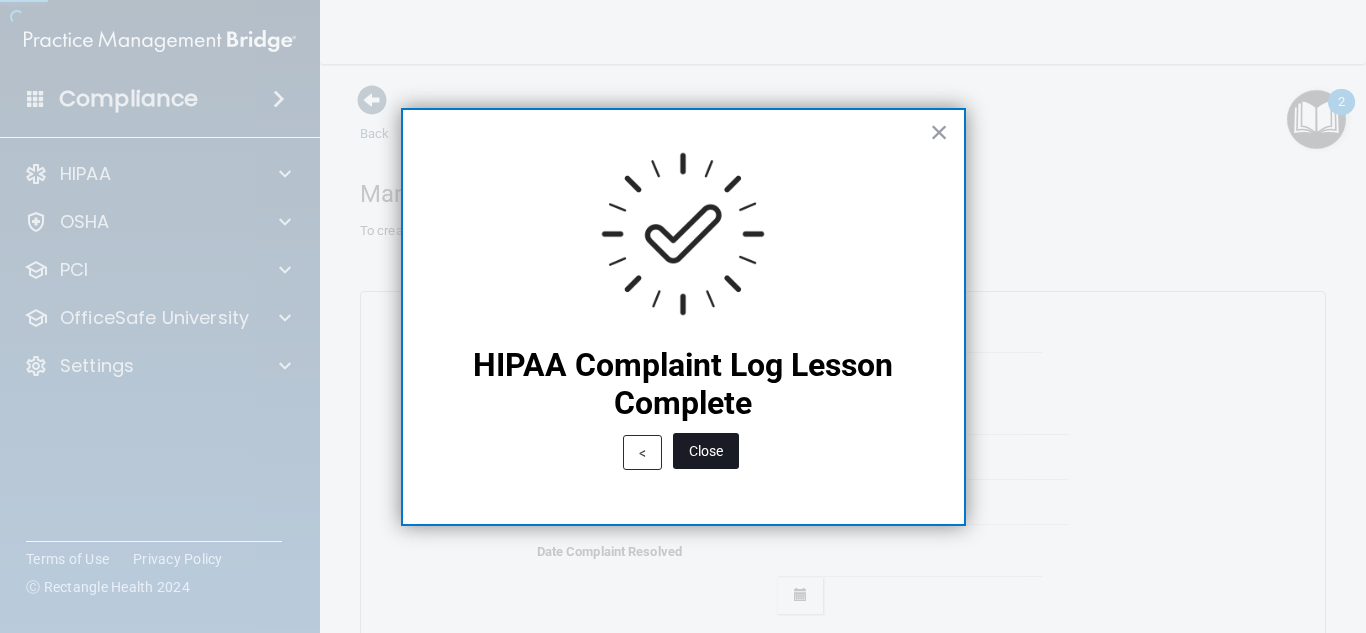 click on "Close" at bounding box center (706, 451) 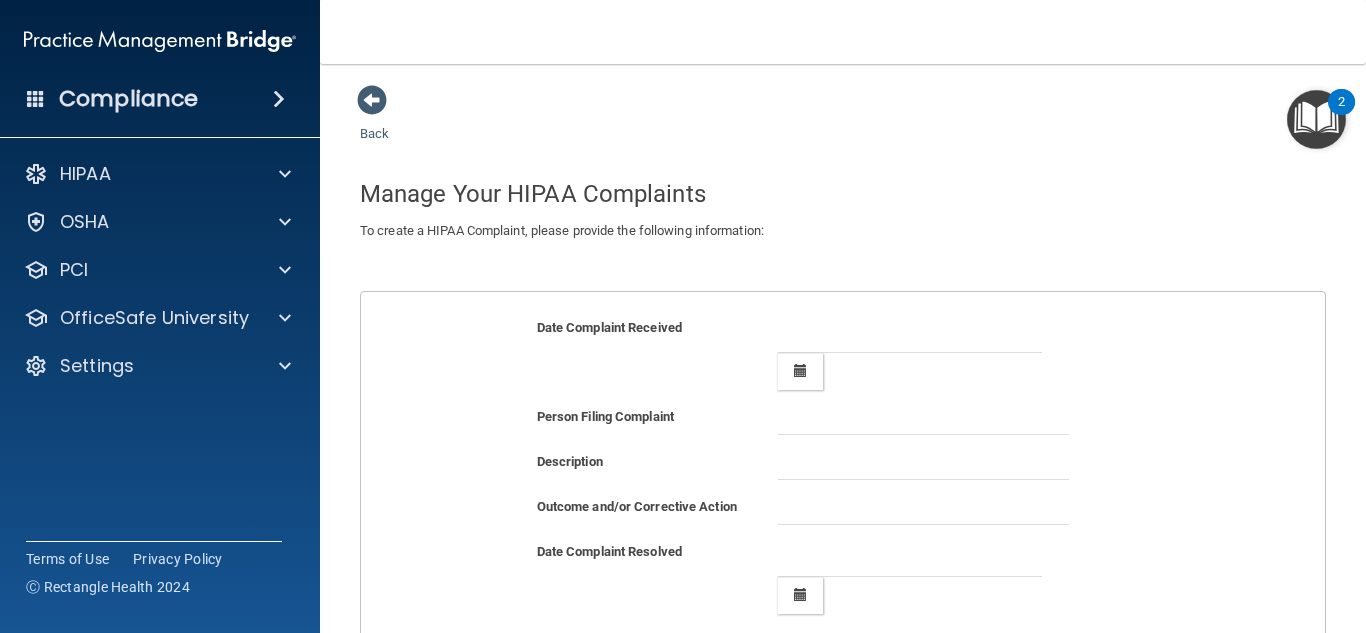 click at bounding box center (1316, 119) 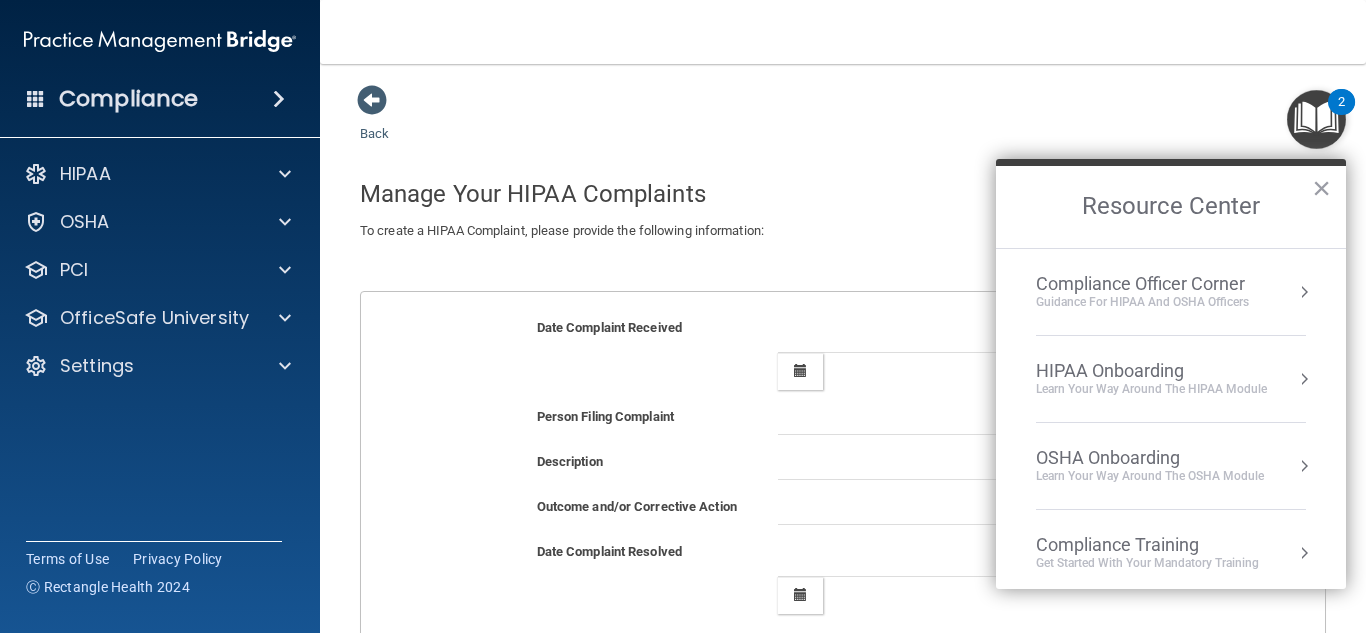 click on "HIPAA Onboarding" at bounding box center (1151, 371) 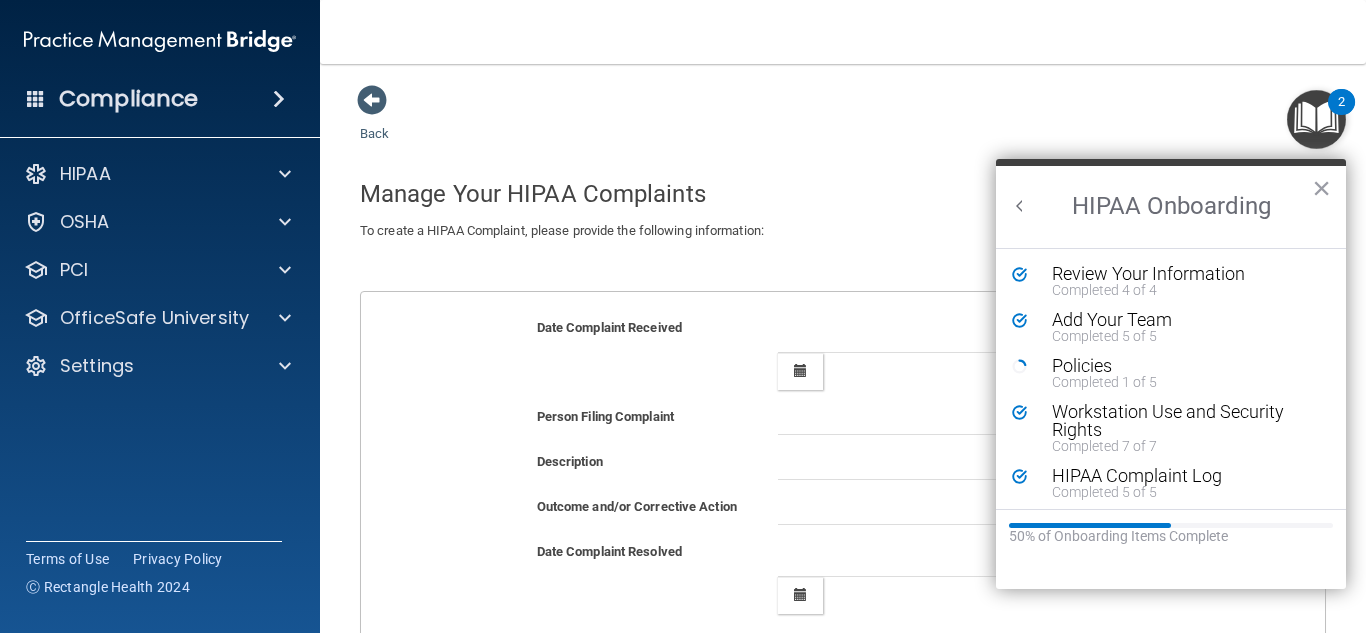 scroll, scrollTop: 0, scrollLeft: 0, axis: both 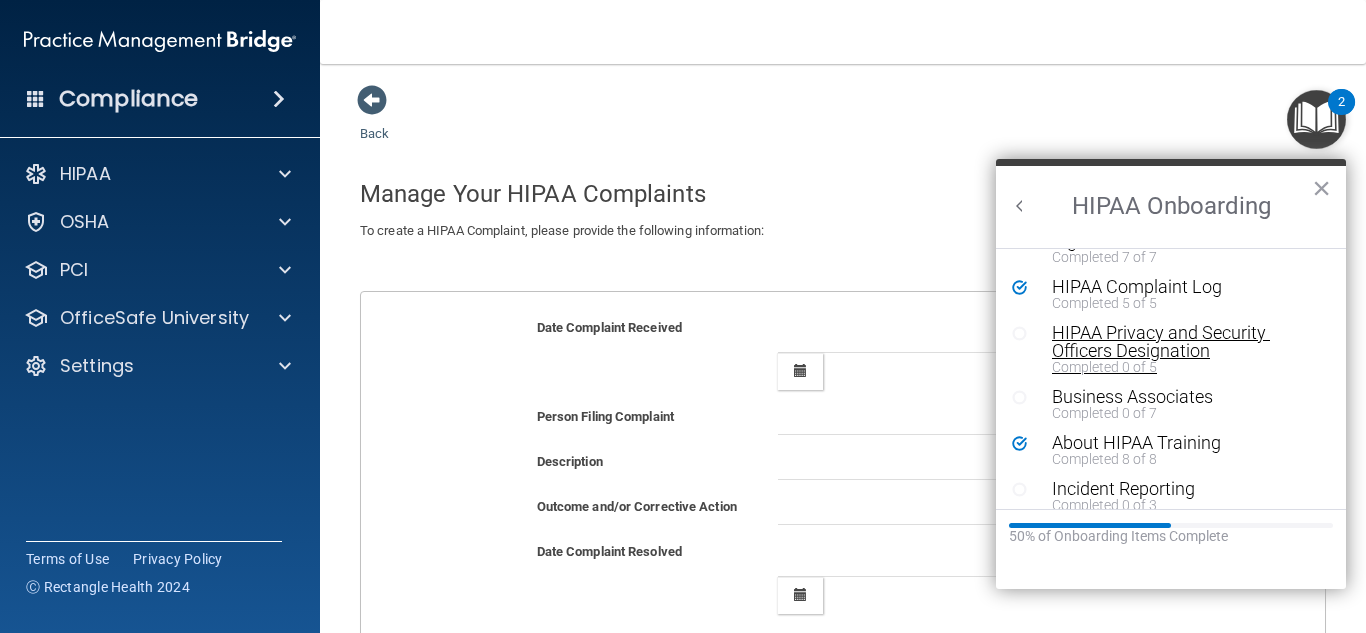 click on "Completed 0 of 5" at bounding box center [1186, 367] 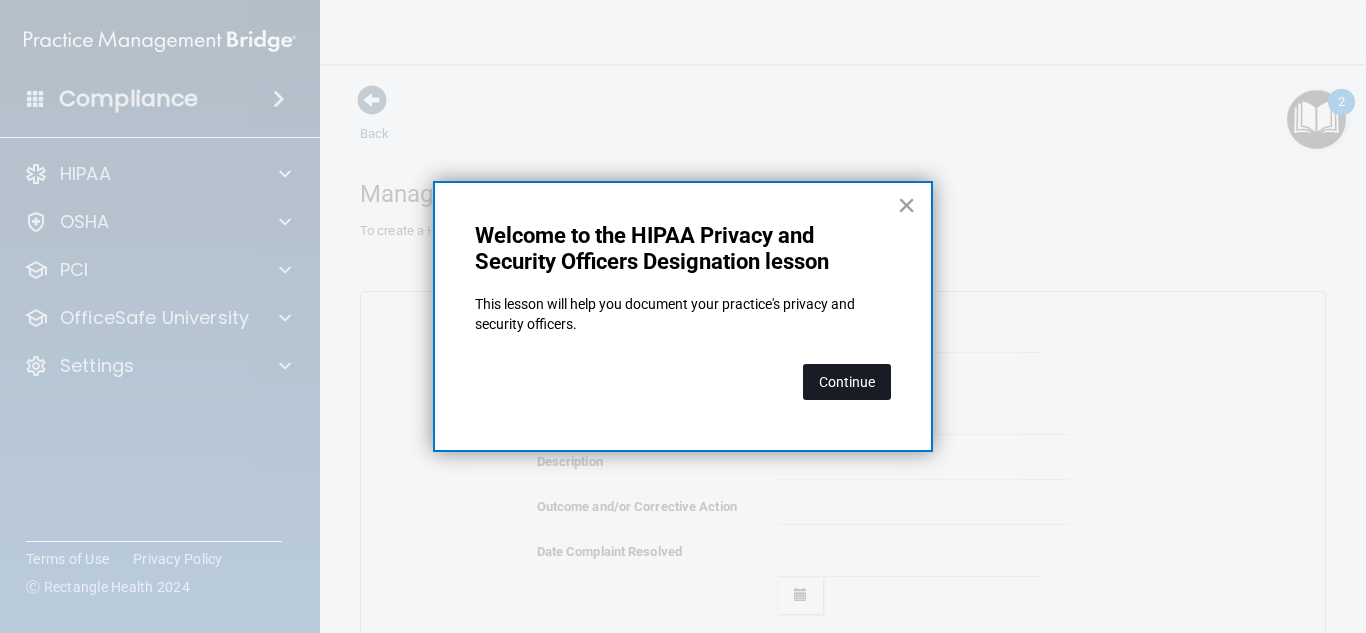 click on "Continue" at bounding box center [847, 382] 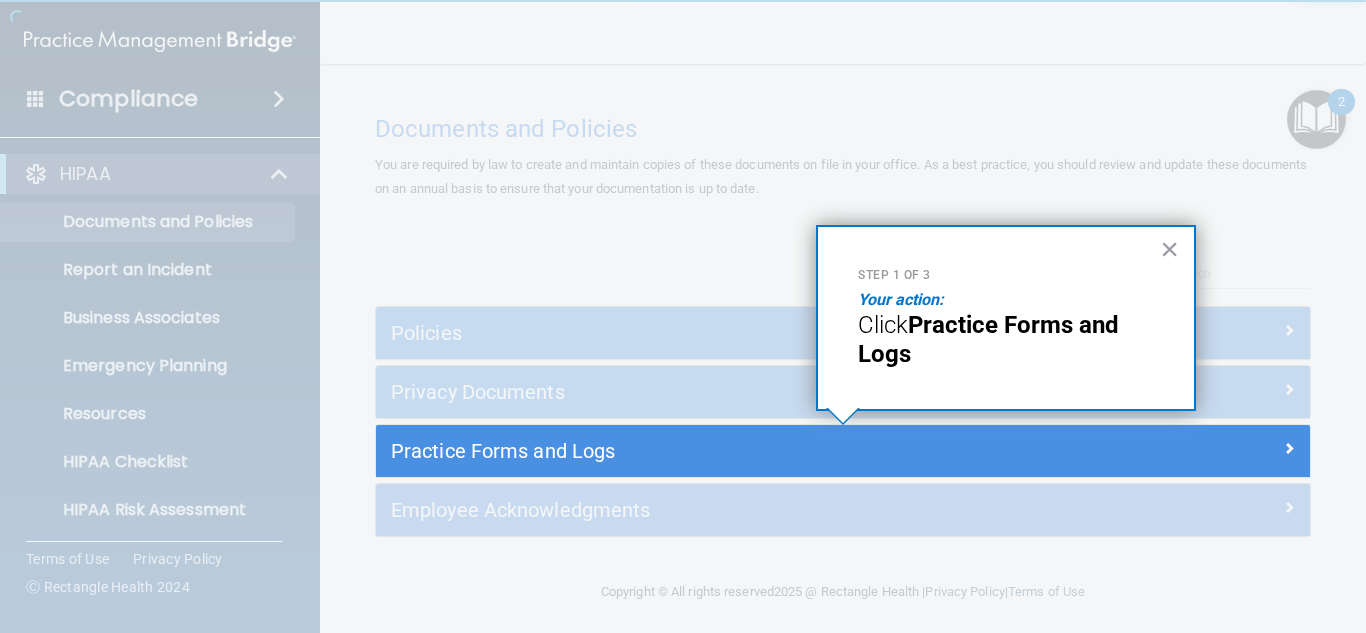click on "Practice Forms and Logs" at bounding box center [843, 451] 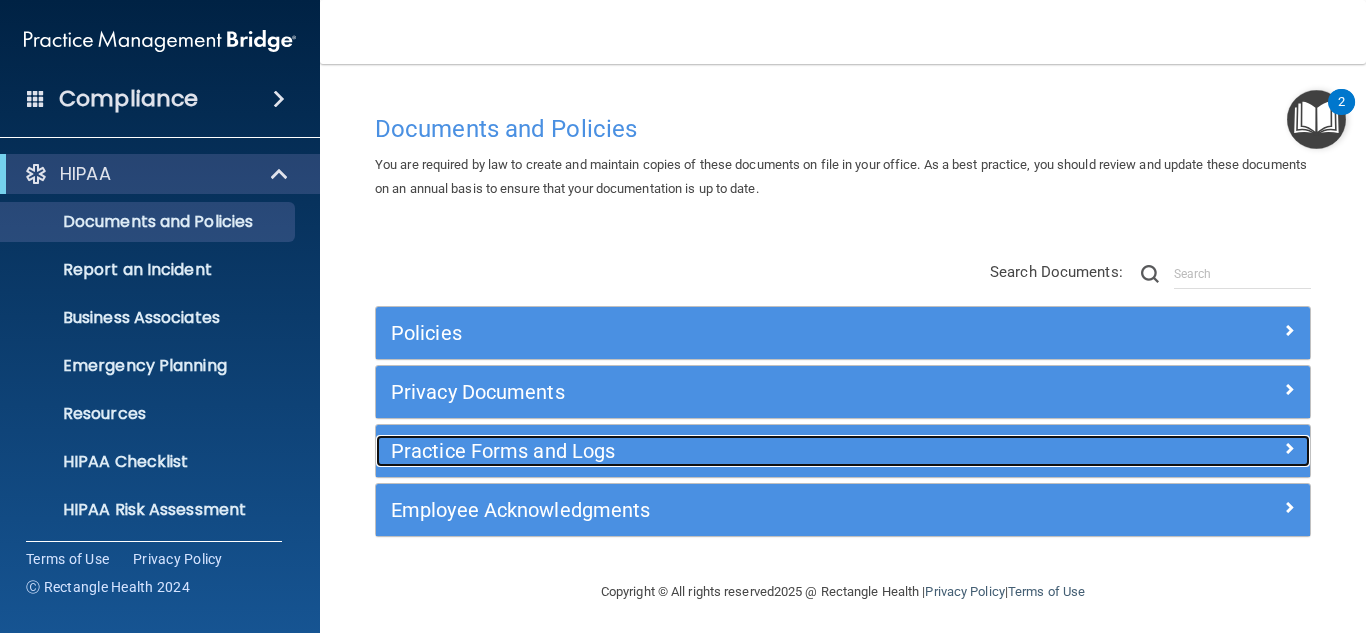click on "Practice Forms and Logs" at bounding box center (726, 451) 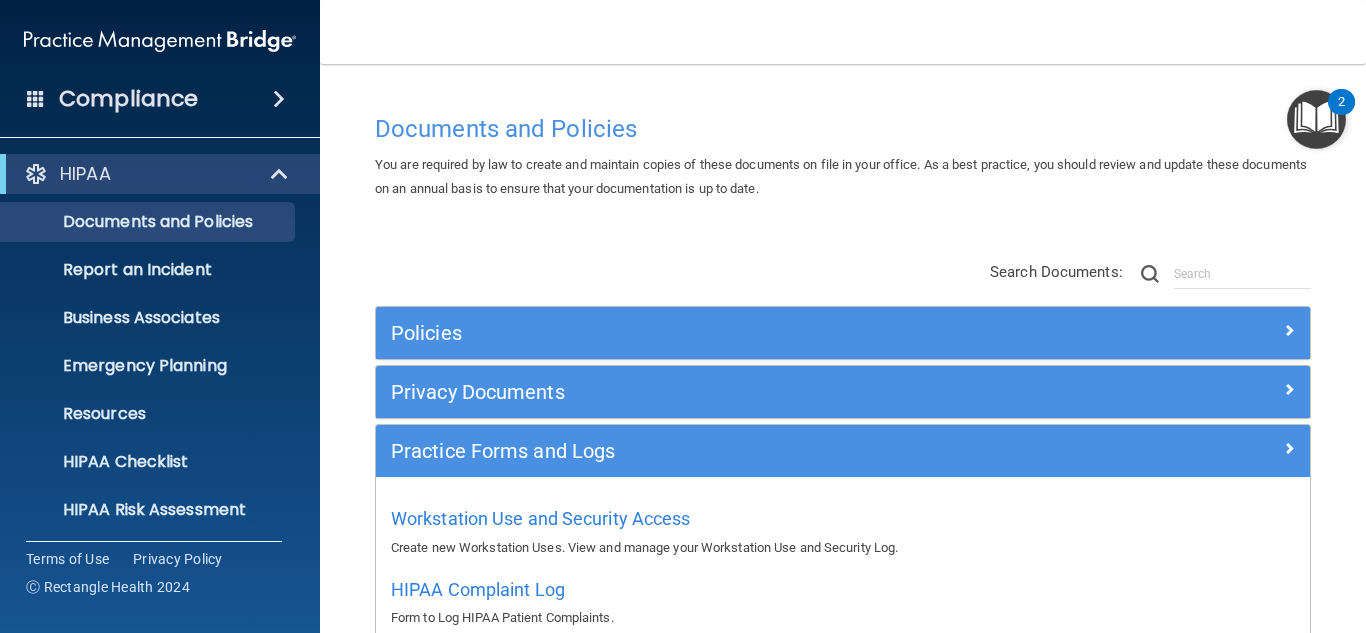 click at bounding box center [1316, 119] 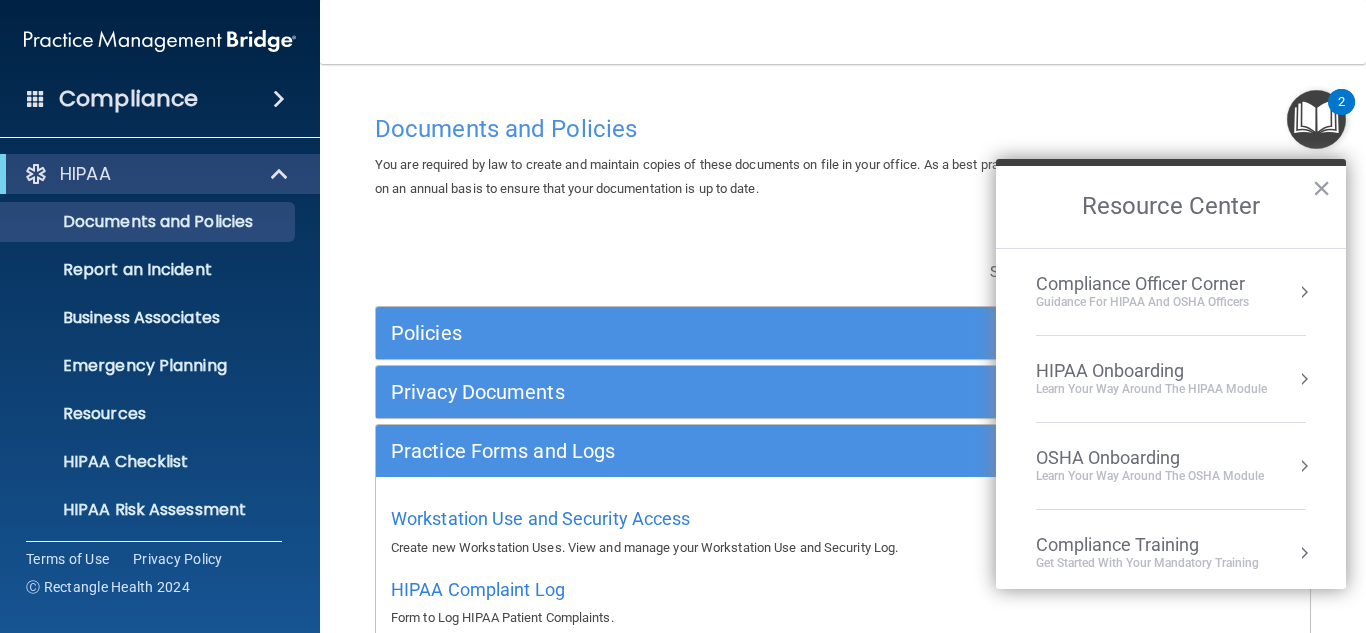click on "HIPAA Onboarding Learn Your Way around the HIPAA module" at bounding box center [1171, 379] 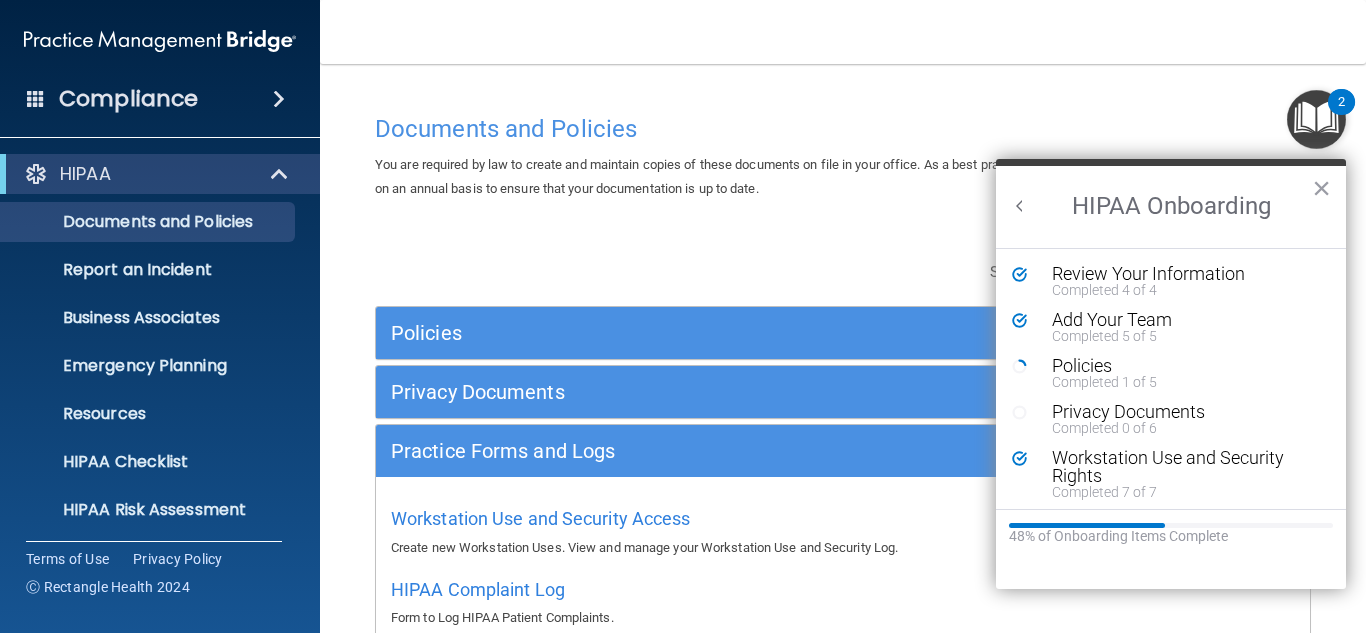 scroll, scrollTop: 0, scrollLeft: 0, axis: both 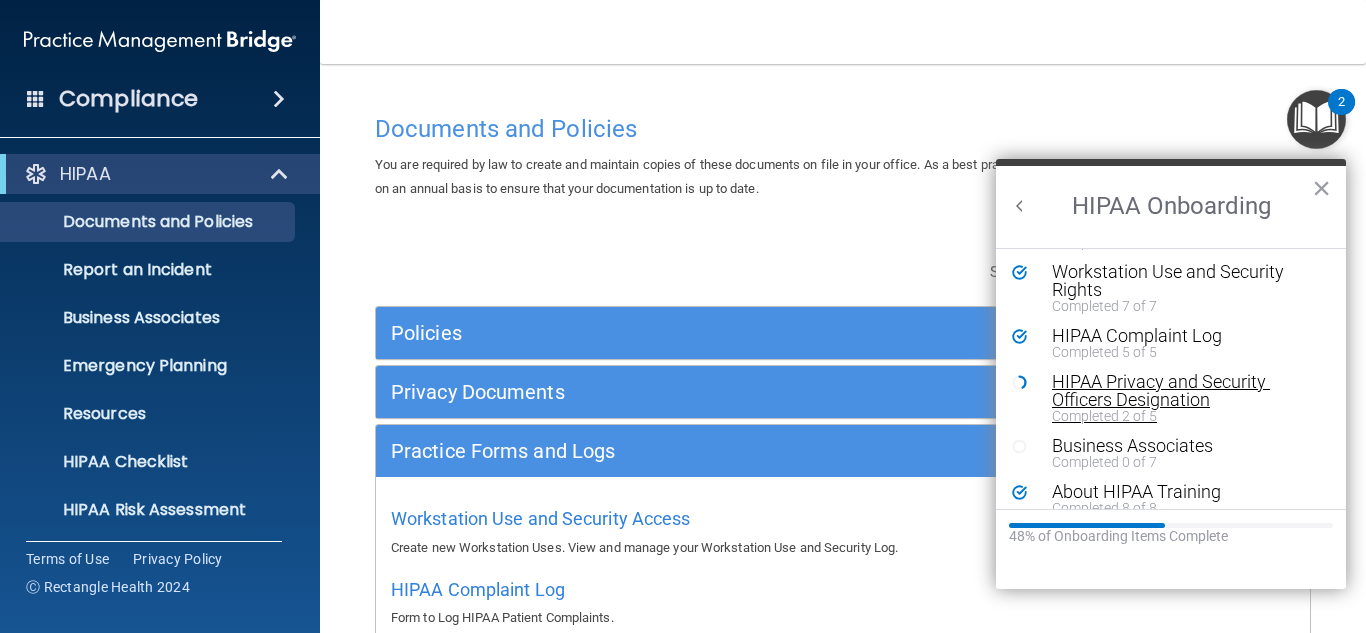 click on "HIPAA Privacy and Security Officers Designation" at bounding box center [1186, 391] 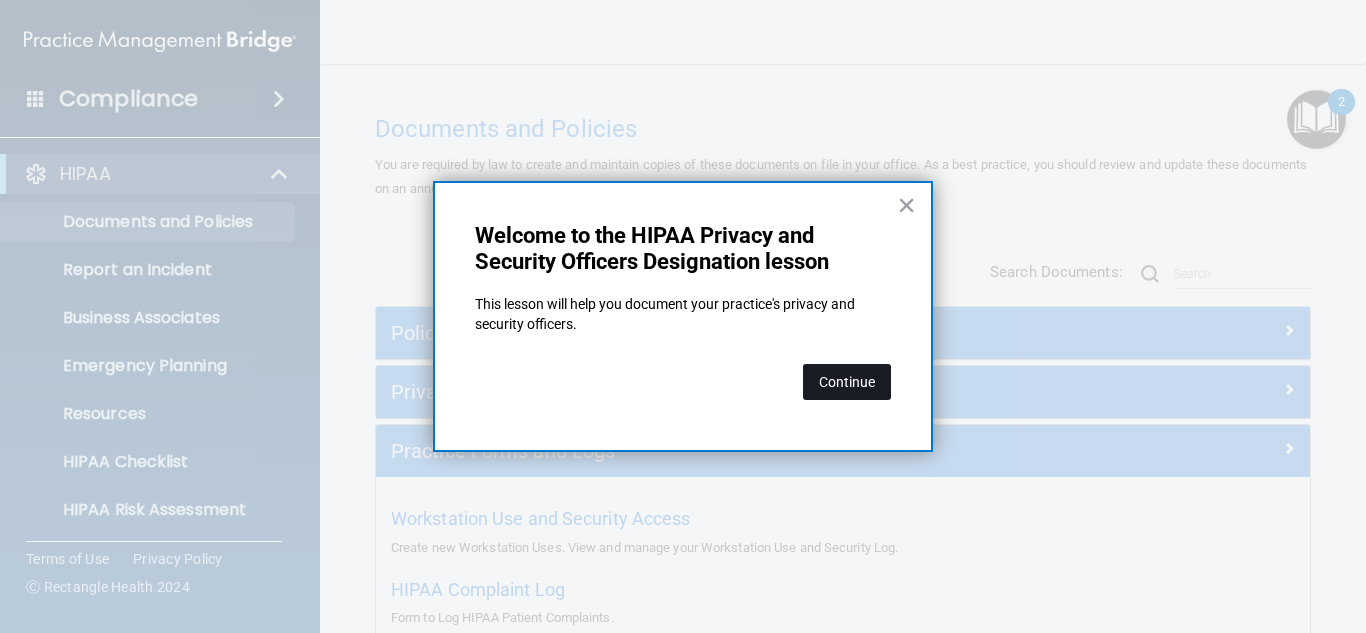 click on "Continue" at bounding box center [847, 382] 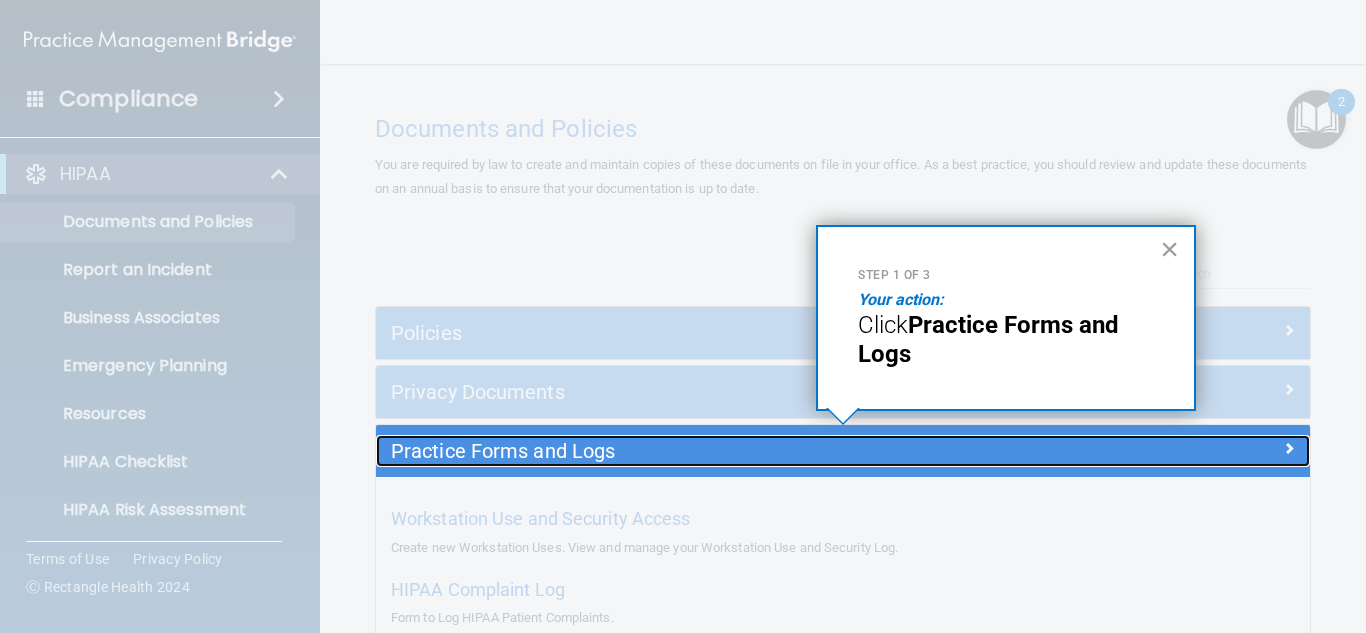 click on "Practice Forms and Logs" at bounding box center (726, 451) 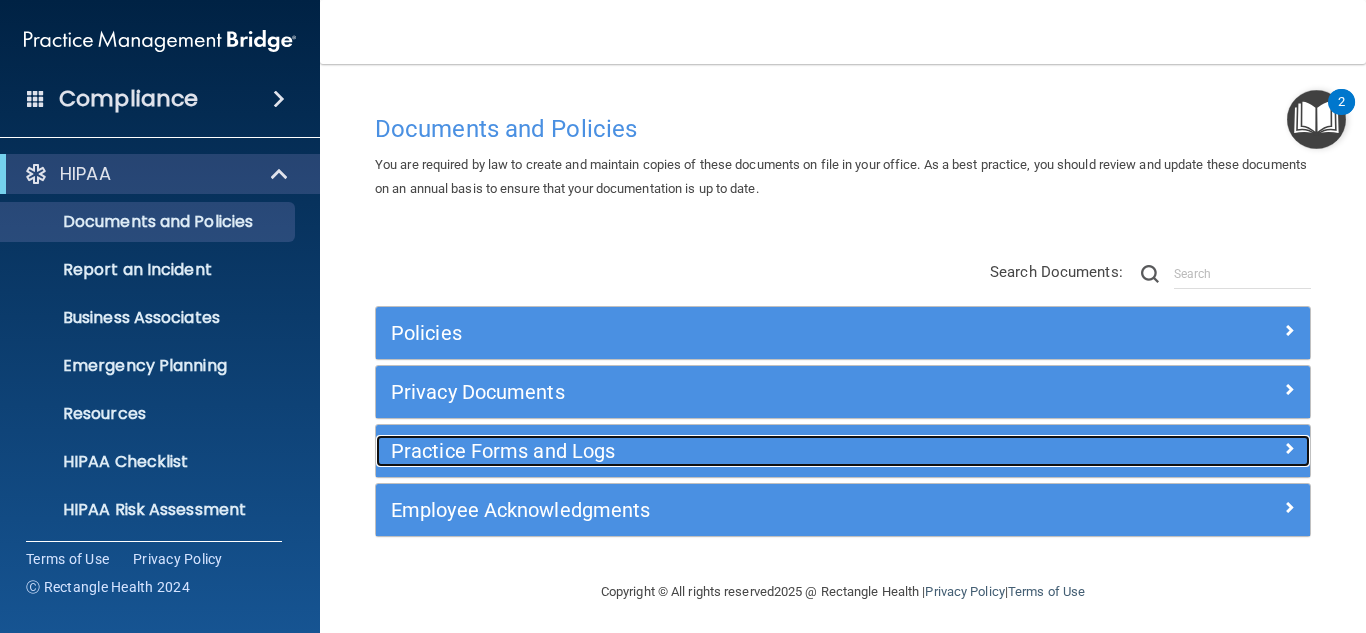 click on "Practice Forms and Logs" at bounding box center (726, 451) 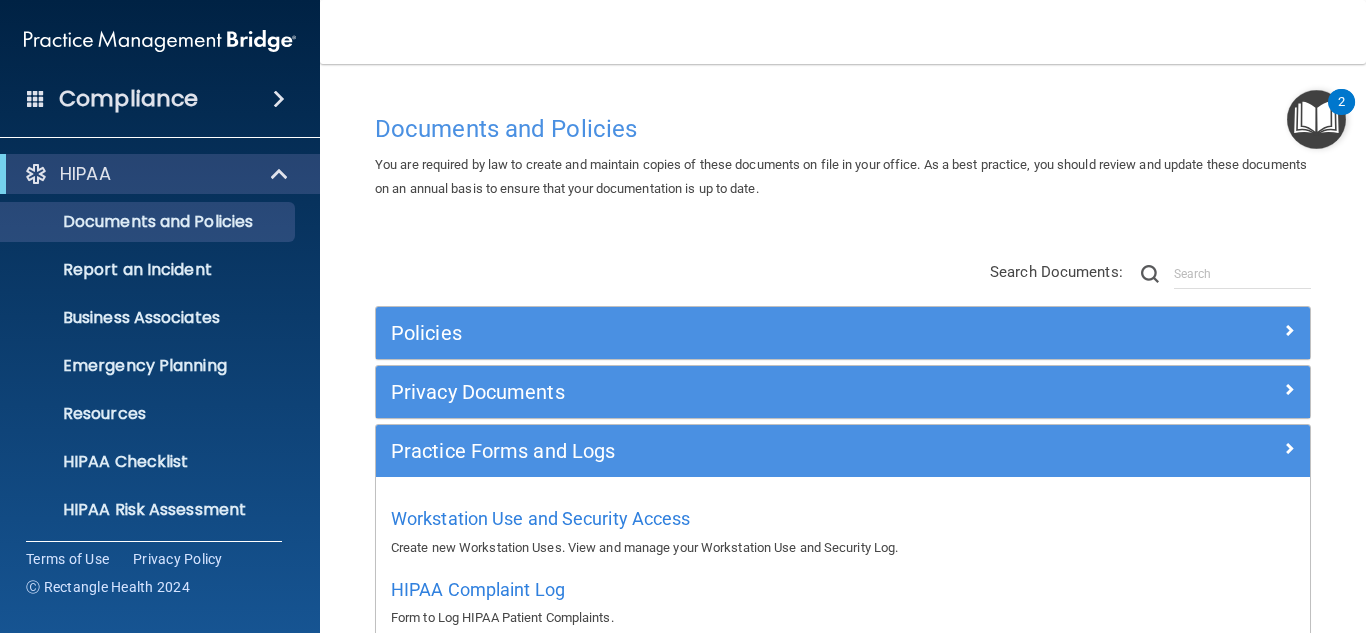 click at bounding box center (1316, 119) 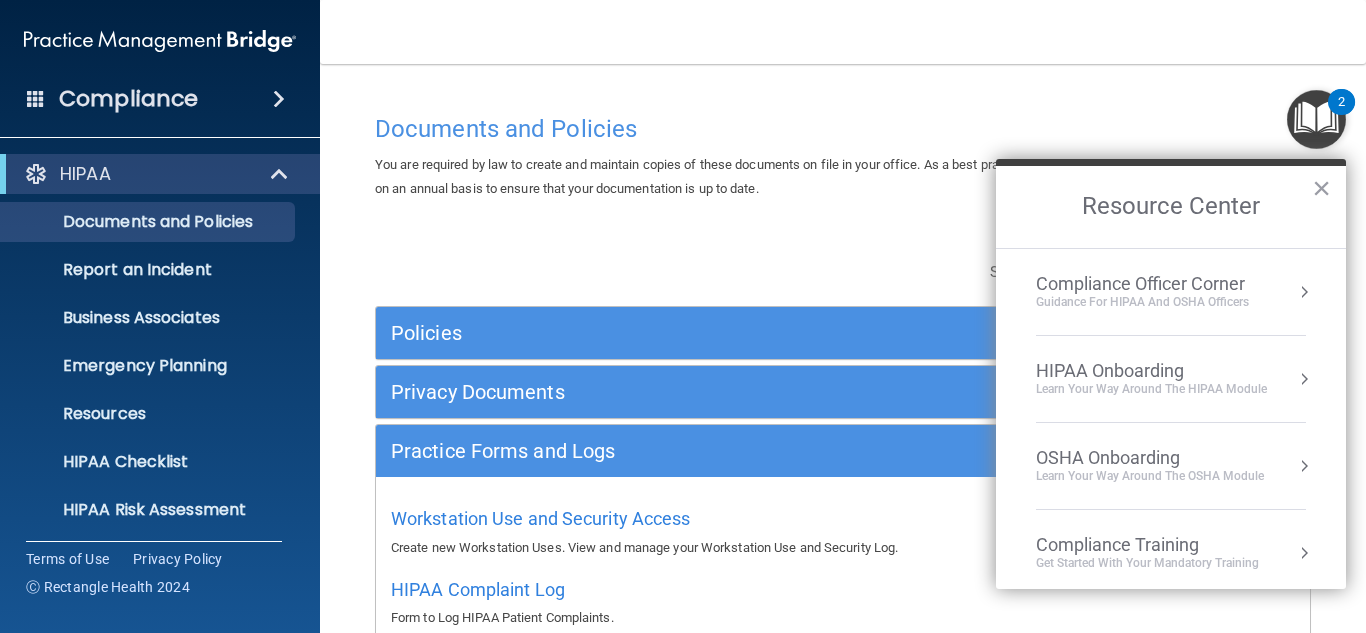 click at bounding box center [1304, 379] 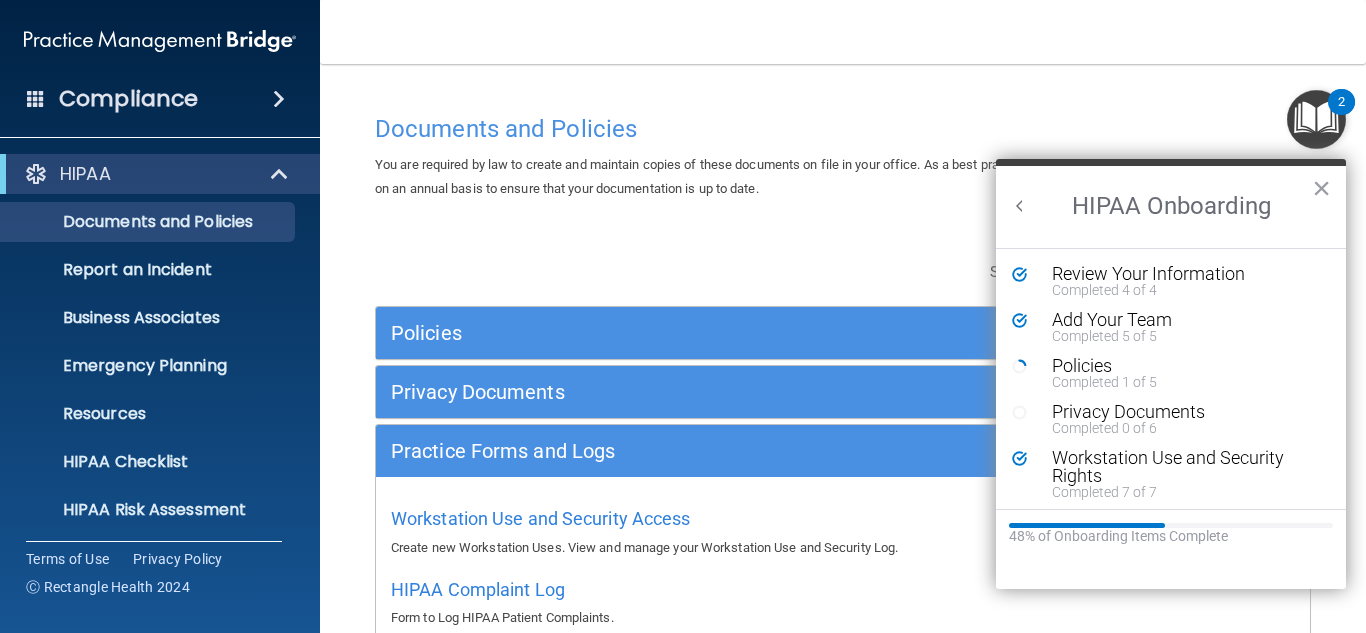 scroll, scrollTop: 0, scrollLeft: 0, axis: both 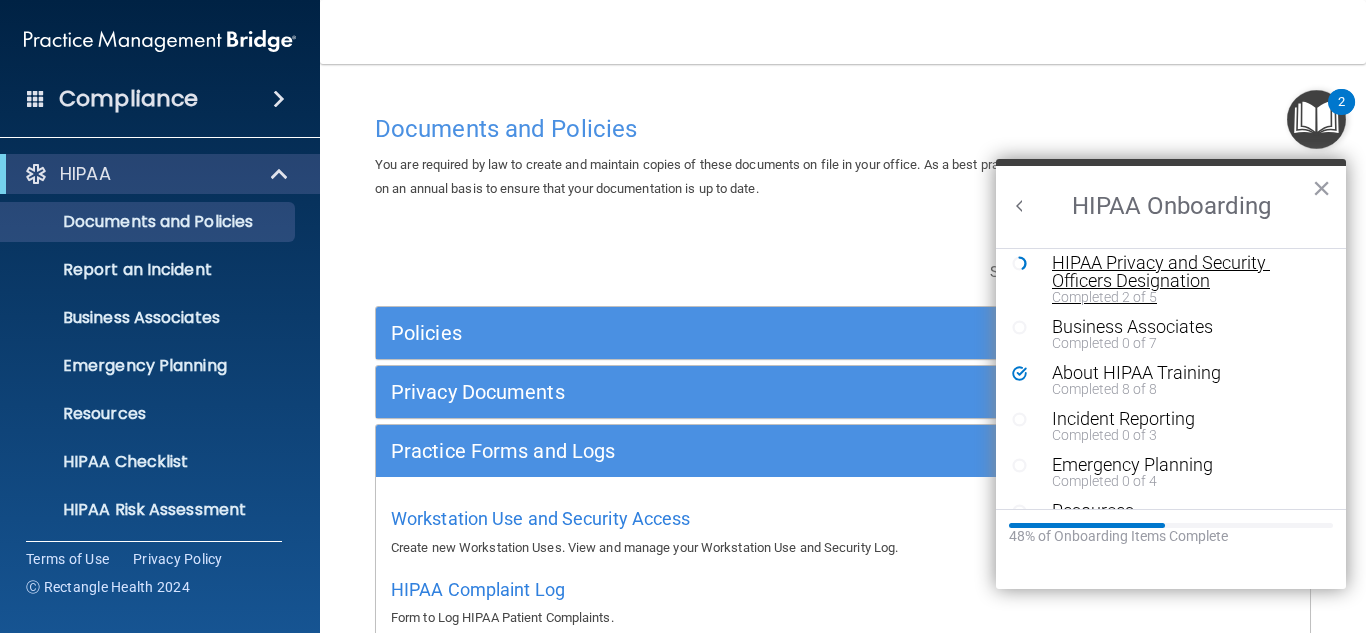 click on "HIPAA Privacy and Security Officers Designation" at bounding box center (1186, 272) 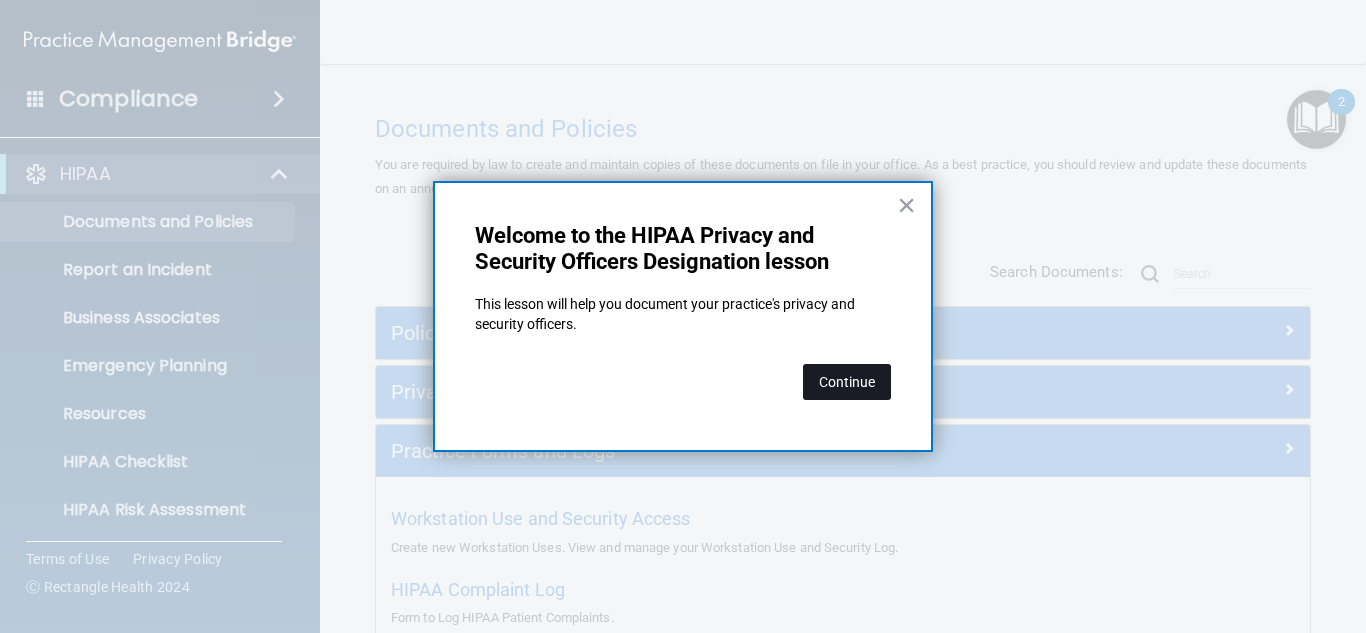 click on "Continue" at bounding box center (847, 382) 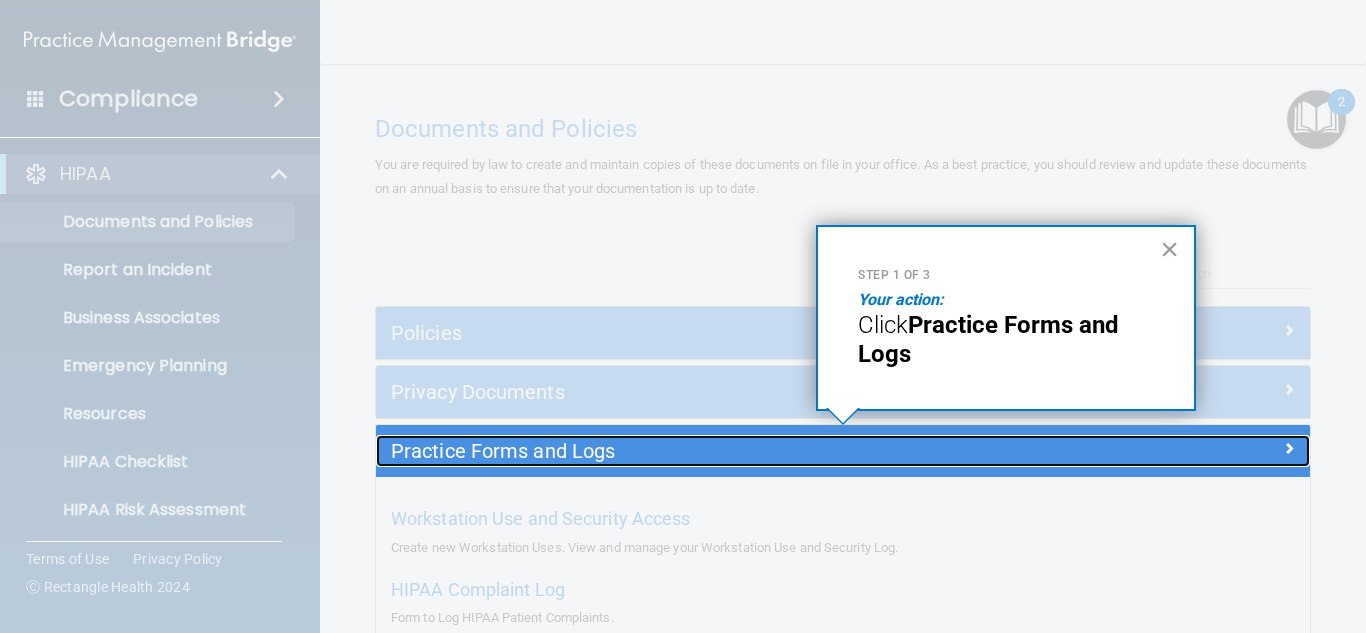 click on "Practice Forms and Logs" at bounding box center [726, 451] 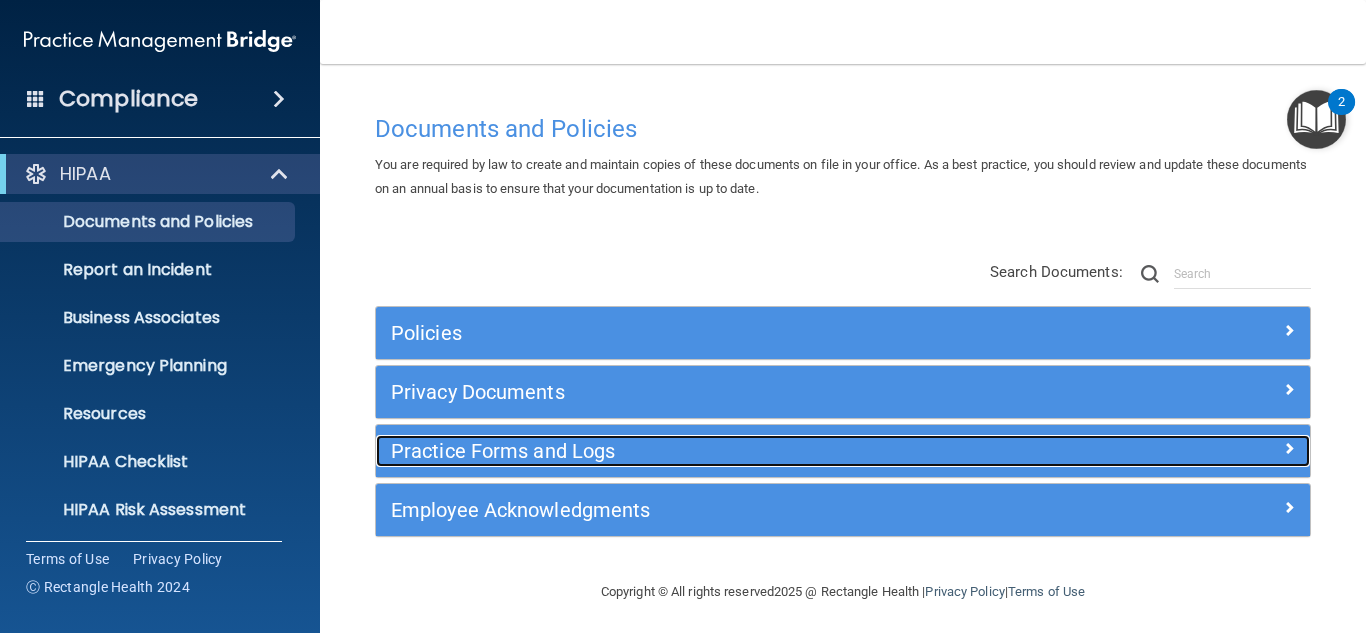 click on "Practice Forms and Logs" at bounding box center (726, 451) 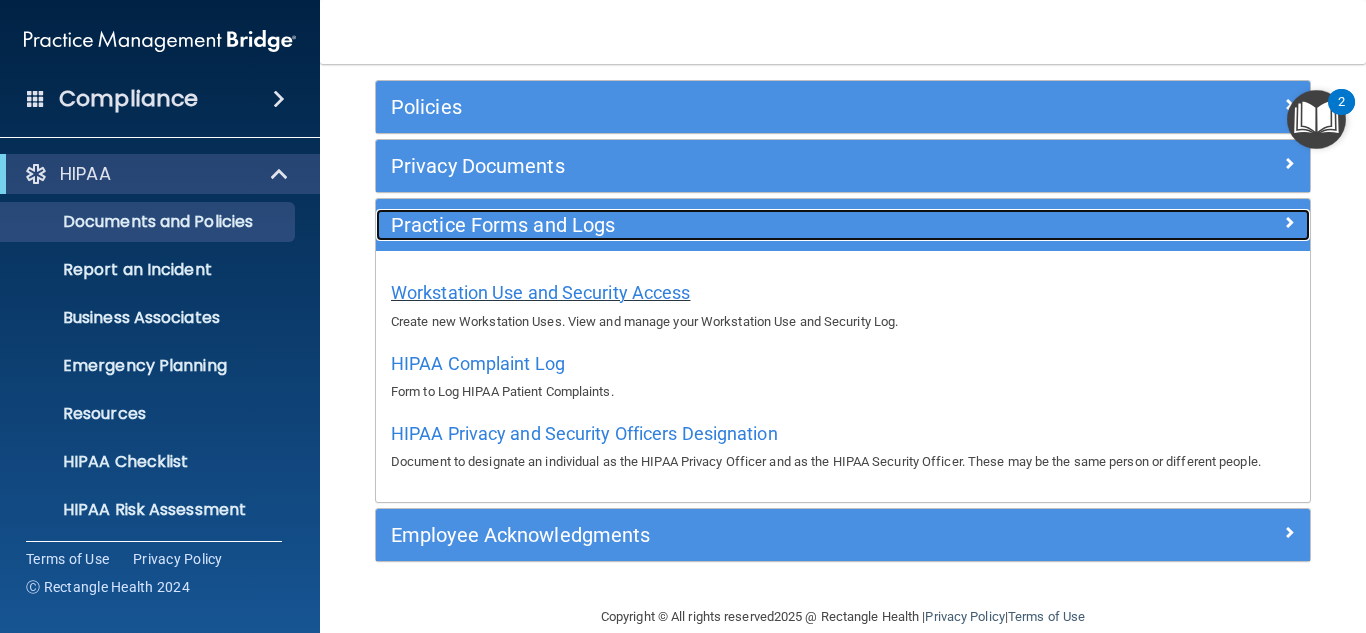 scroll, scrollTop: 258, scrollLeft: 0, axis: vertical 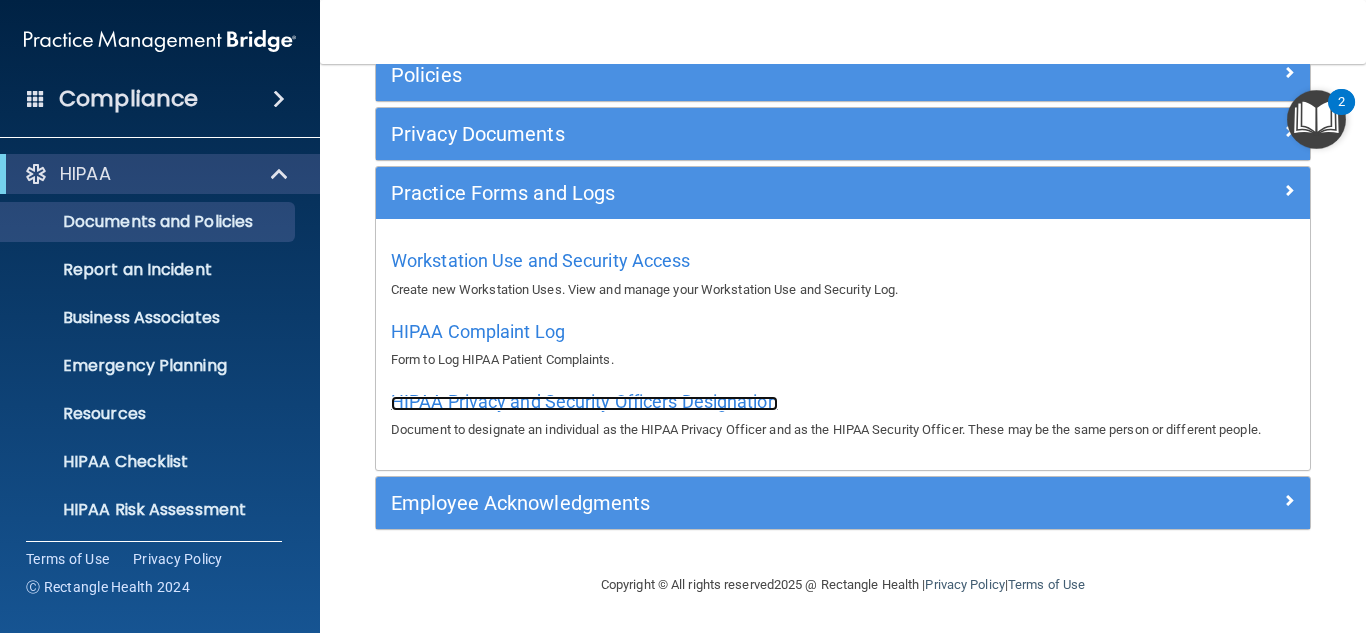 click on "HIPAA Privacy and Security Officers Designation" at bounding box center [584, 401] 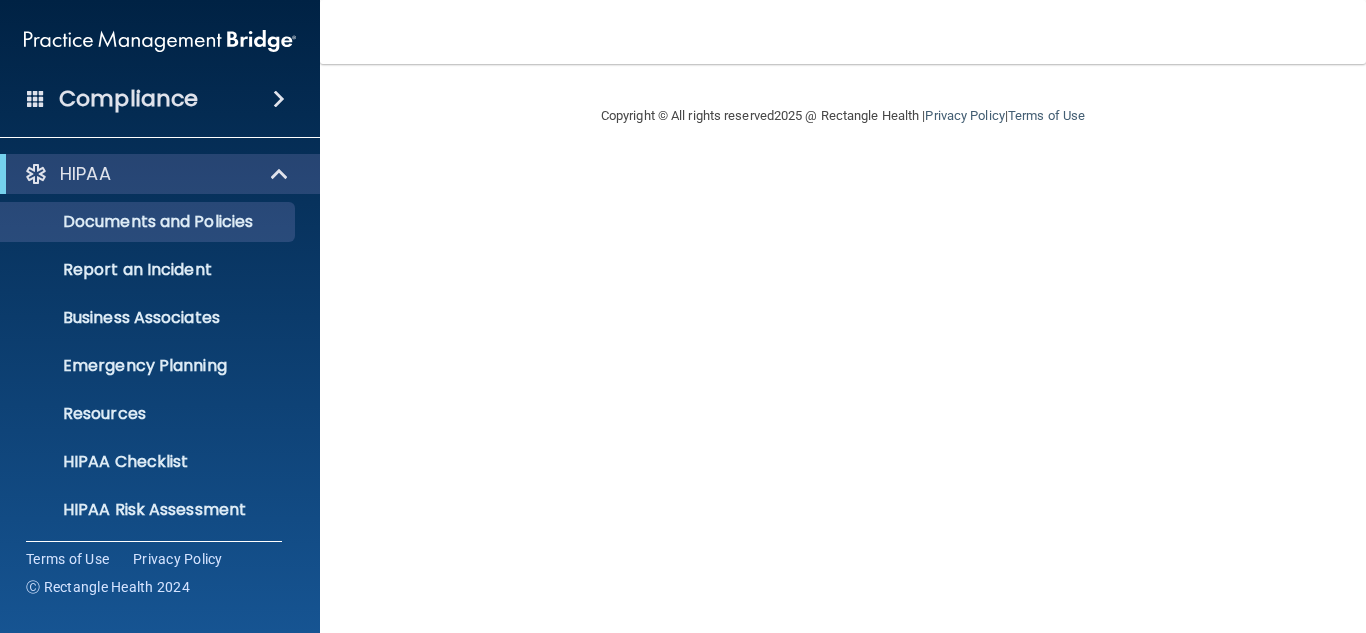 scroll, scrollTop: 0, scrollLeft: 0, axis: both 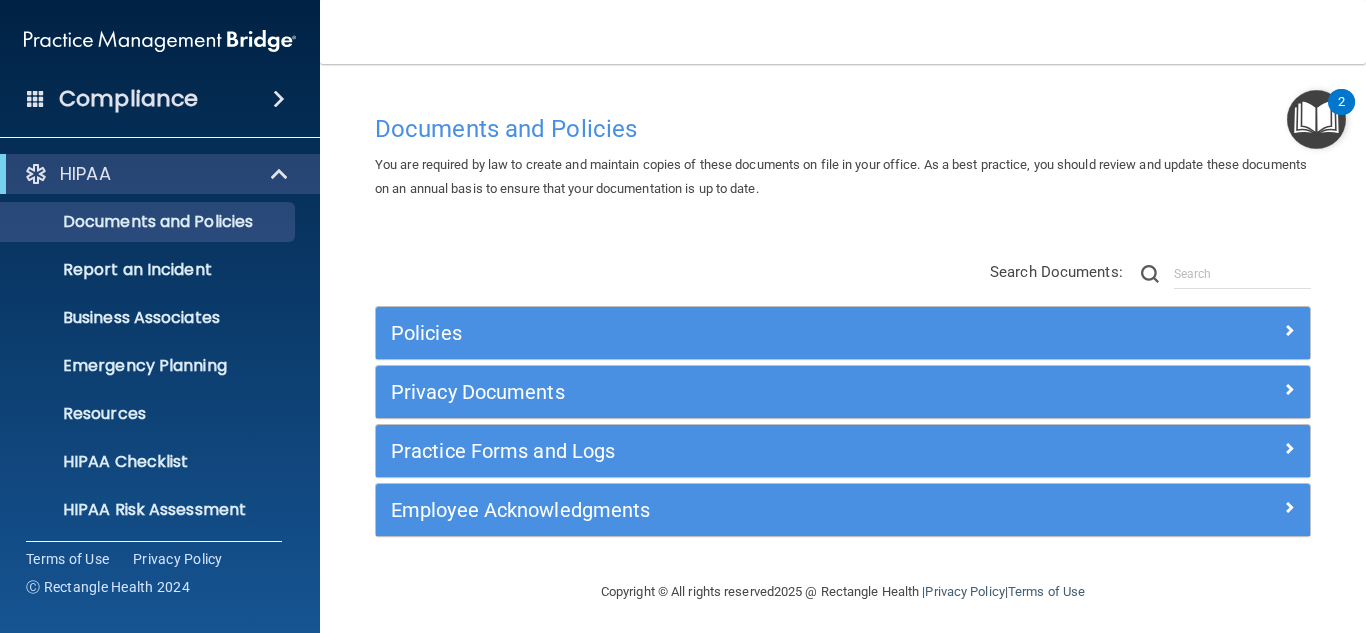 click at bounding box center [1316, 119] 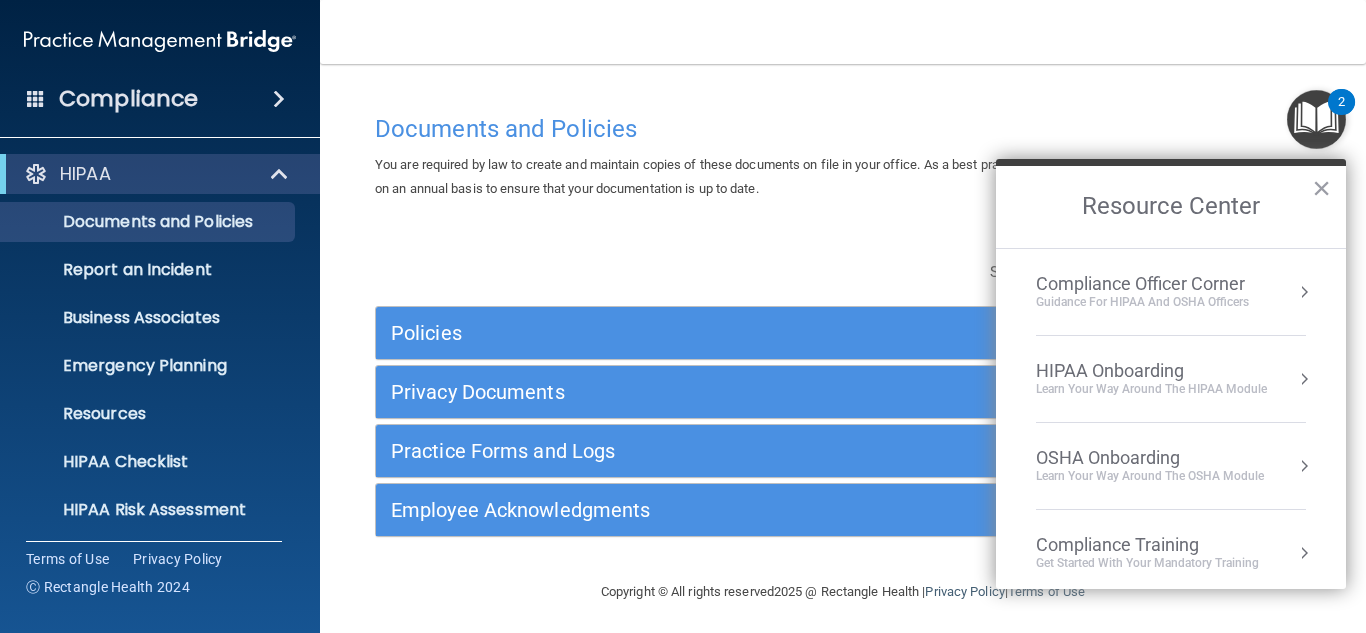 click on "HIPAA Onboarding Learn Your Way around the HIPAA module" at bounding box center [1171, 379] 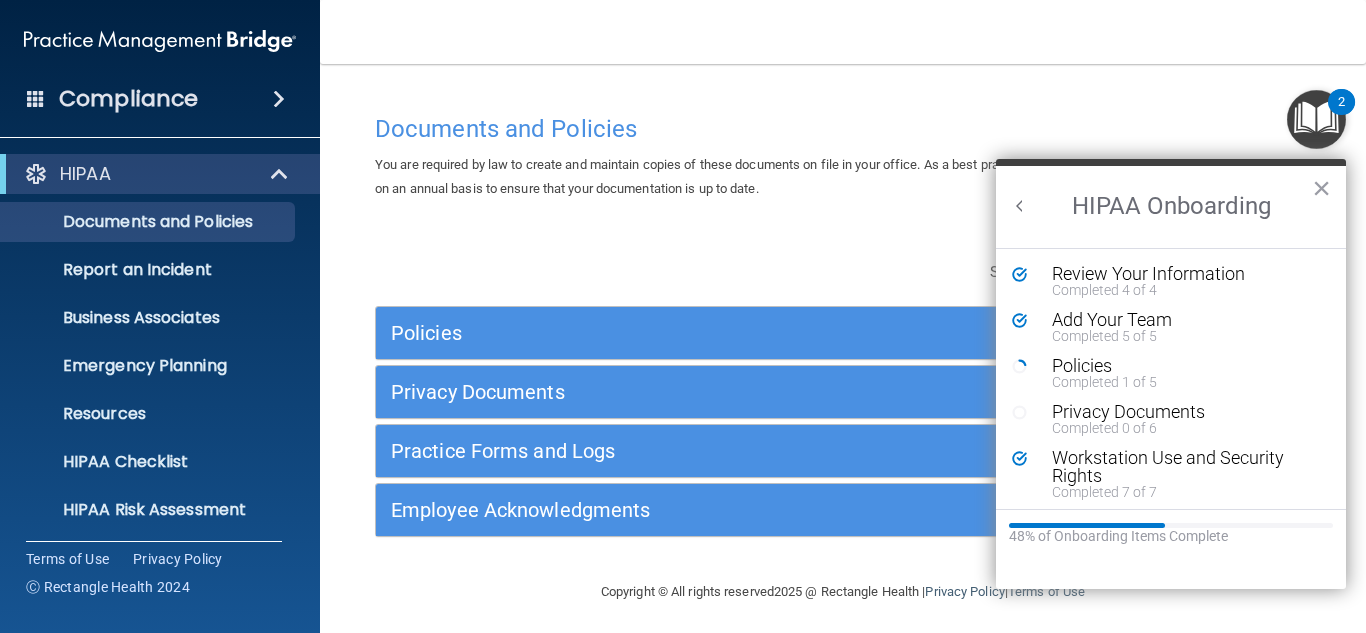 scroll, scrollTop: 0, scrollLeft: 0, axis: both 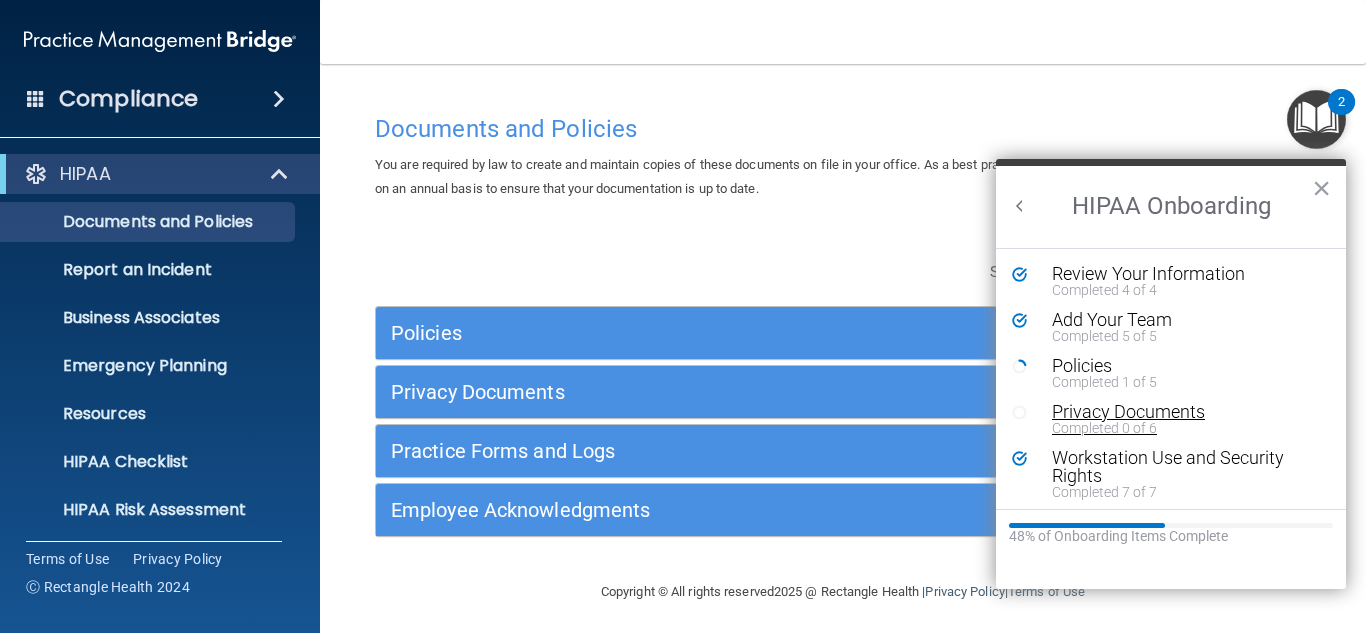 click on "Completed 0 of 6" at bounding box center (1186, 428) 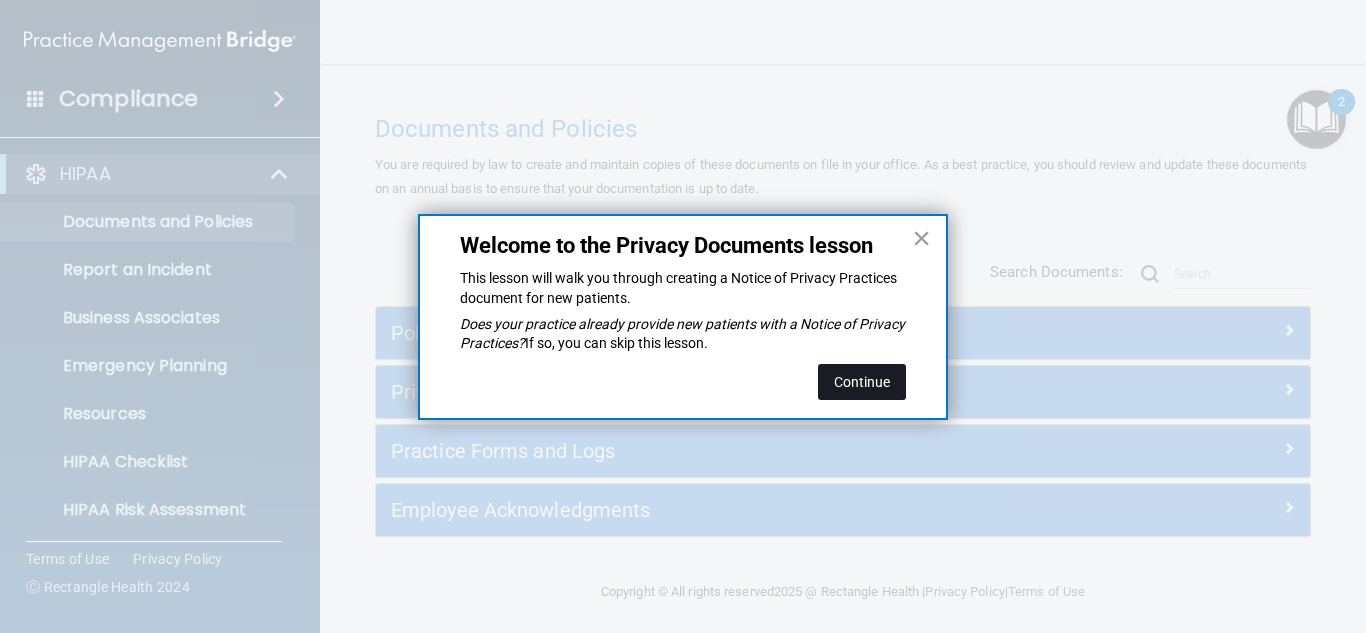 click on "Continue" at bounding box center [862, 382] 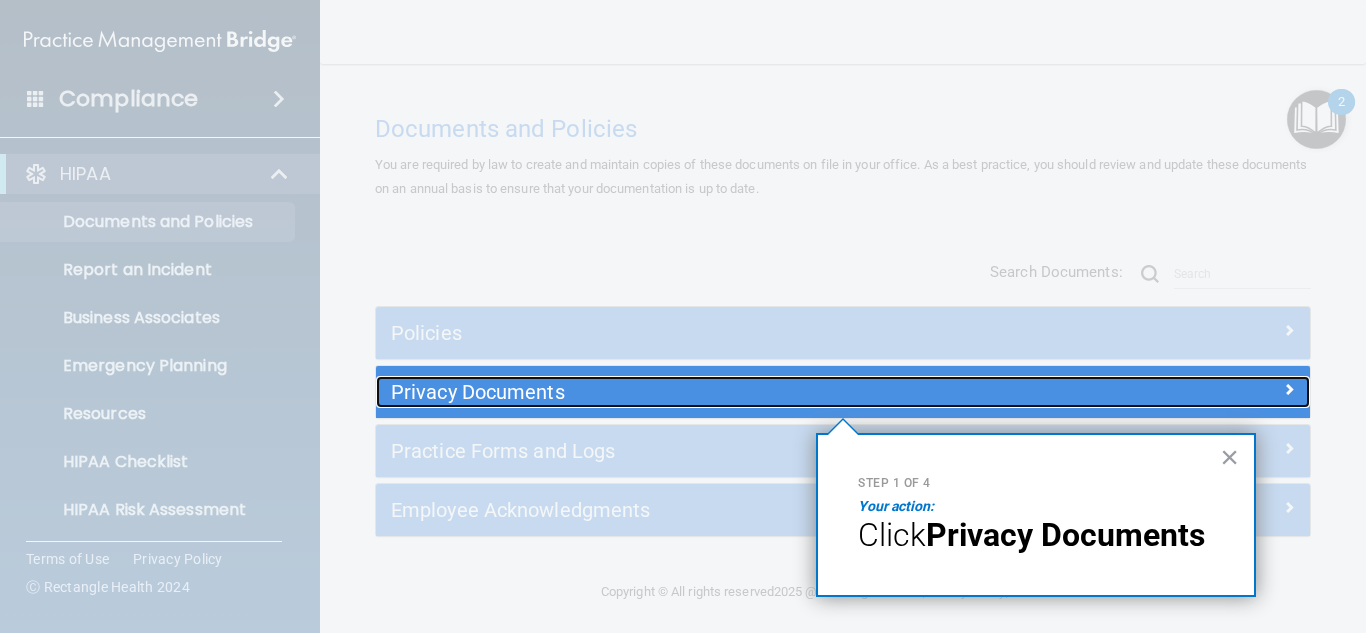 click on "Privacy Documents" at bounding box center (726, 392) 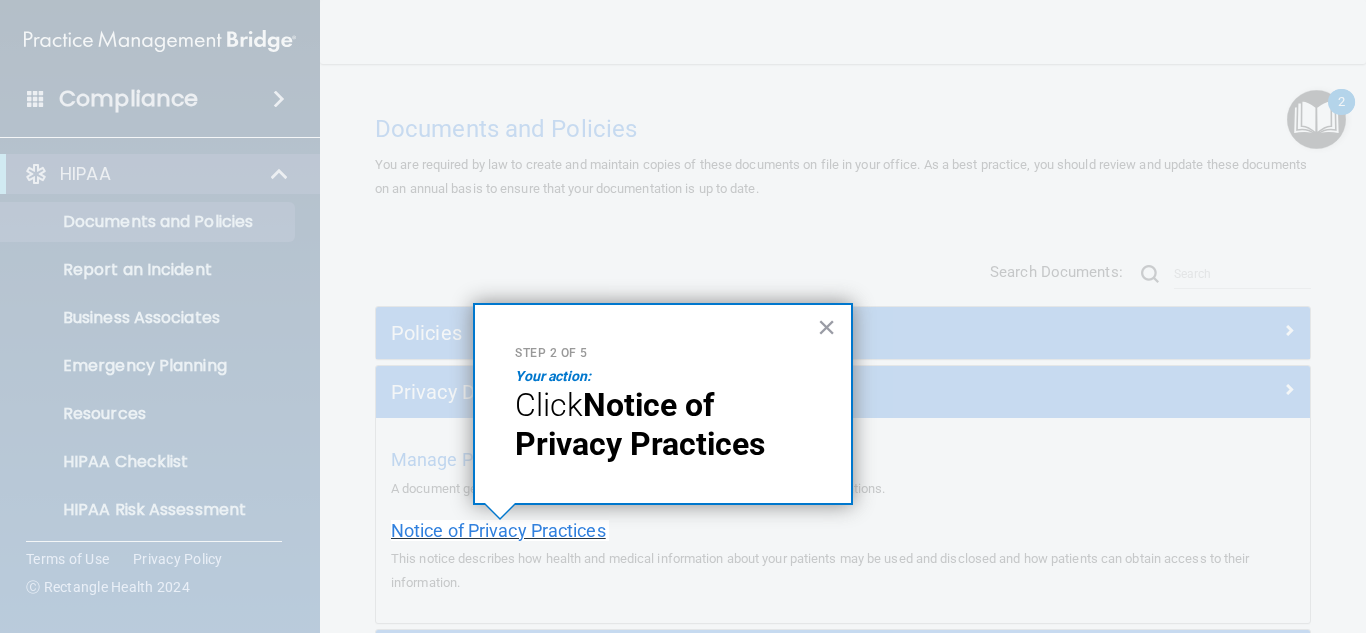 click on "Notice of Privacy Practices" at bounding box center [498, 530] 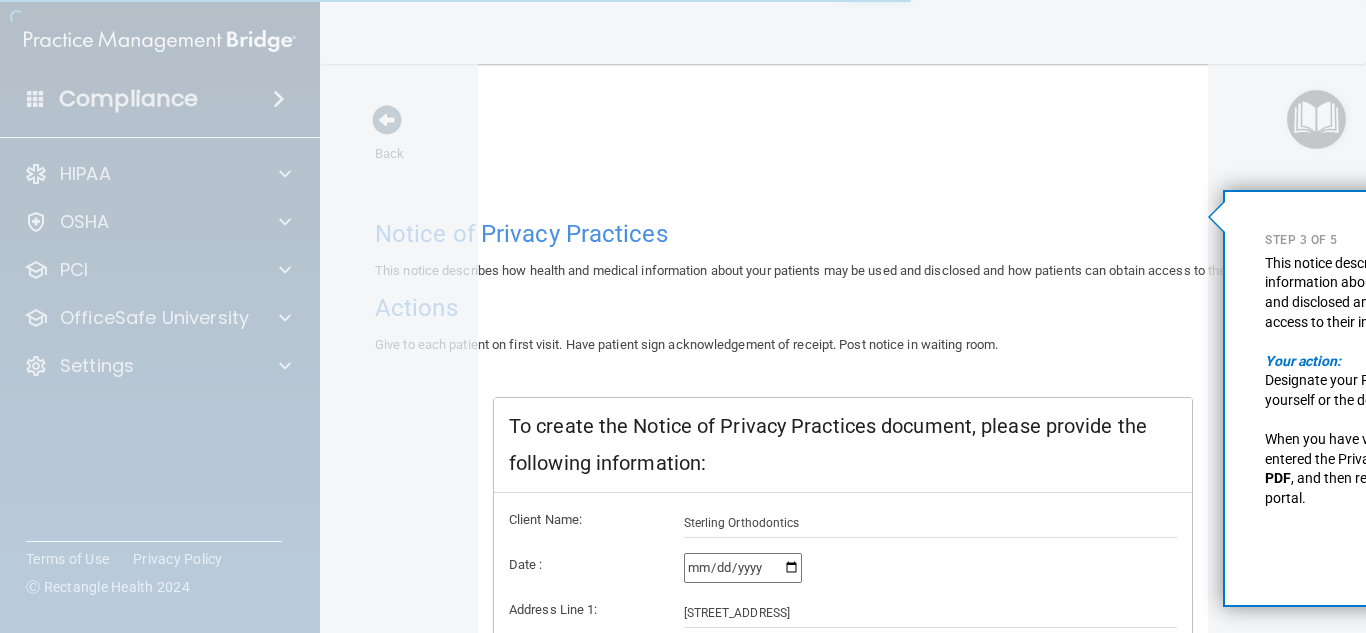scroll, scrollTop: 357, scrollLeft: 0, axis: vertical 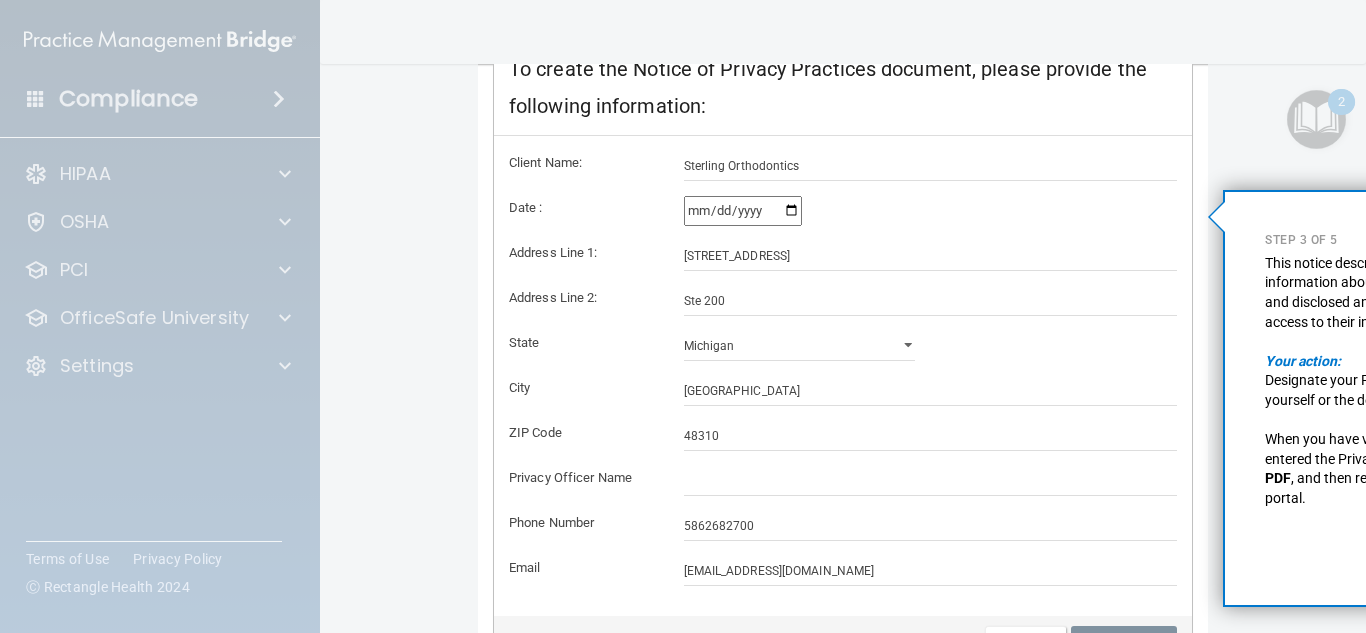click on "2025-07-25" at bounding box center [743, 211] 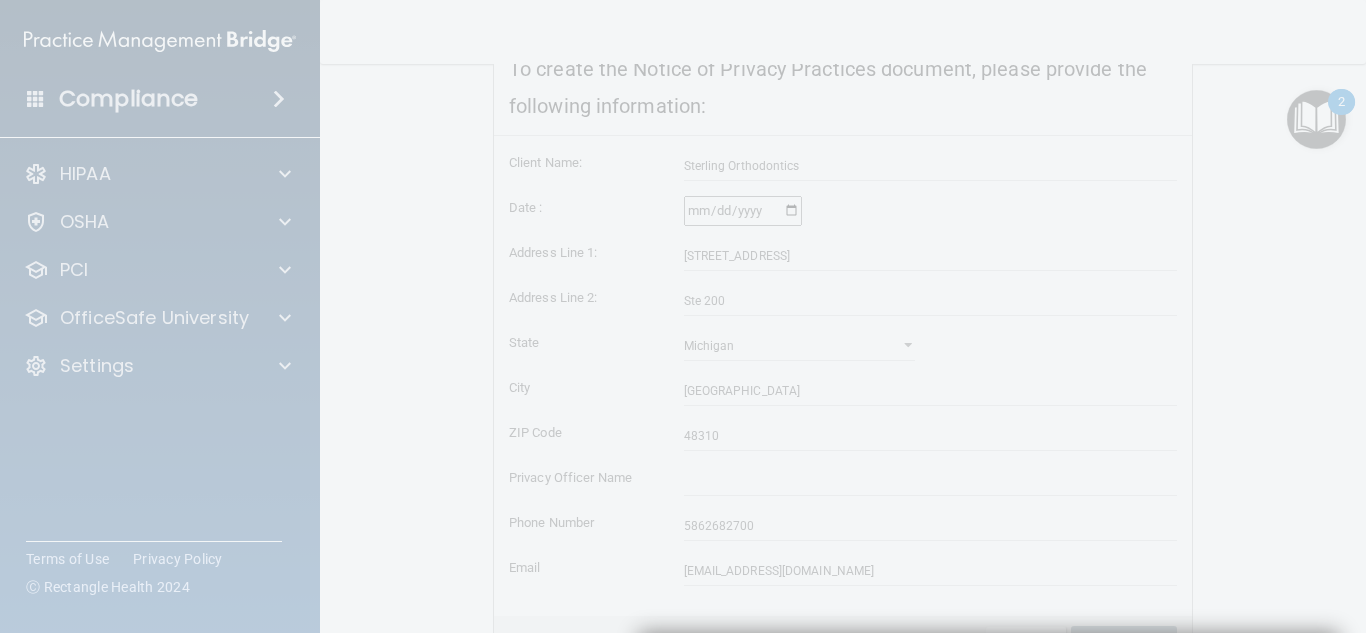 click at bounding box center [683, 316] 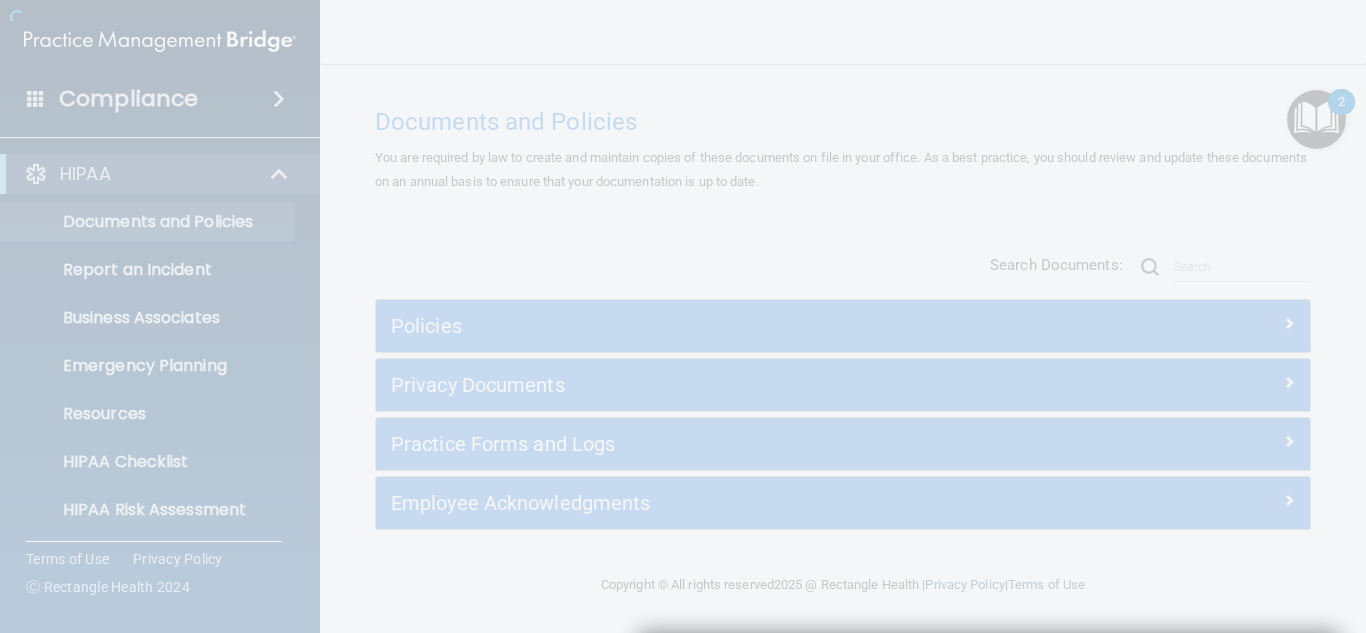 scroll, scrollTop: 7, scrollLeft: 0, axis: vertical 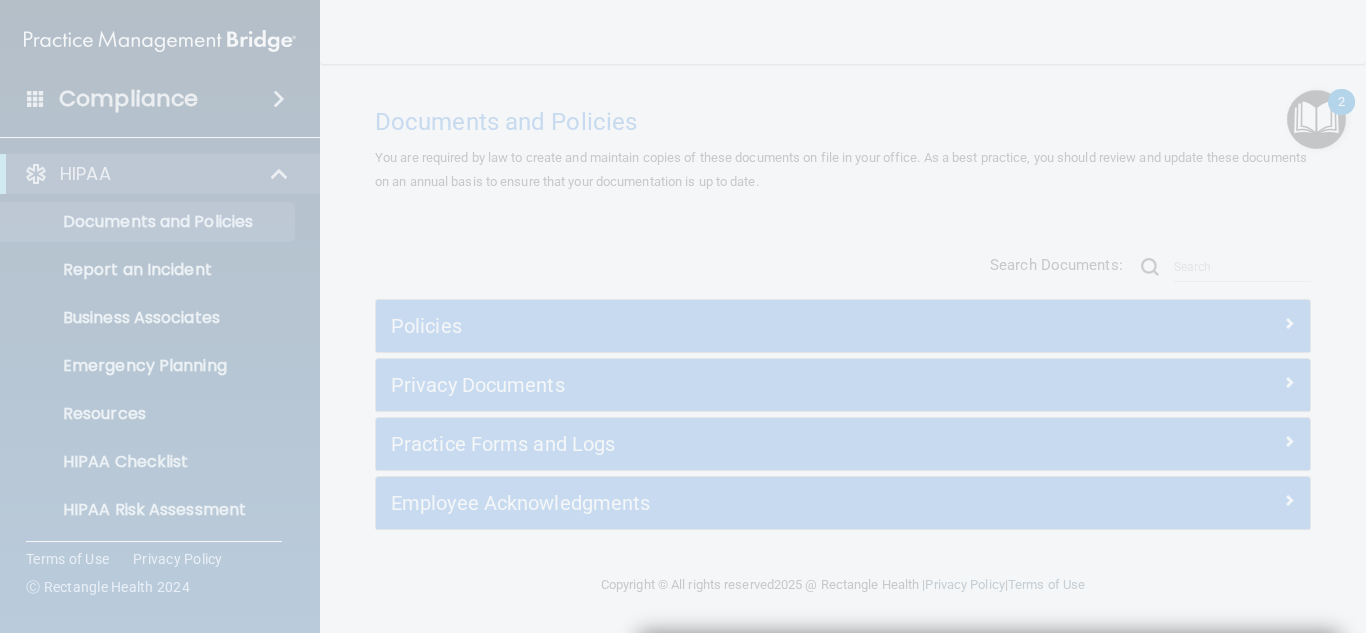 click at bounding box center [683, 316] 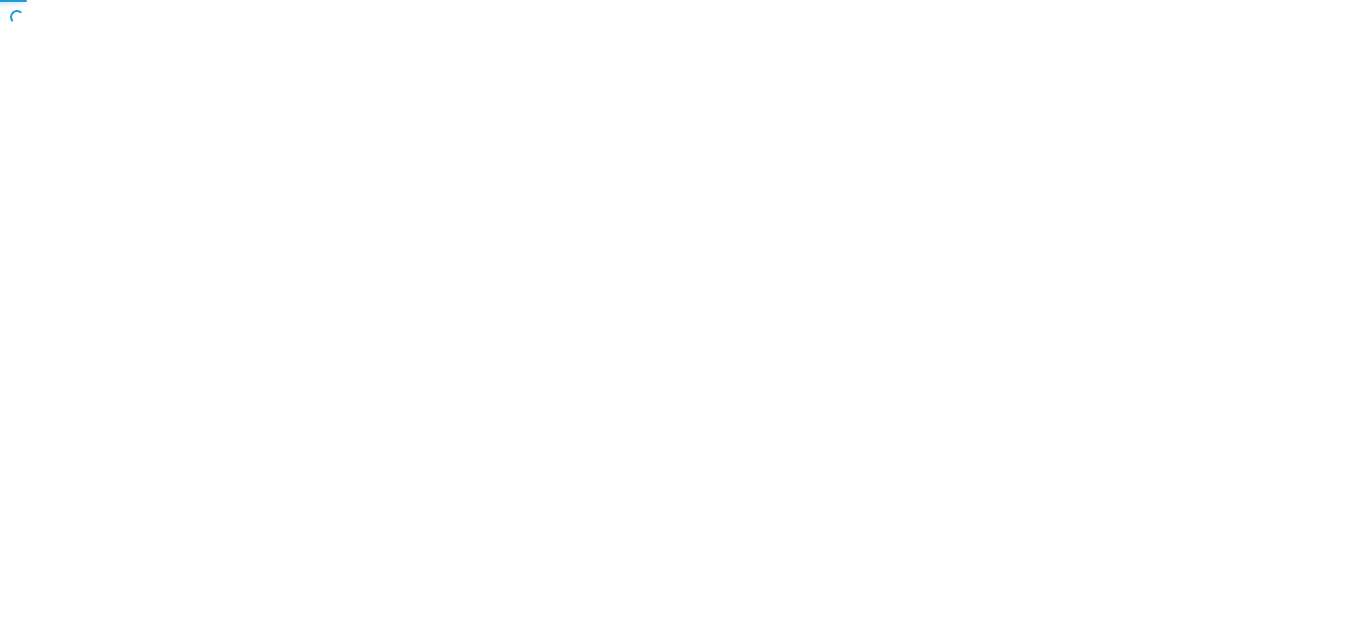 scroll, scrollTop: 0, scrollLeft: 0, axis: both 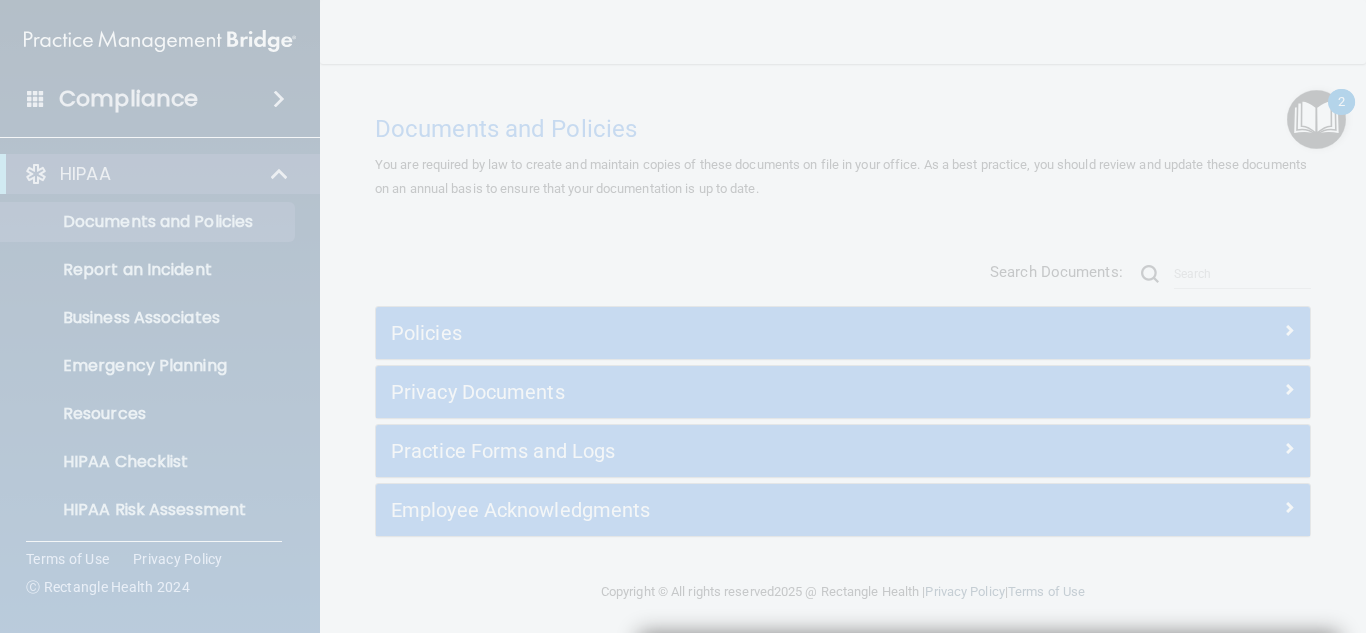 click at bounding box center [683, 316] 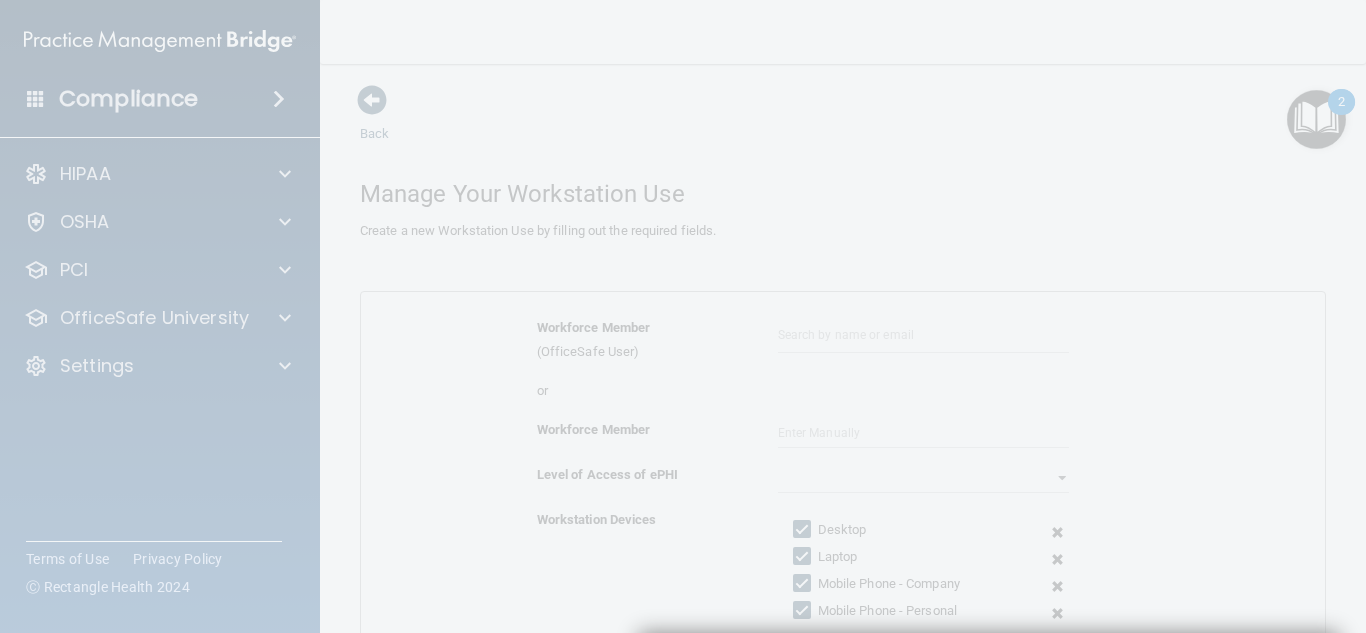click at bounding box center [683, 316] 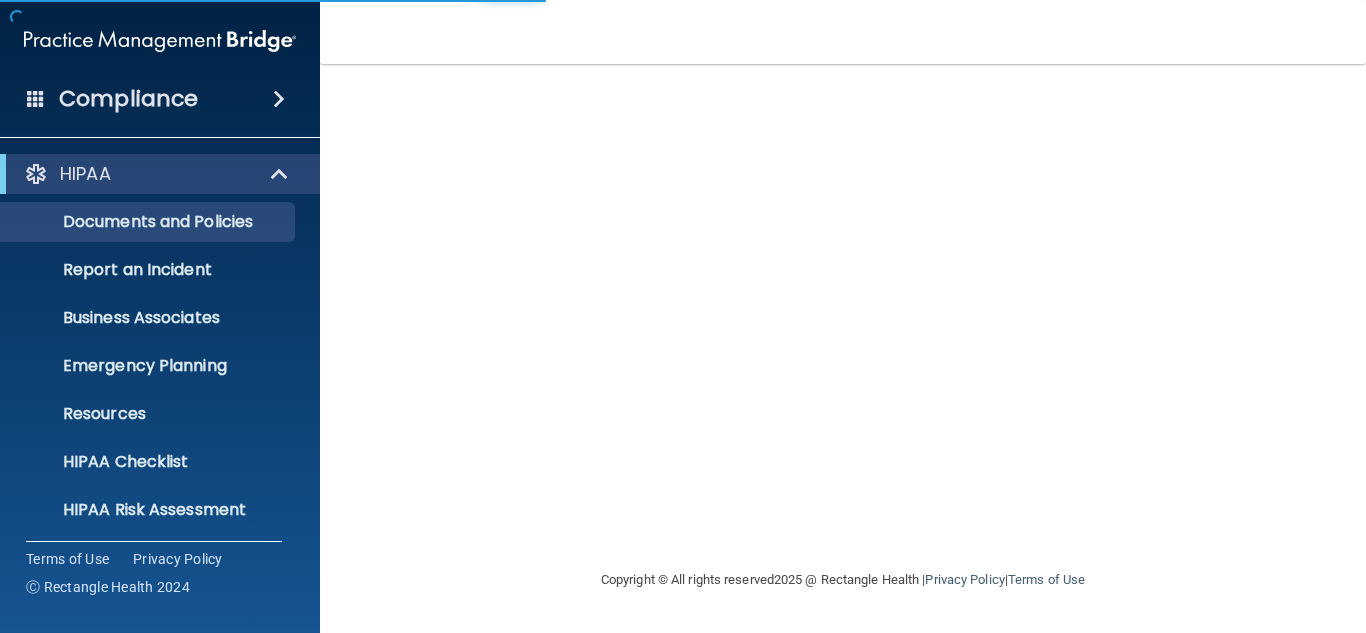 scroll, scrollTop: 0, scrollLeft: 0, axis: both 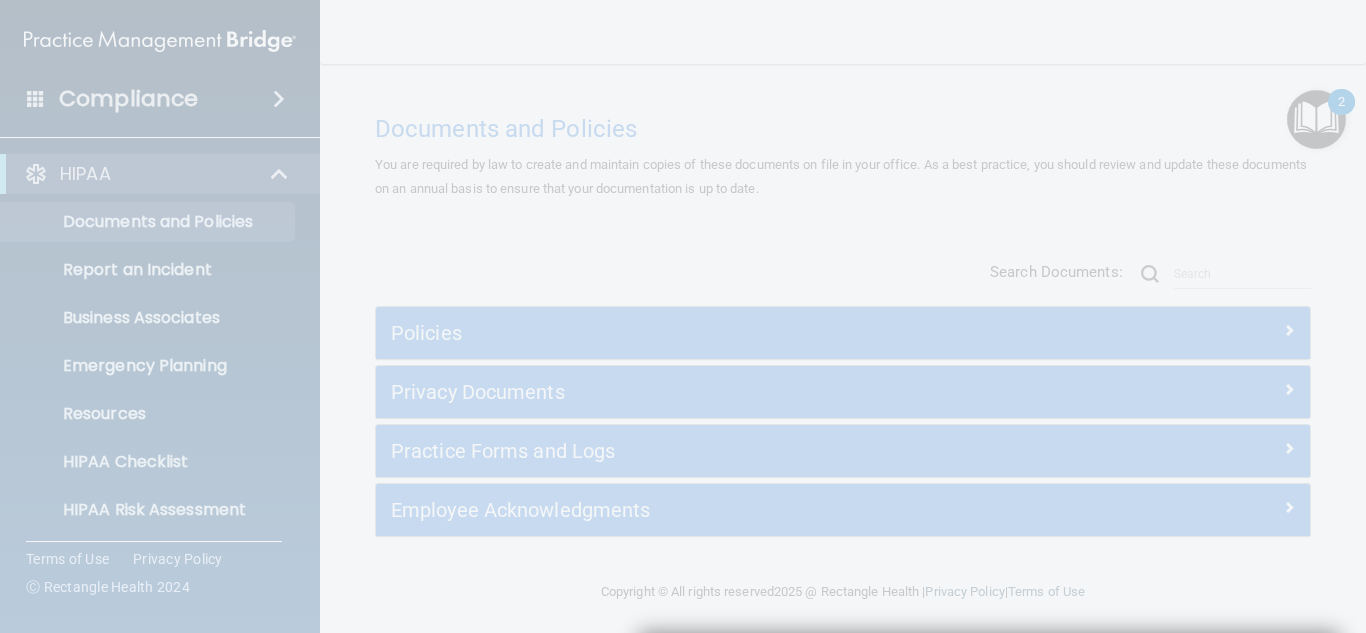 click at bounding box center (683, 316) 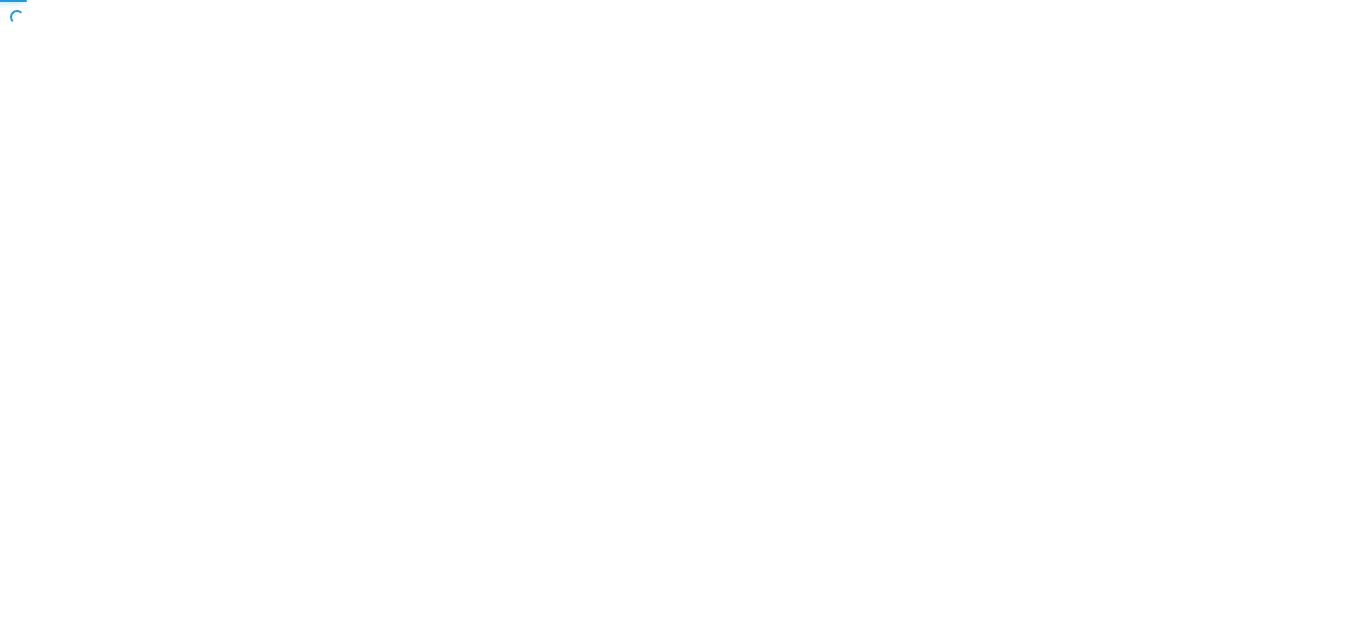 scroll, scrollTop: 0, scrollLeft: 0, axis: both 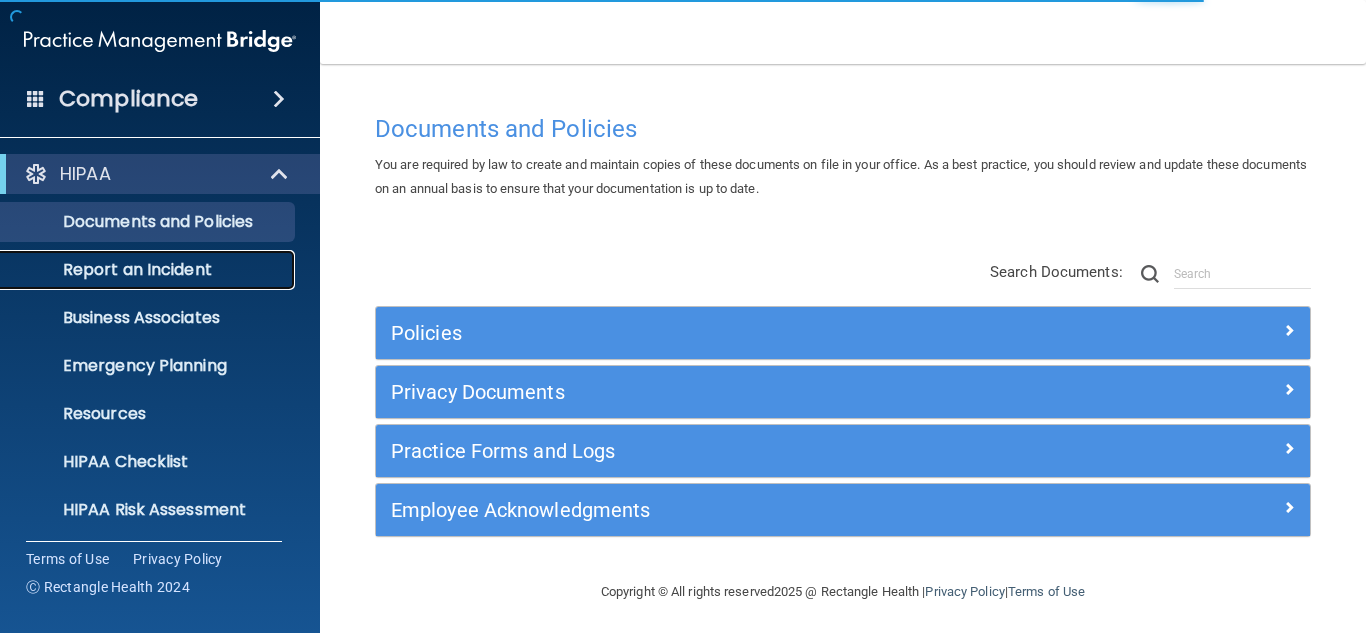 click on "Report an Incident" at bounding box center [149, 270] 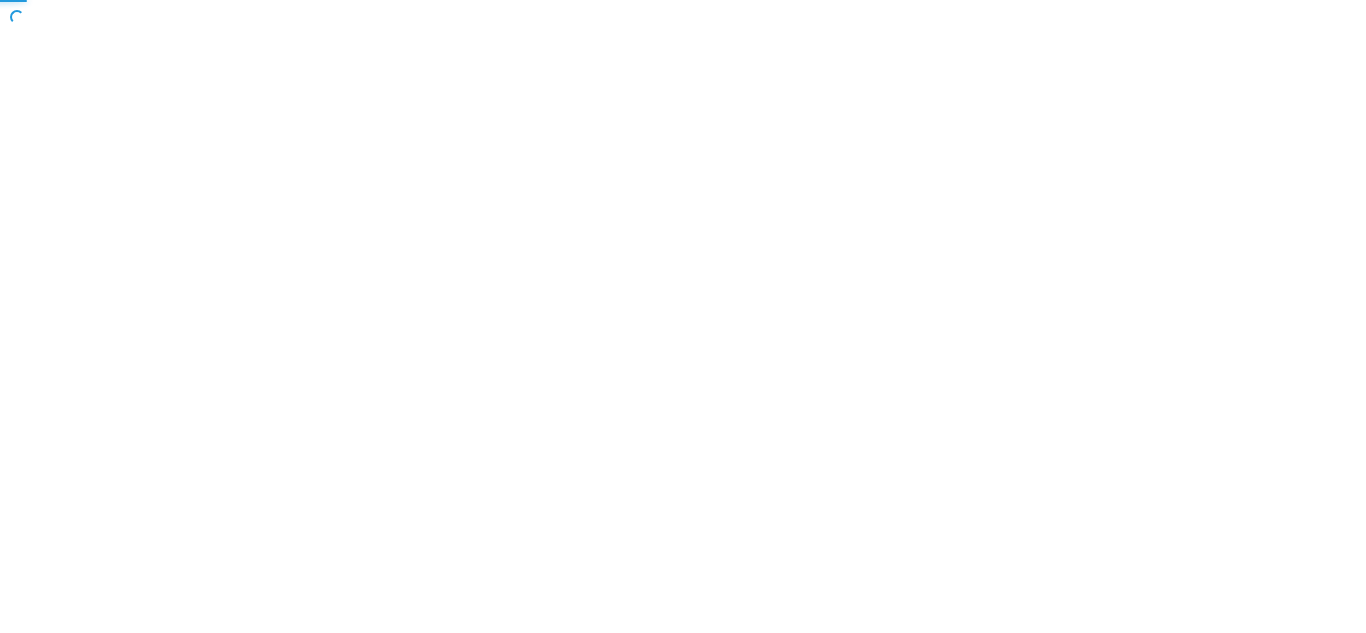 scroll, scrollTop: 0, scrollLeft: 0, axis: both 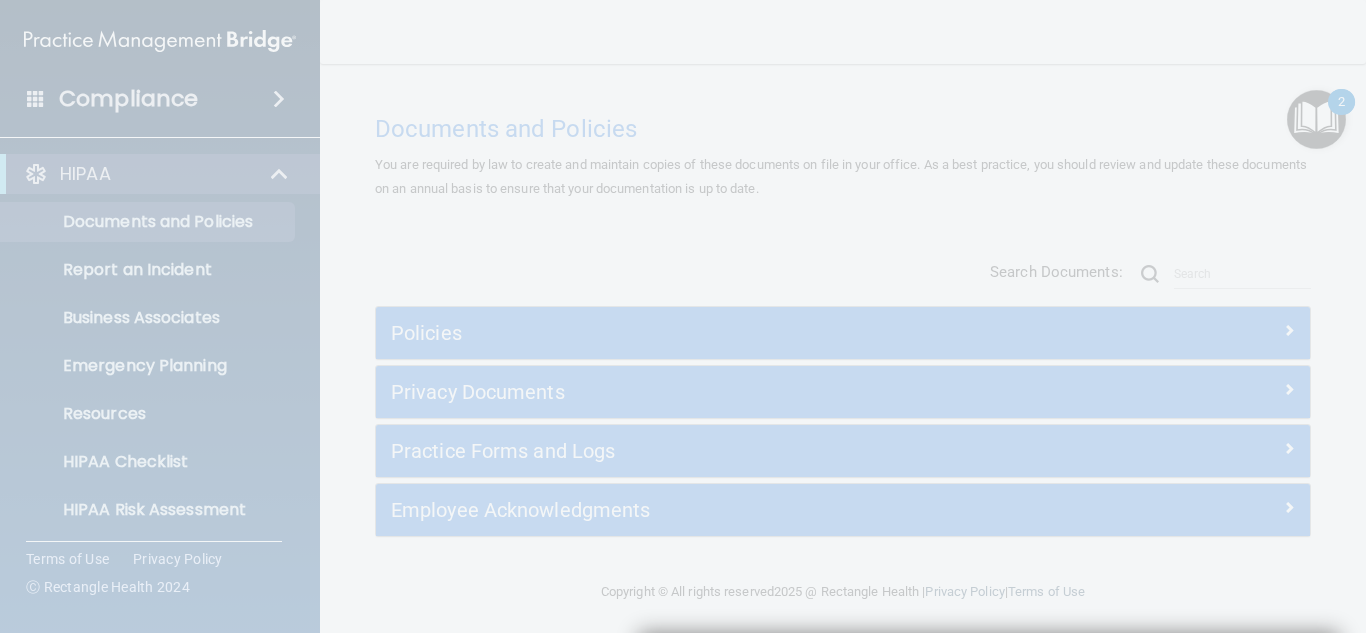 click at bounding box center (683, 316) 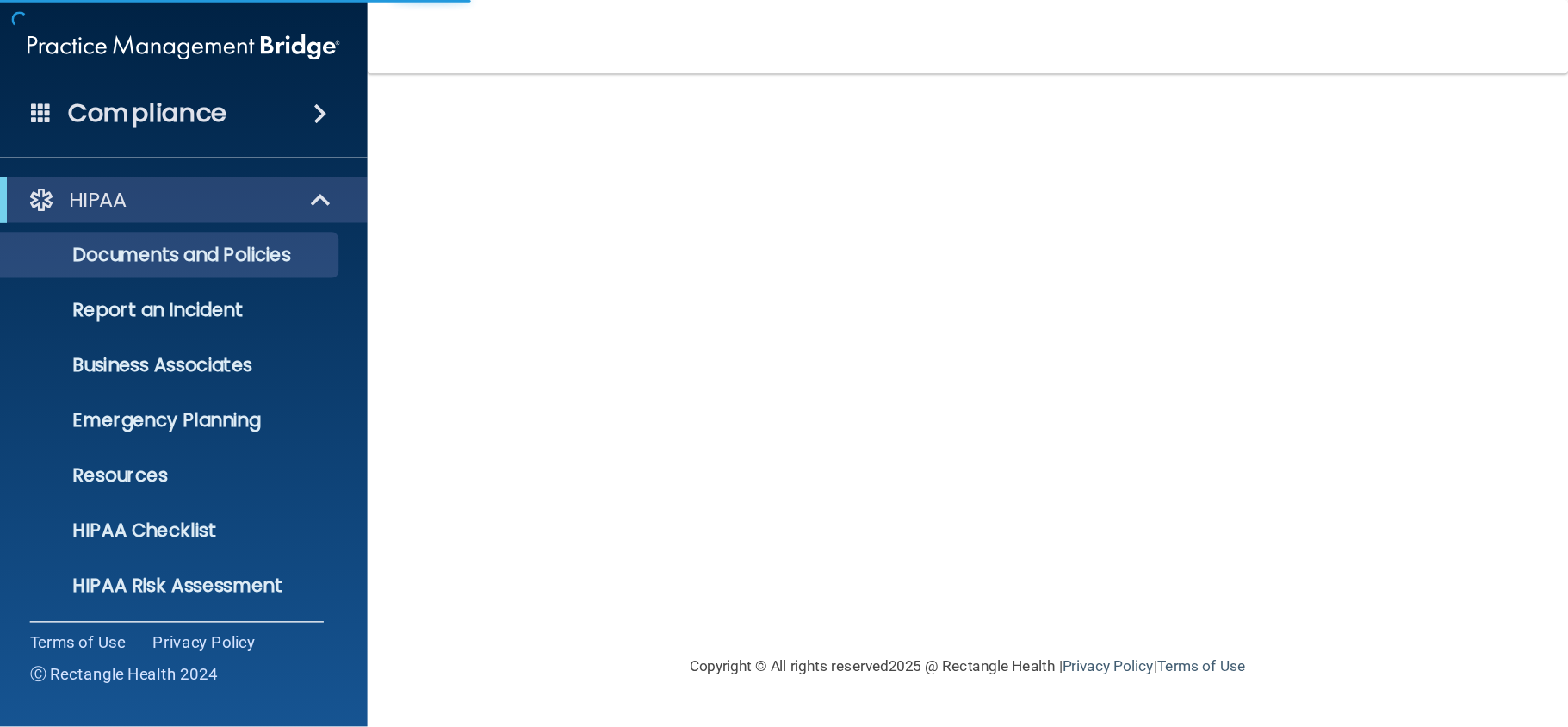 scroll, scrollTop: 0, scrollLeft: 0, axis: both 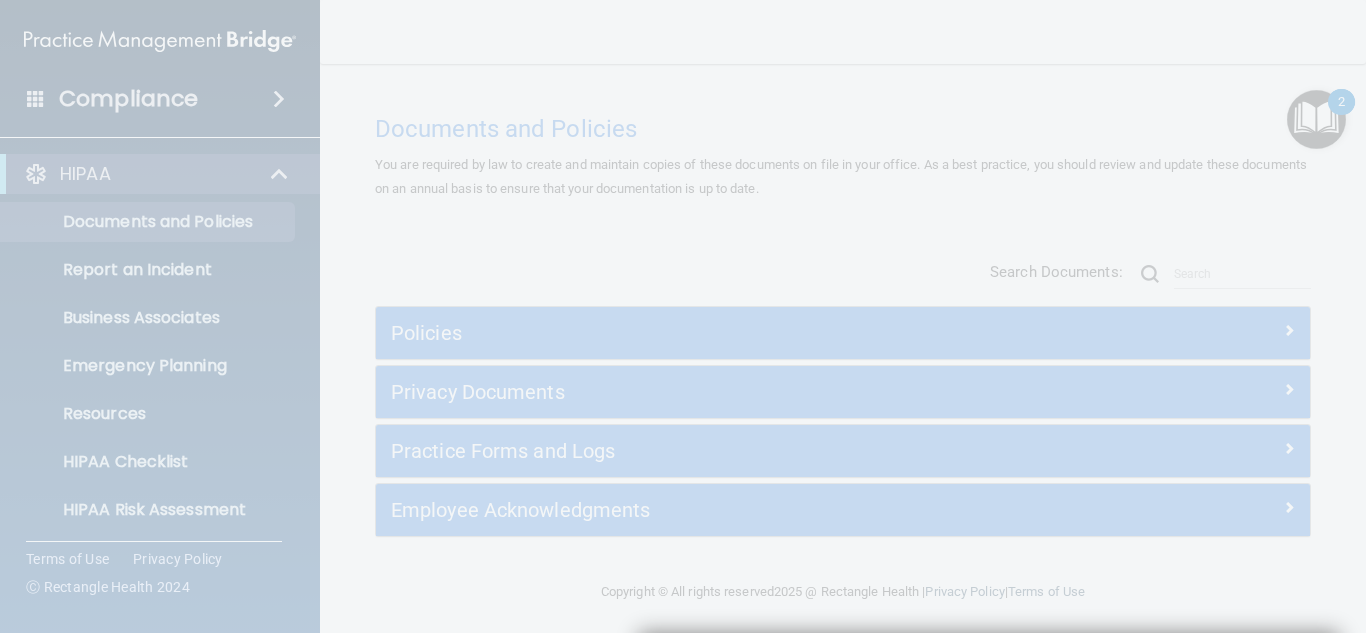 click at bounding box center [683, 316] 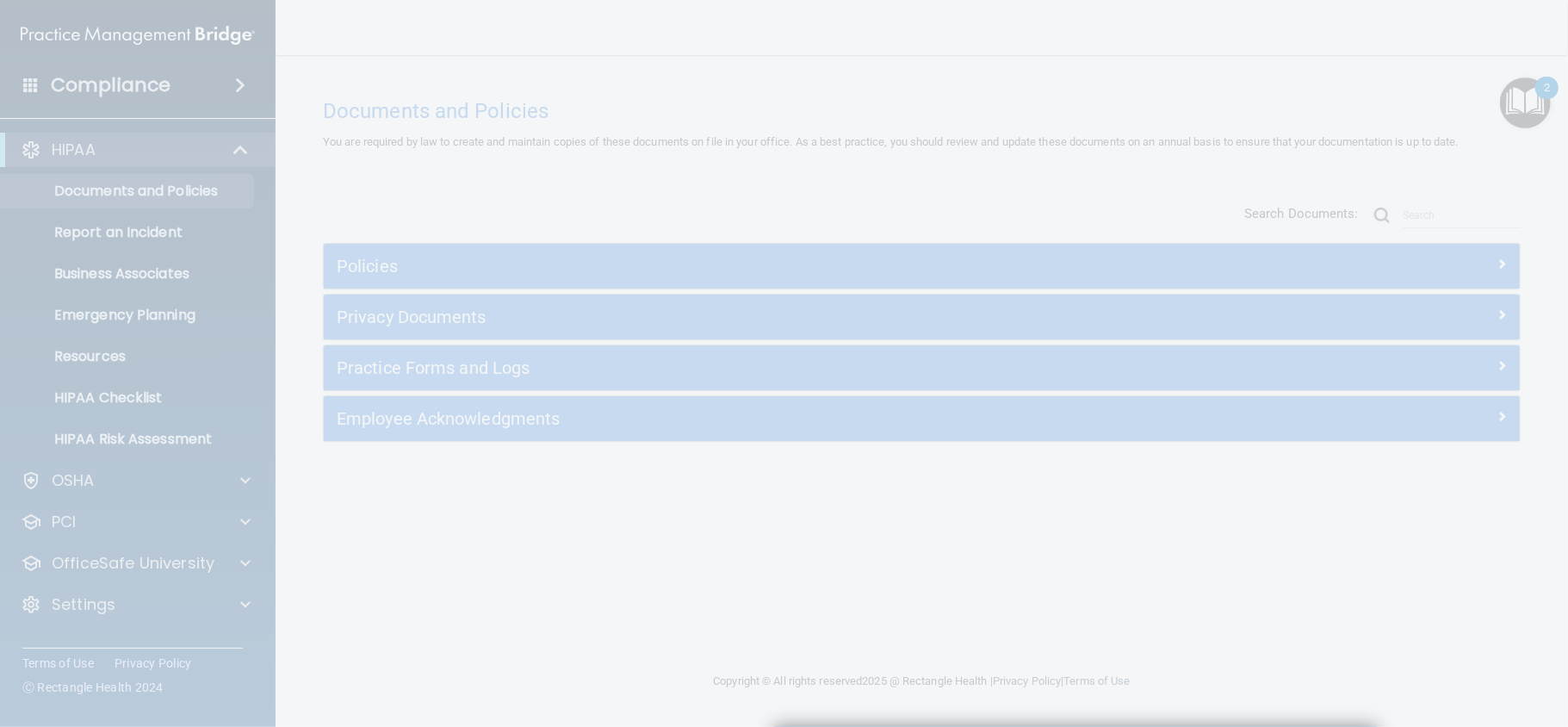 click at bounding box center [784, 364] 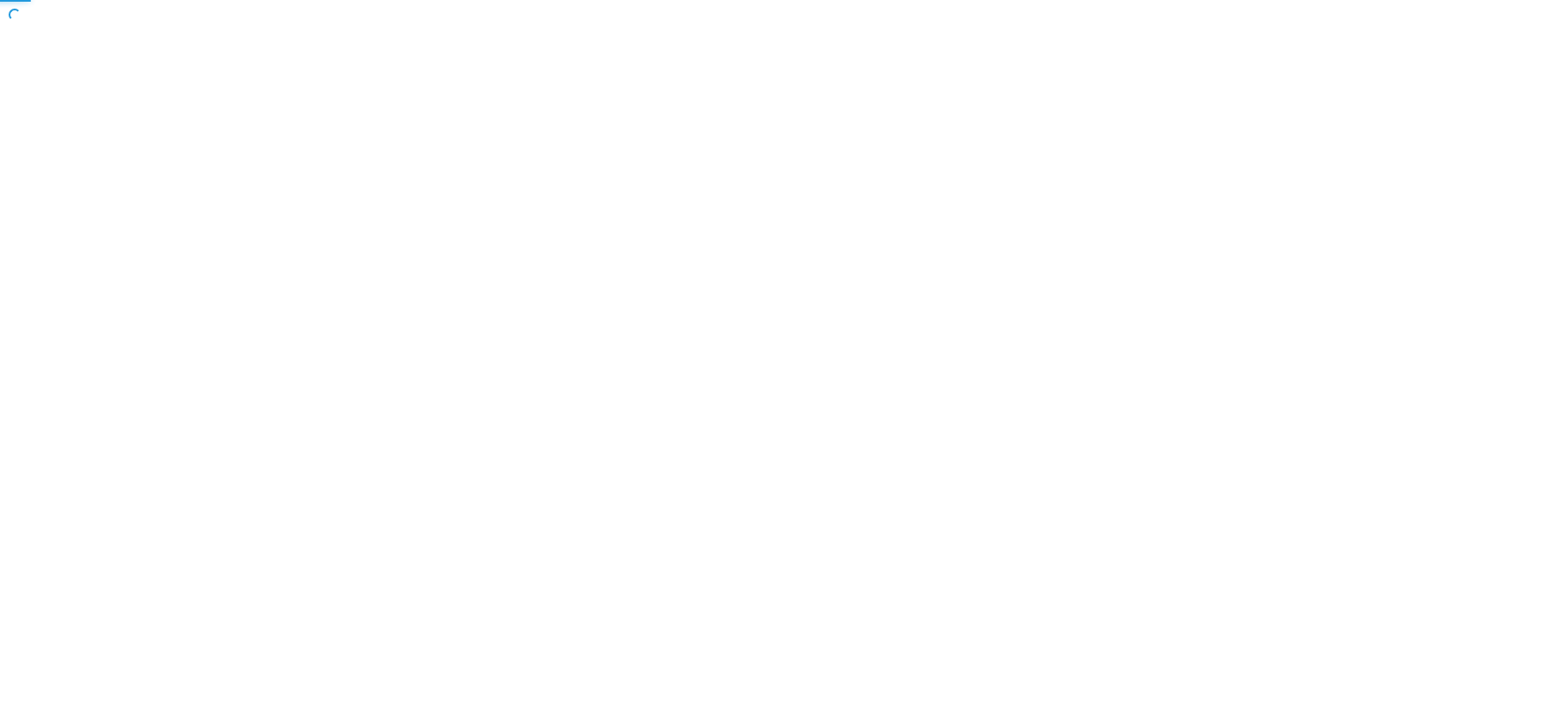 scroll, scrollTop: 0, scrollLeft: 0, axis: both 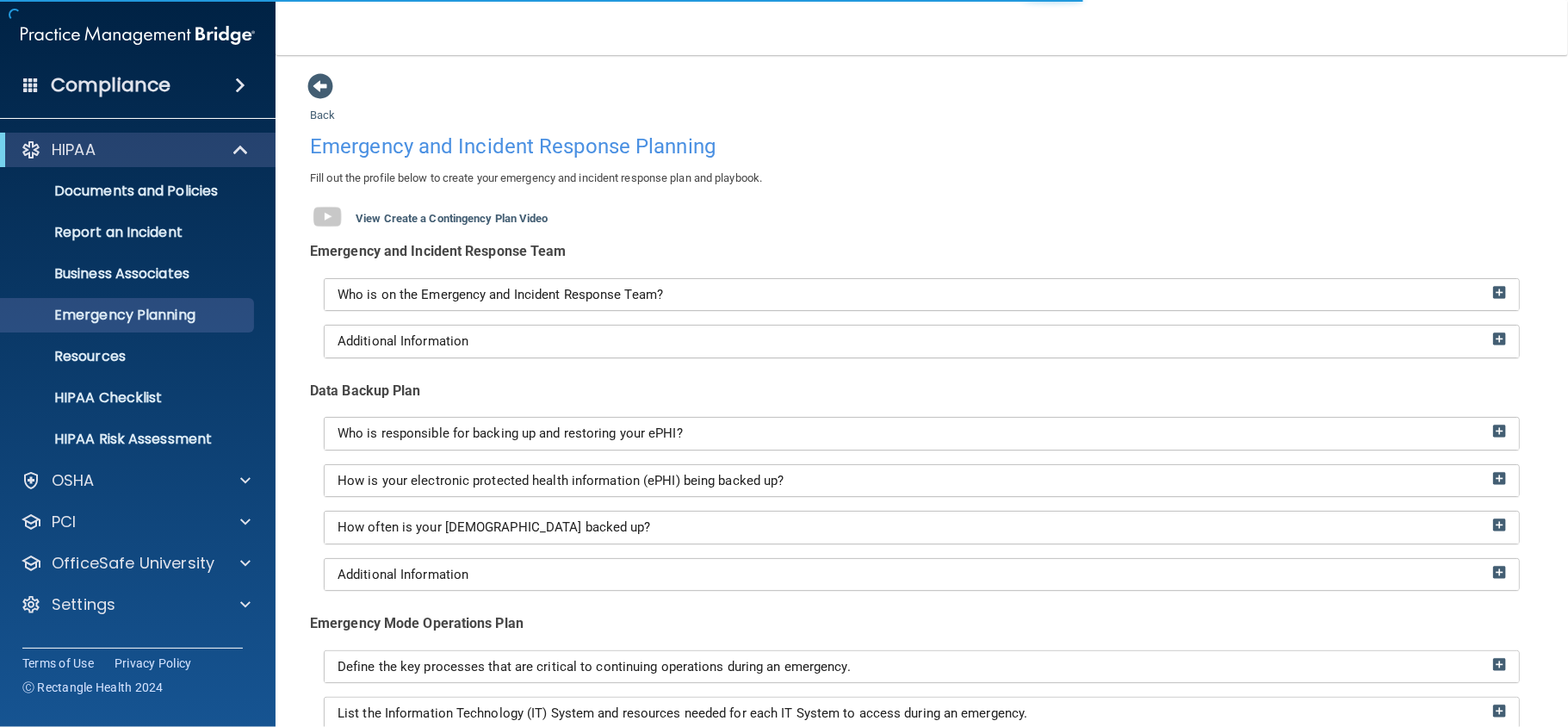 click on "Compliance" at bounding box center [138, 85] 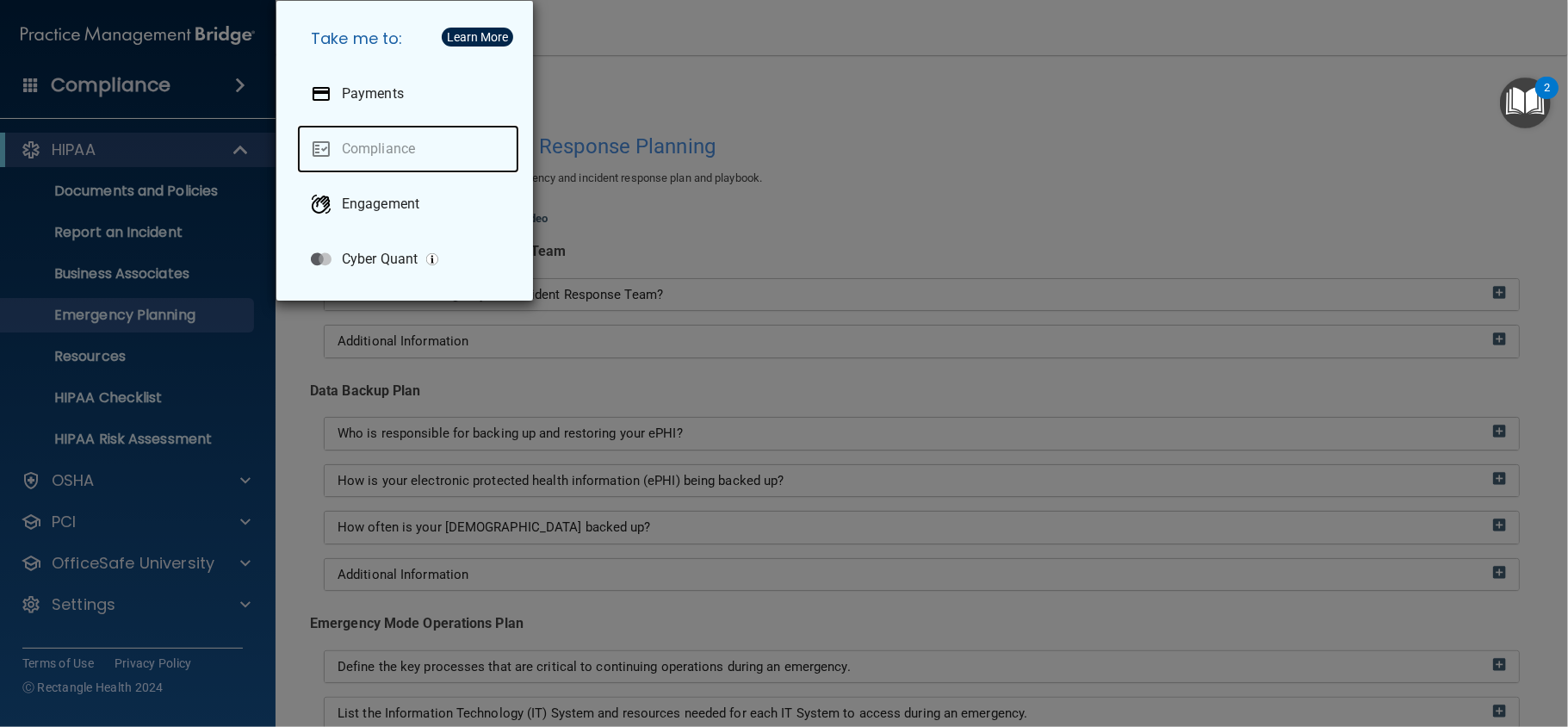 click on "Compliance" at bounding box center [408, 149] 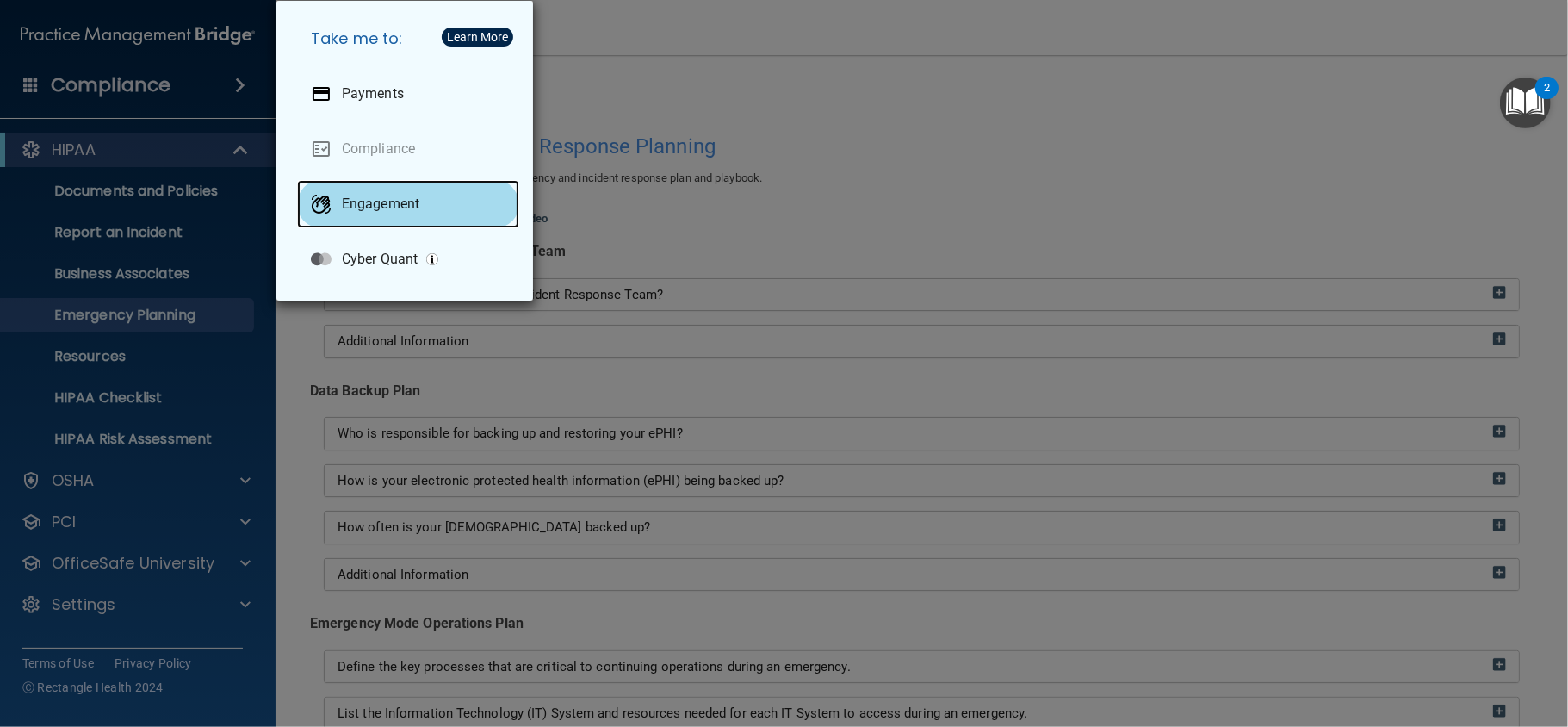 click on "Engagement" at bounding box center [381, 204] 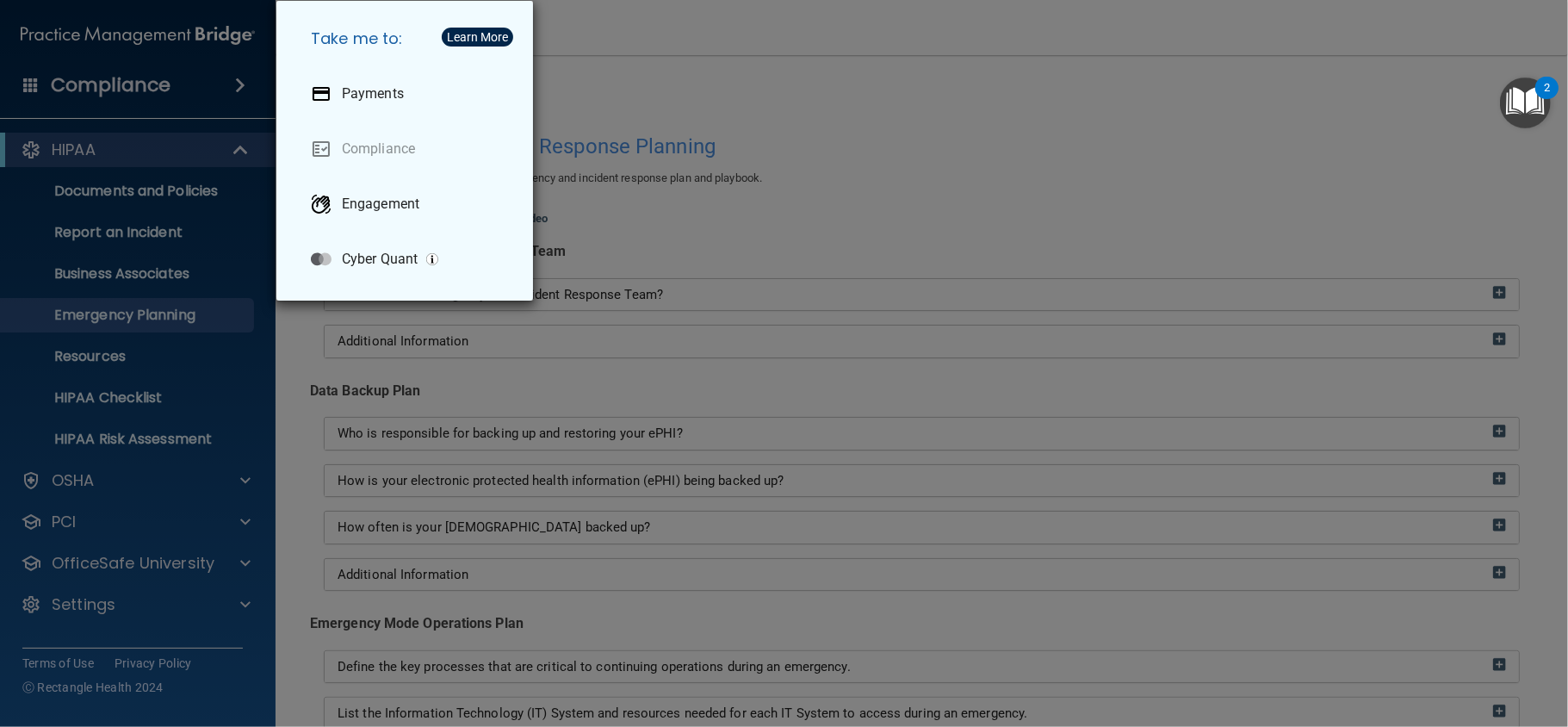 click on "Take me to:             Payments                   Compliance                     Engagement                     Cyber Quant" at bounding box center (784, 364) 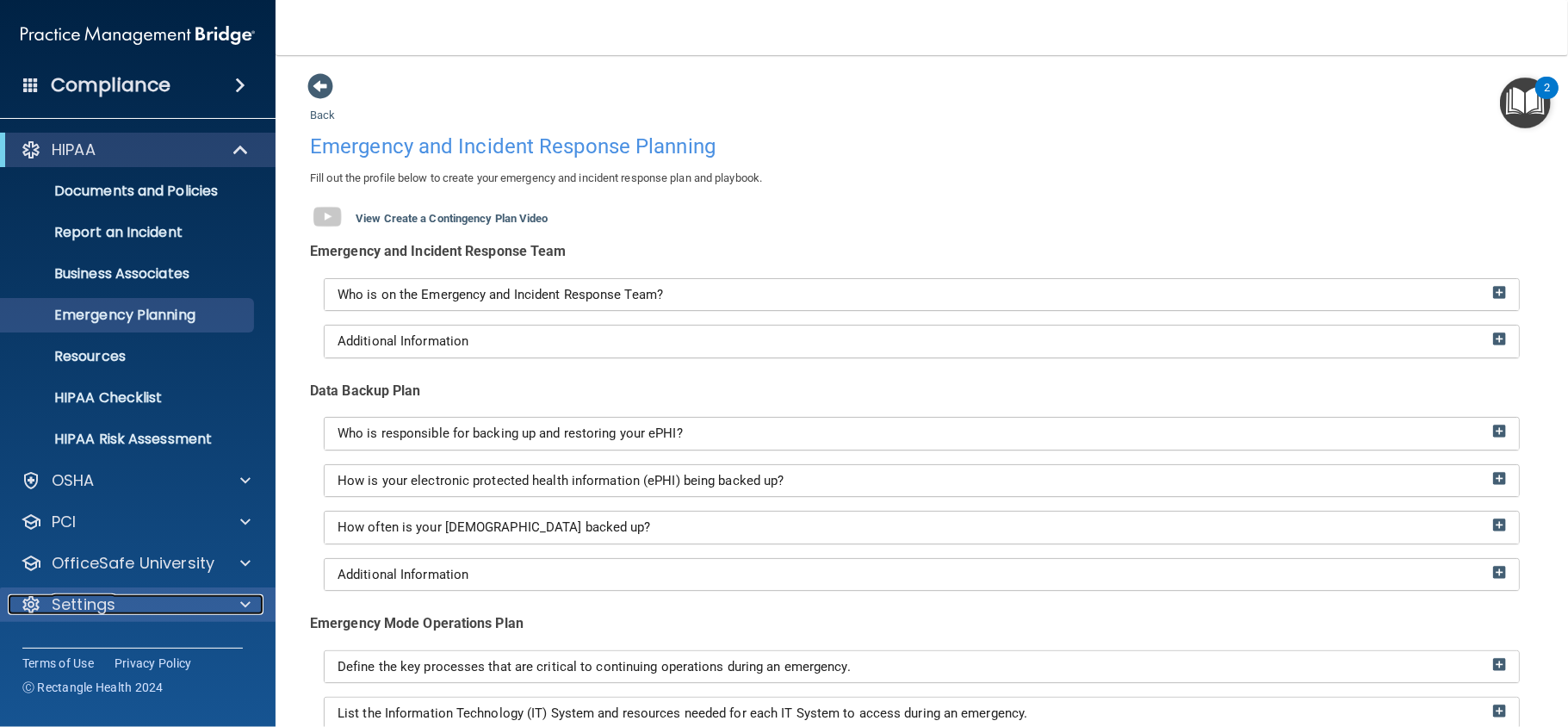 click on "Settings" at bounding box center (115, 605) 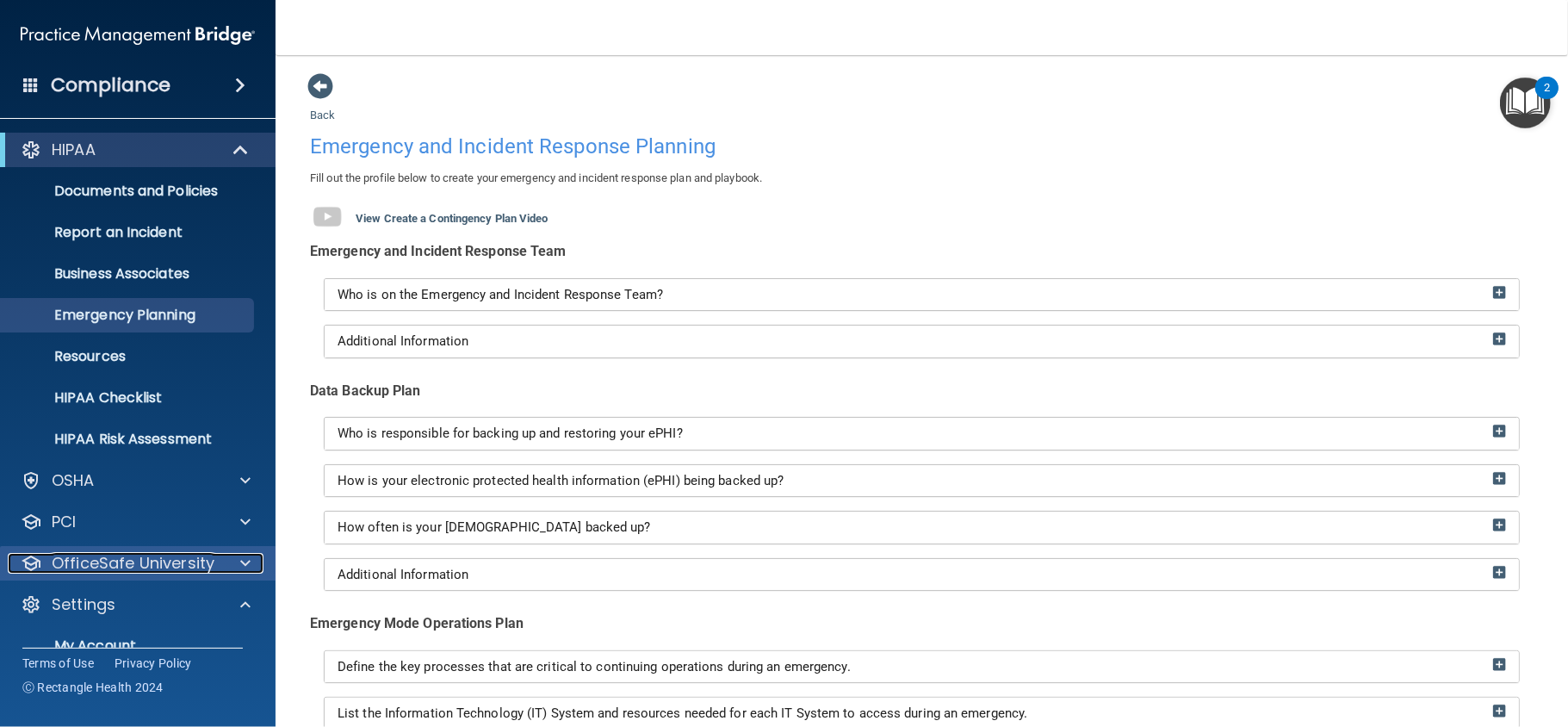 click on "OfficeSafe University" at bounding box center (133, 563) 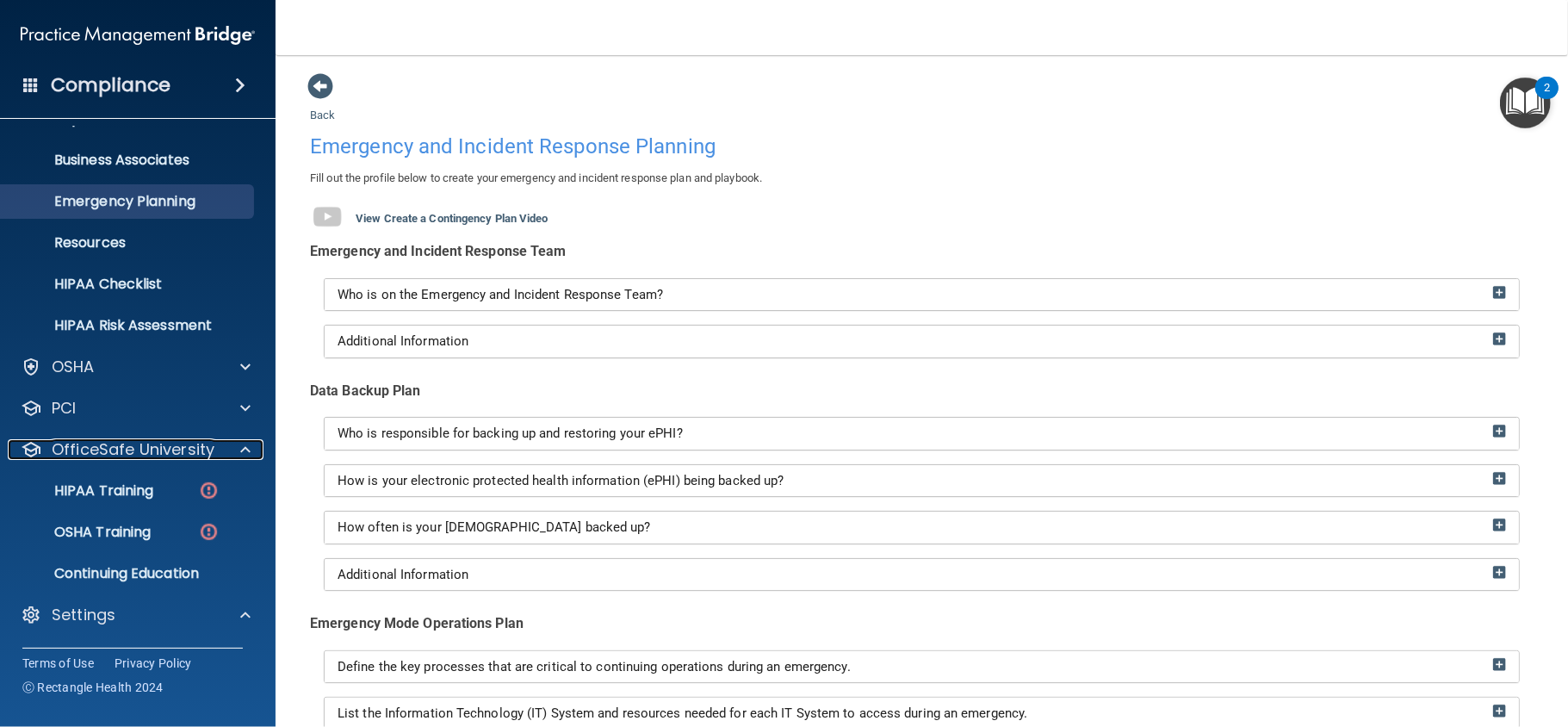 scroll, scrollTop: 122, scrollLeft: 0, axis: vertical 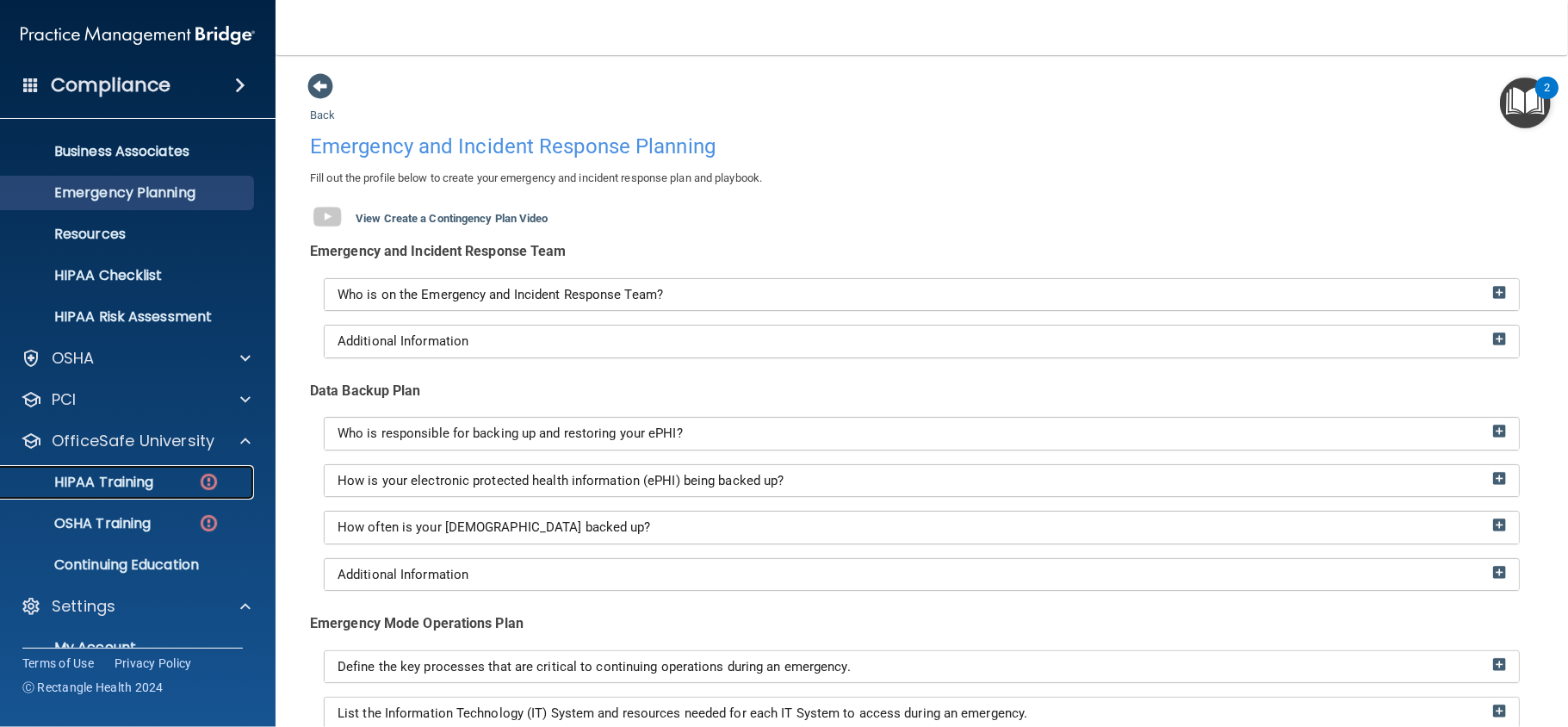 click on "HIPAA Training" at bounding box center [82, 482] 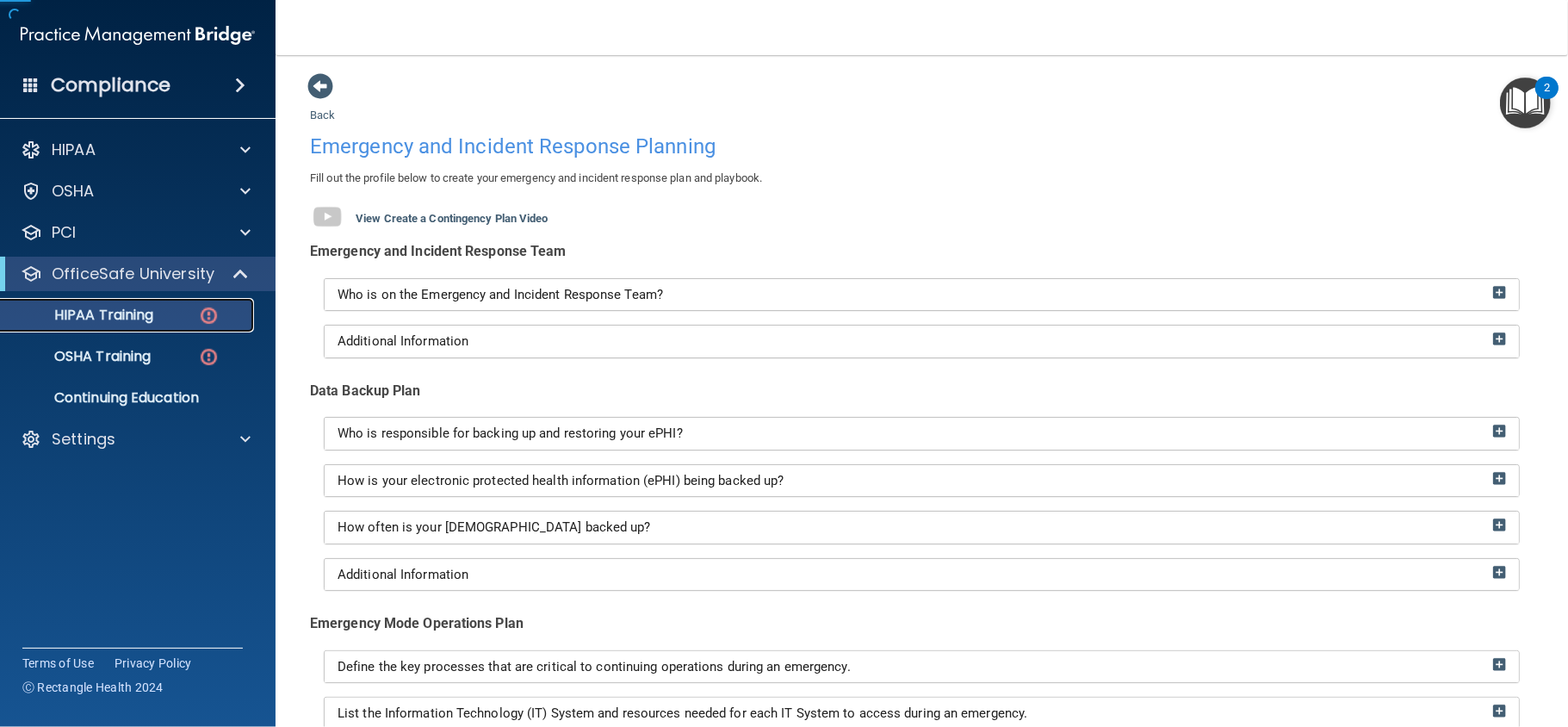 scroll, scrollTop: 0, scrollLeft: 0, axis: both 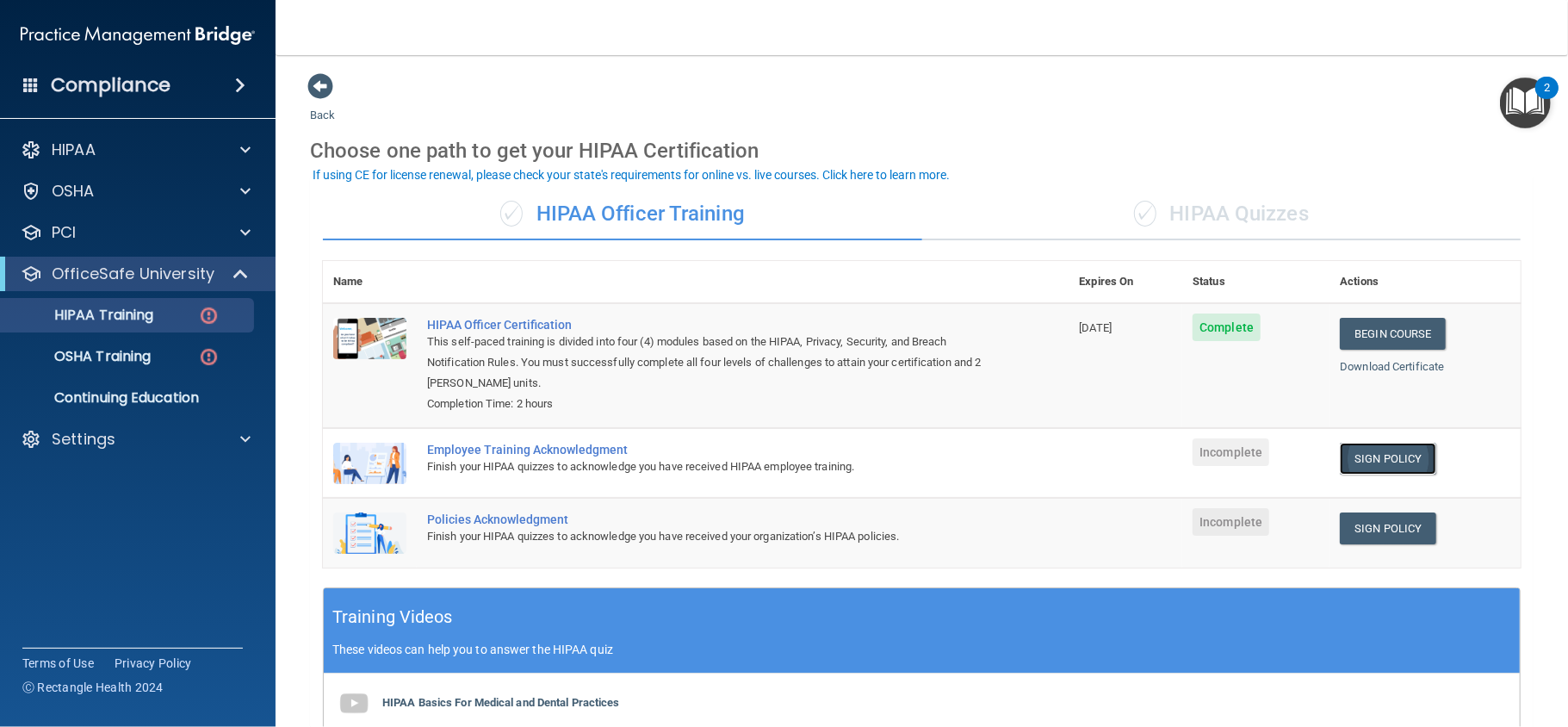 click on "Sign Policy" at bounding box center [1387, 458] 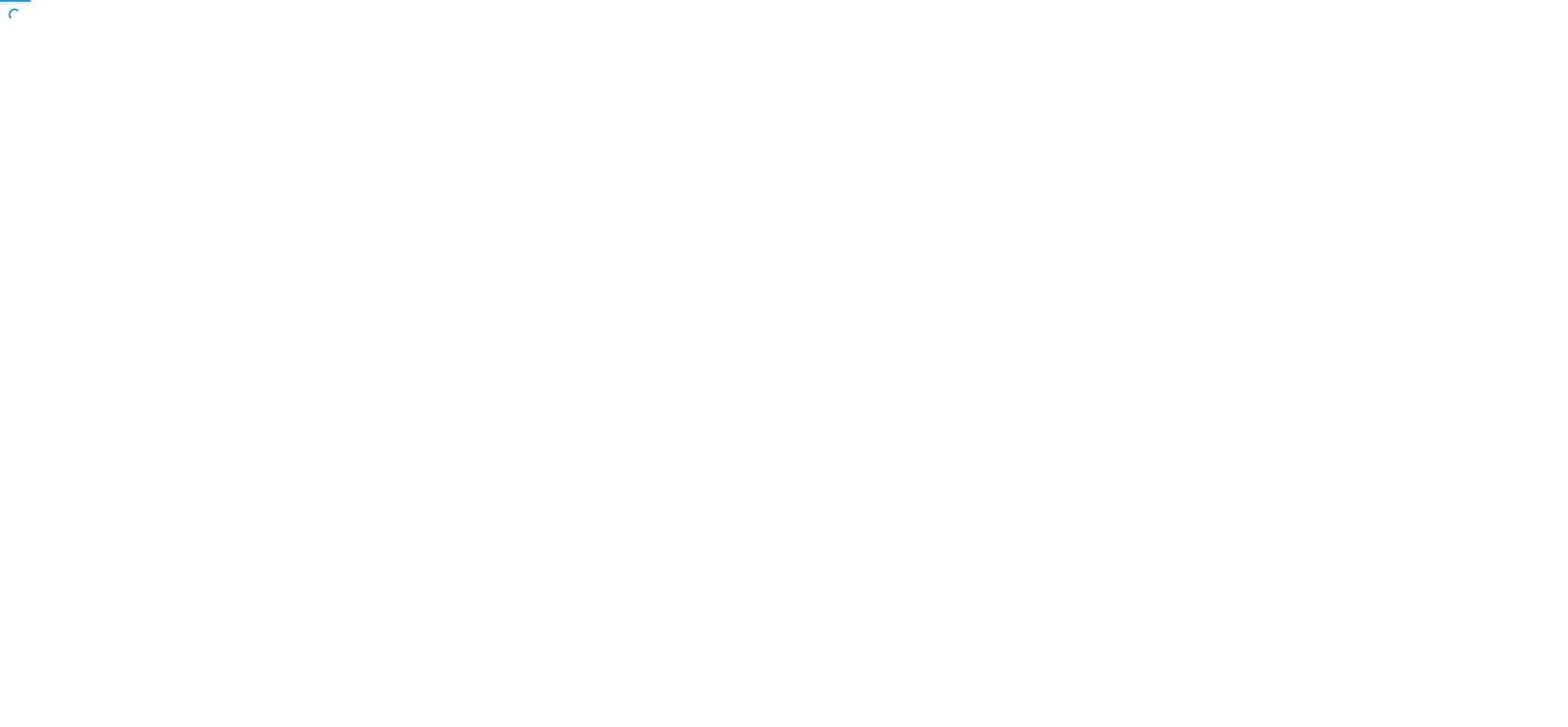scroll, scrollTop: 0, scrollLeft: 0, axis: both 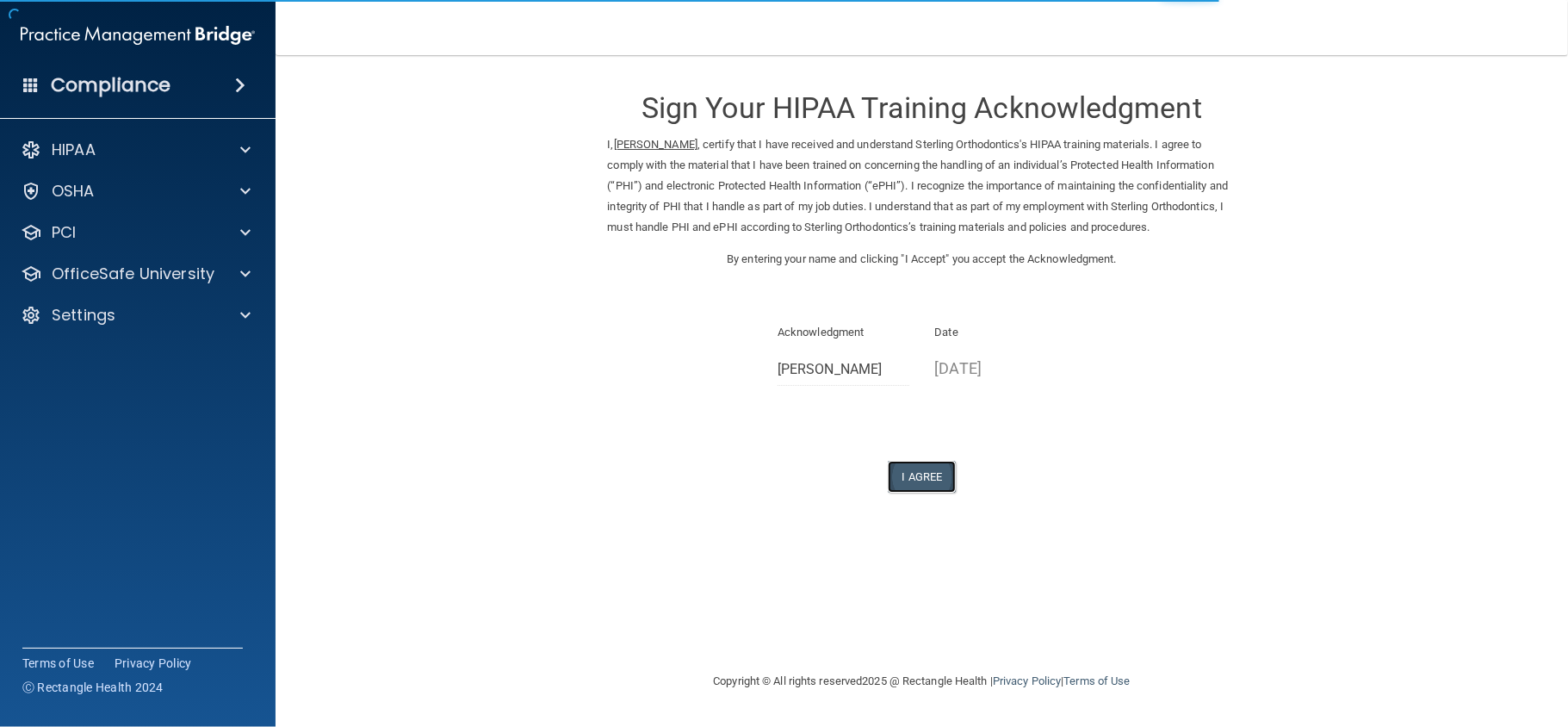 click on "I Agree" at bounding box center (922, 476) 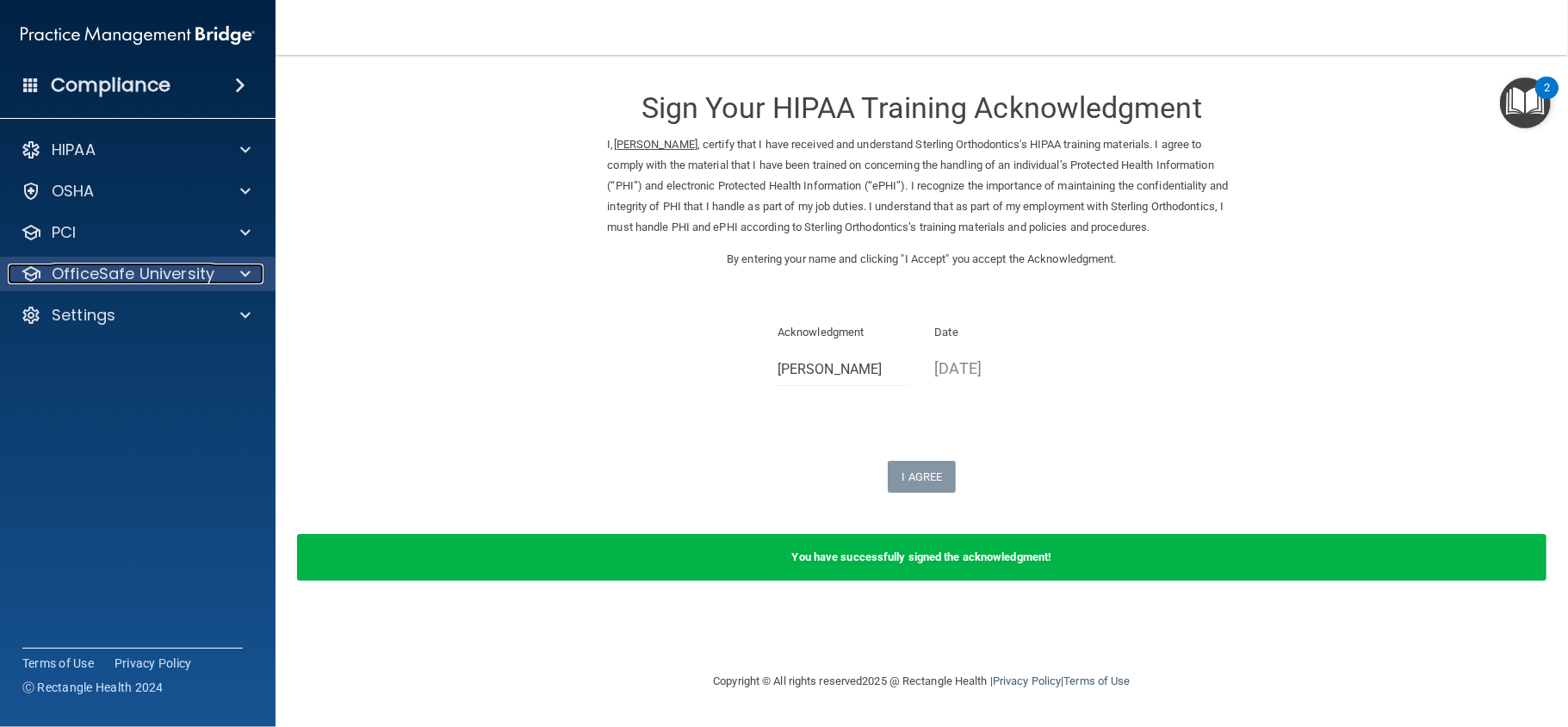 click on "OfficeSafe University" at bounding box center (133, 274) 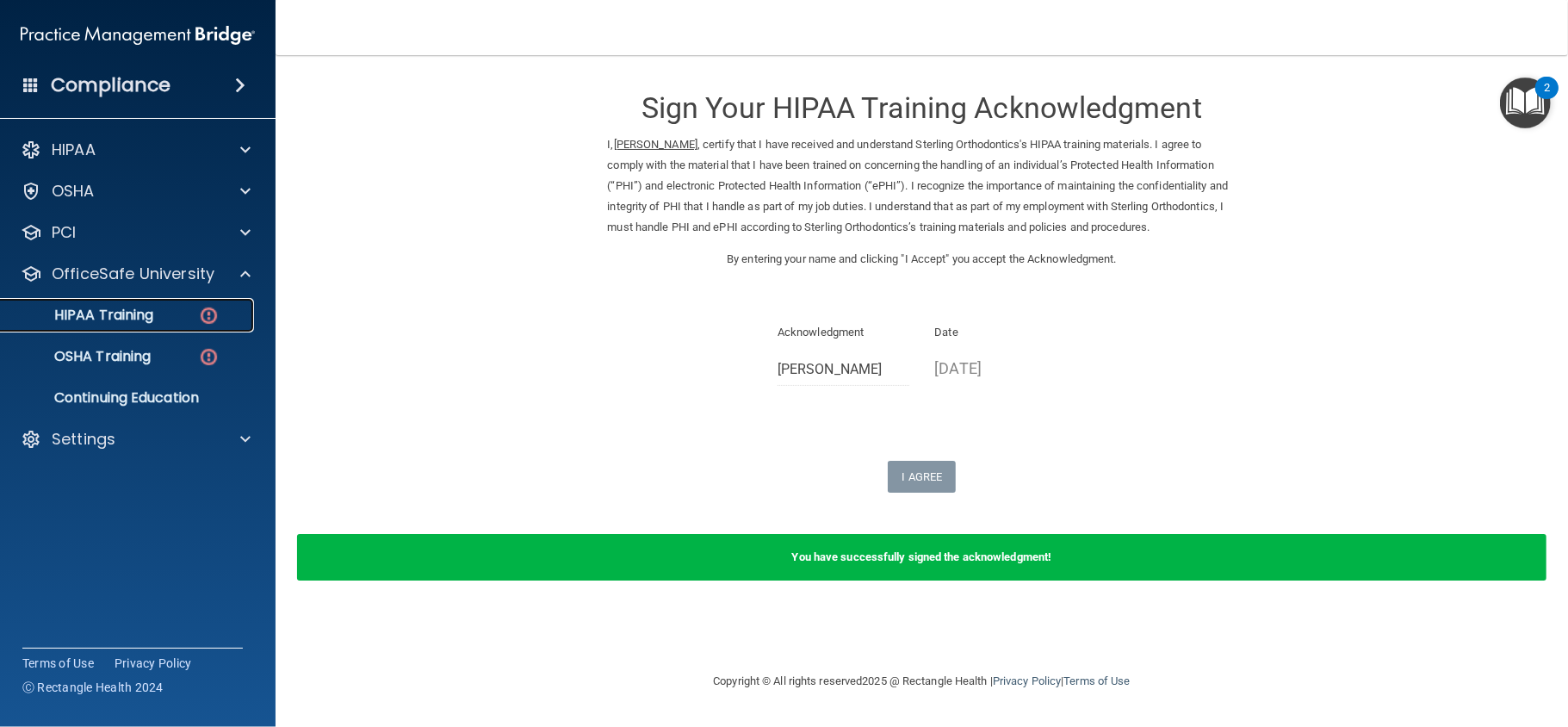 click on "HIPAA Training" at bounding box center [118, 315] 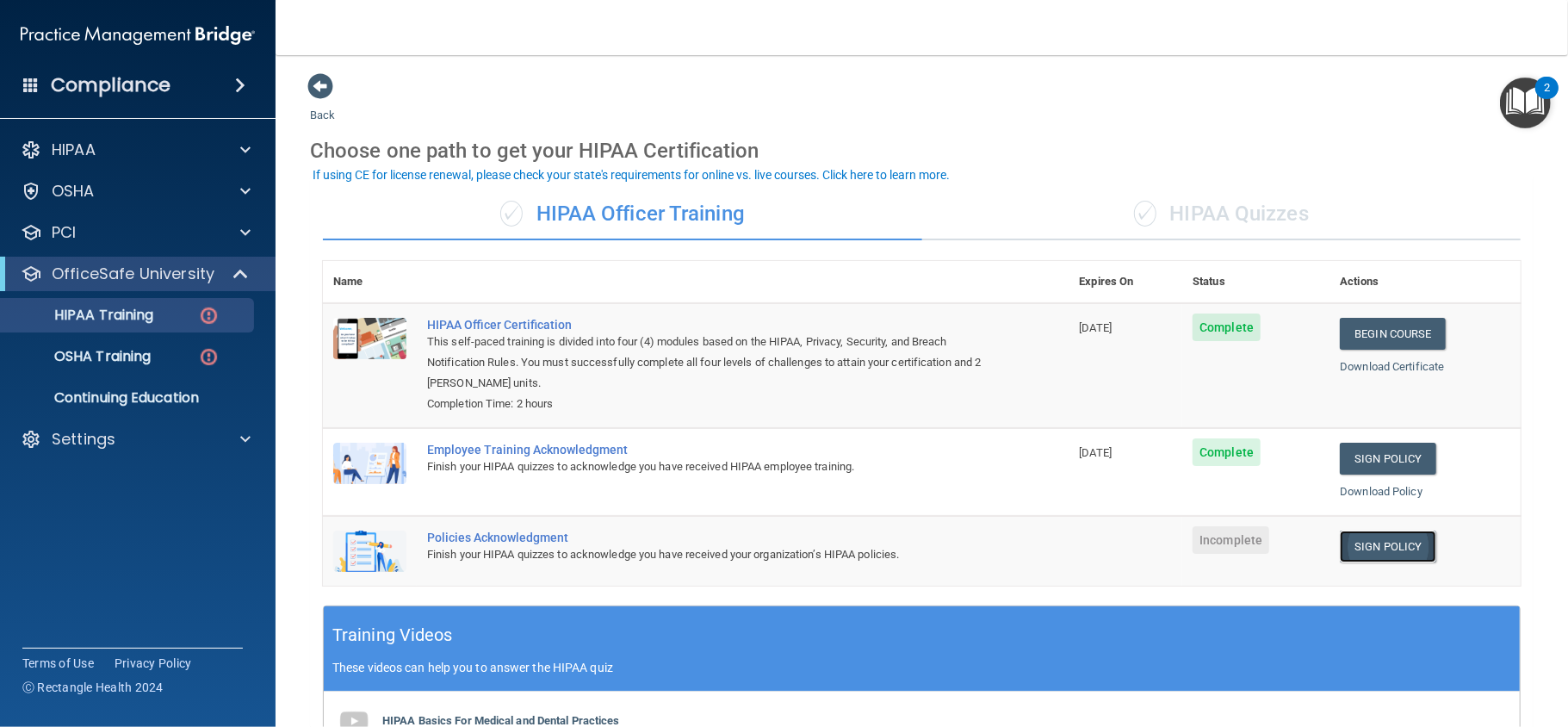 click on "Sign Policy" at bounding box center [1387, 546] 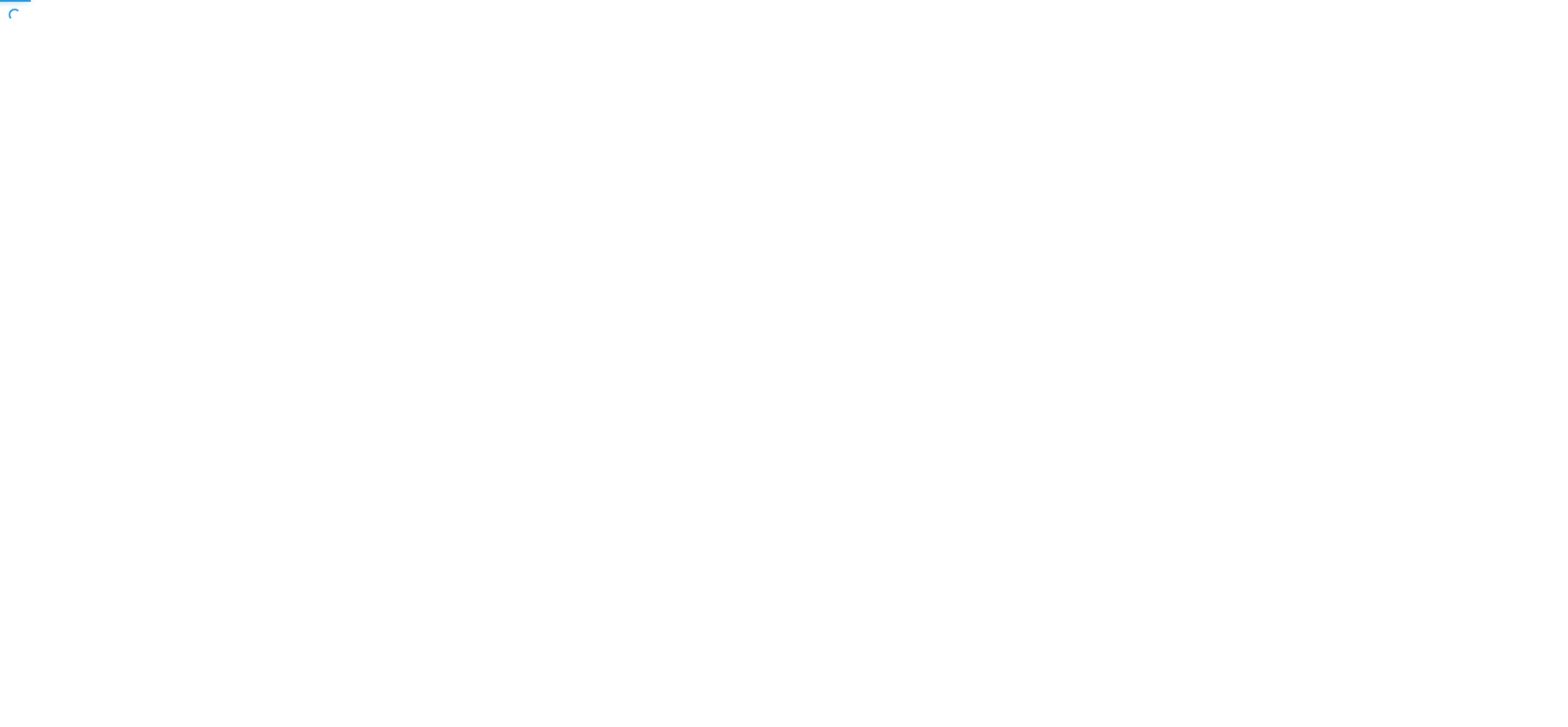 scroll, scrollTop: 0, scrollLeft: 0, axis: both 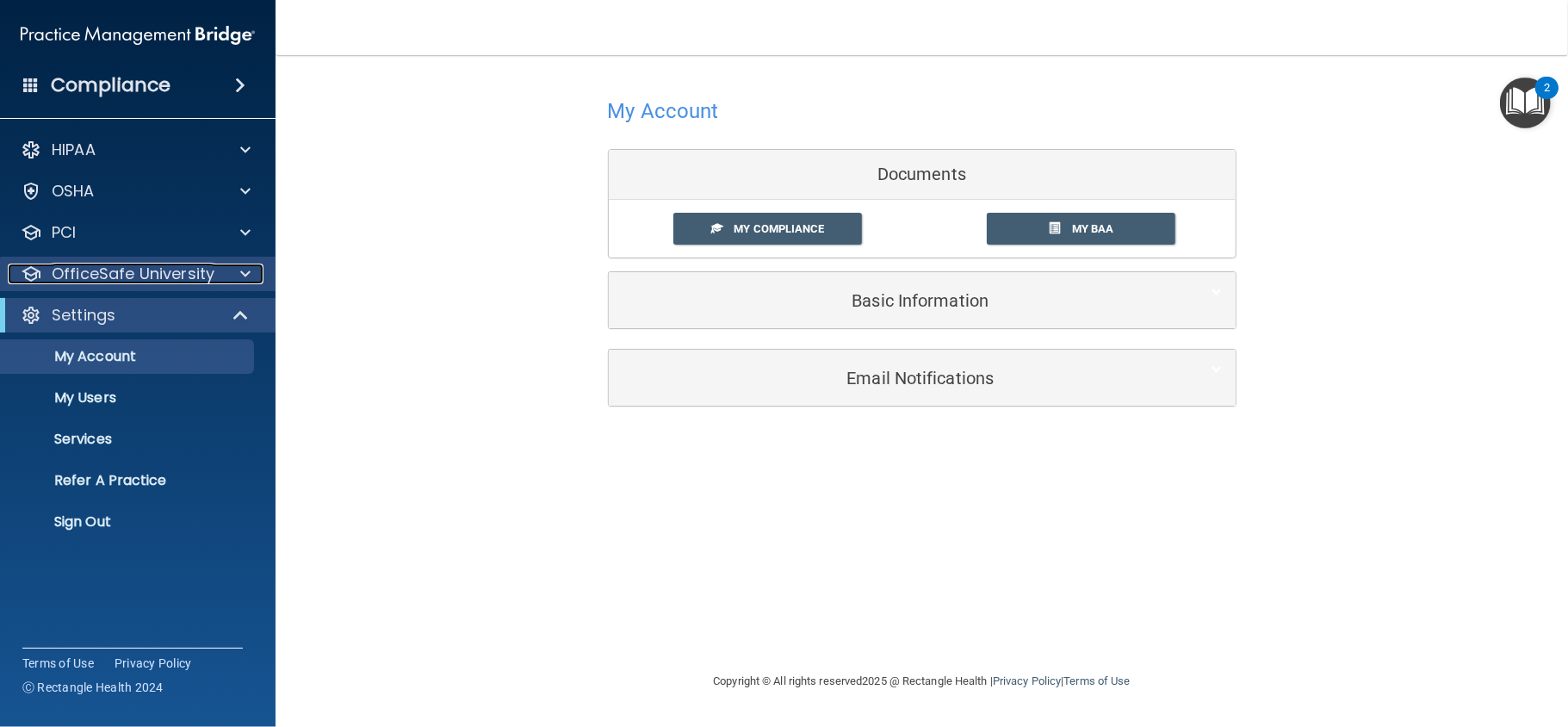 click at bounding box center (243, 274) 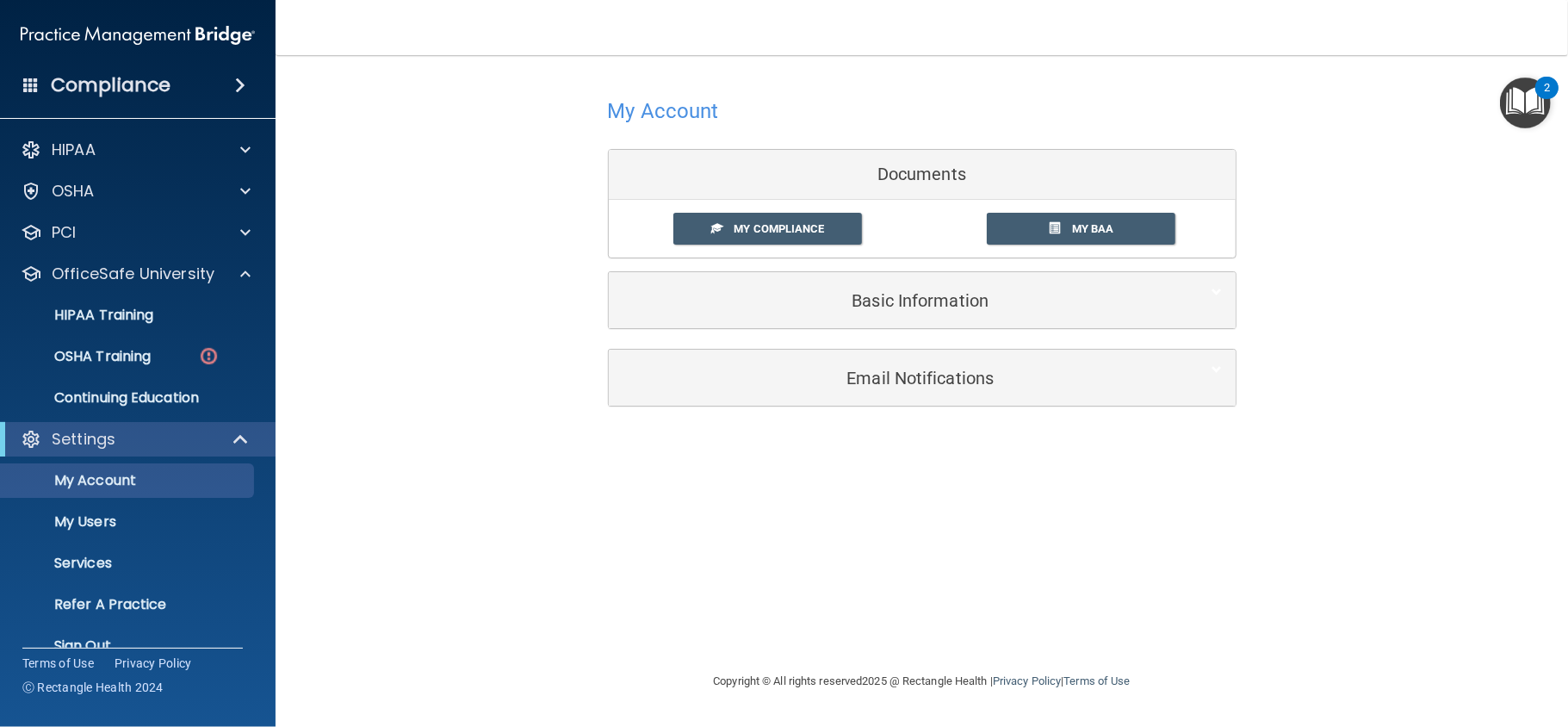 click on "HIPAA Training                   OSHA Training                   Continuing Education" at bounding box center (139, 353) 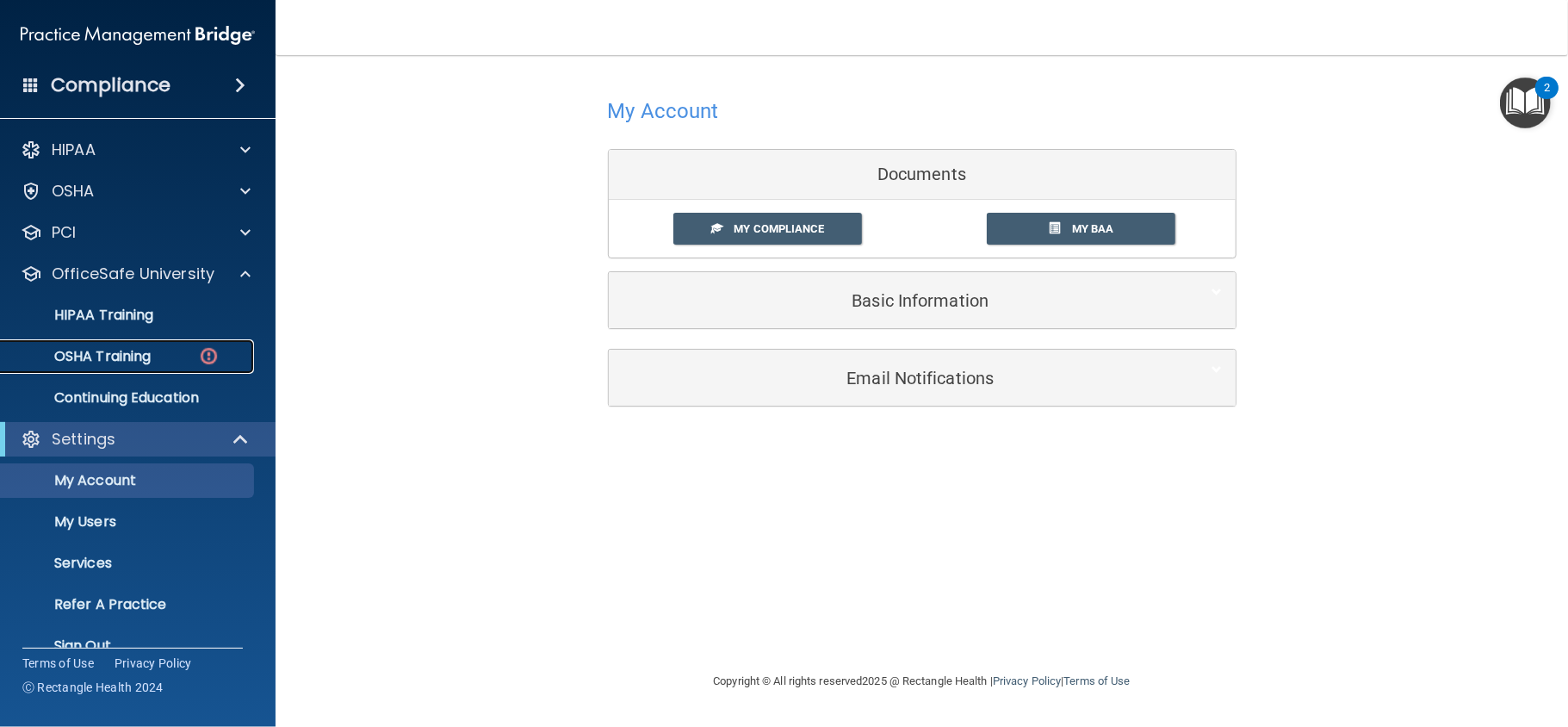 click on "OSHA Training" at bounding box center (128, 357) 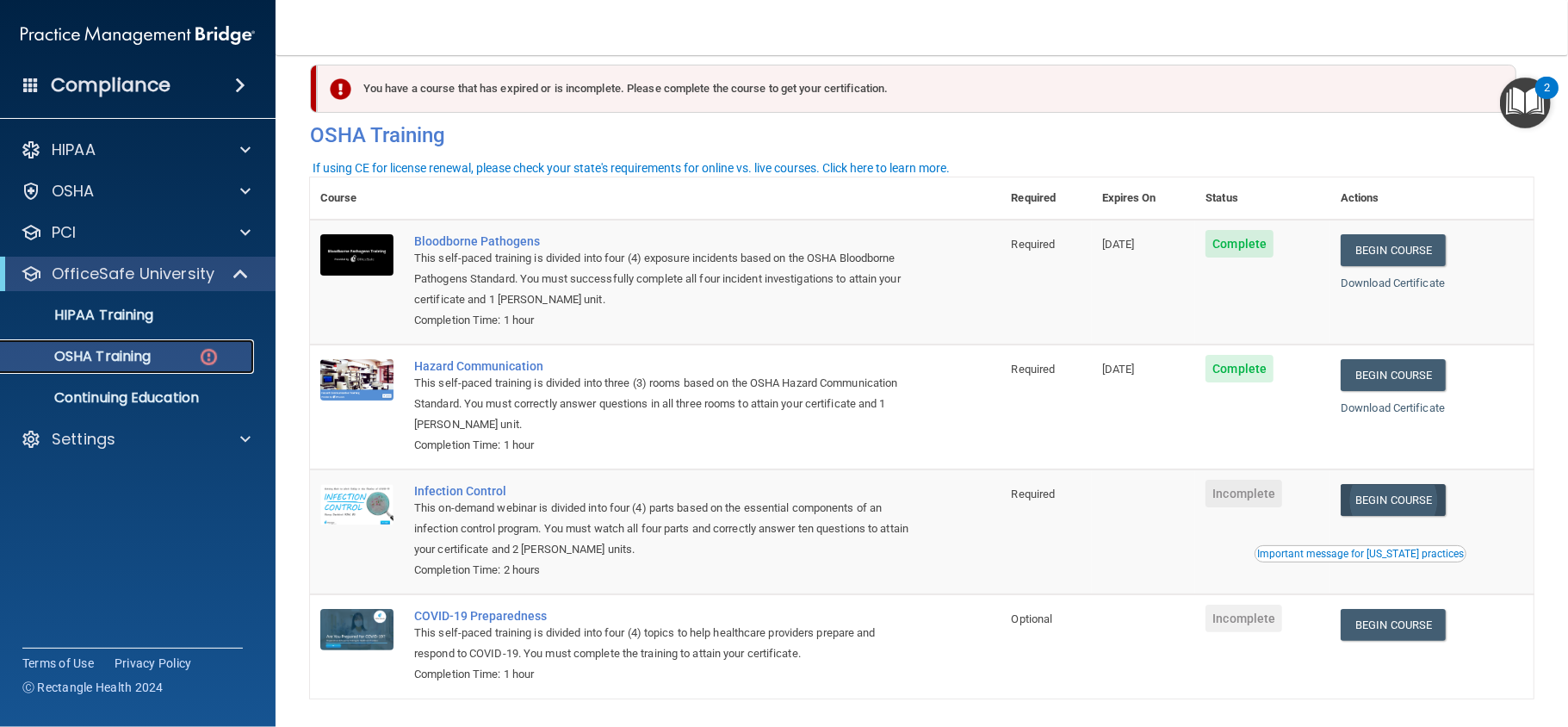 scroll, scrollTop: 22, scrollLeft: 0, axis: vertical 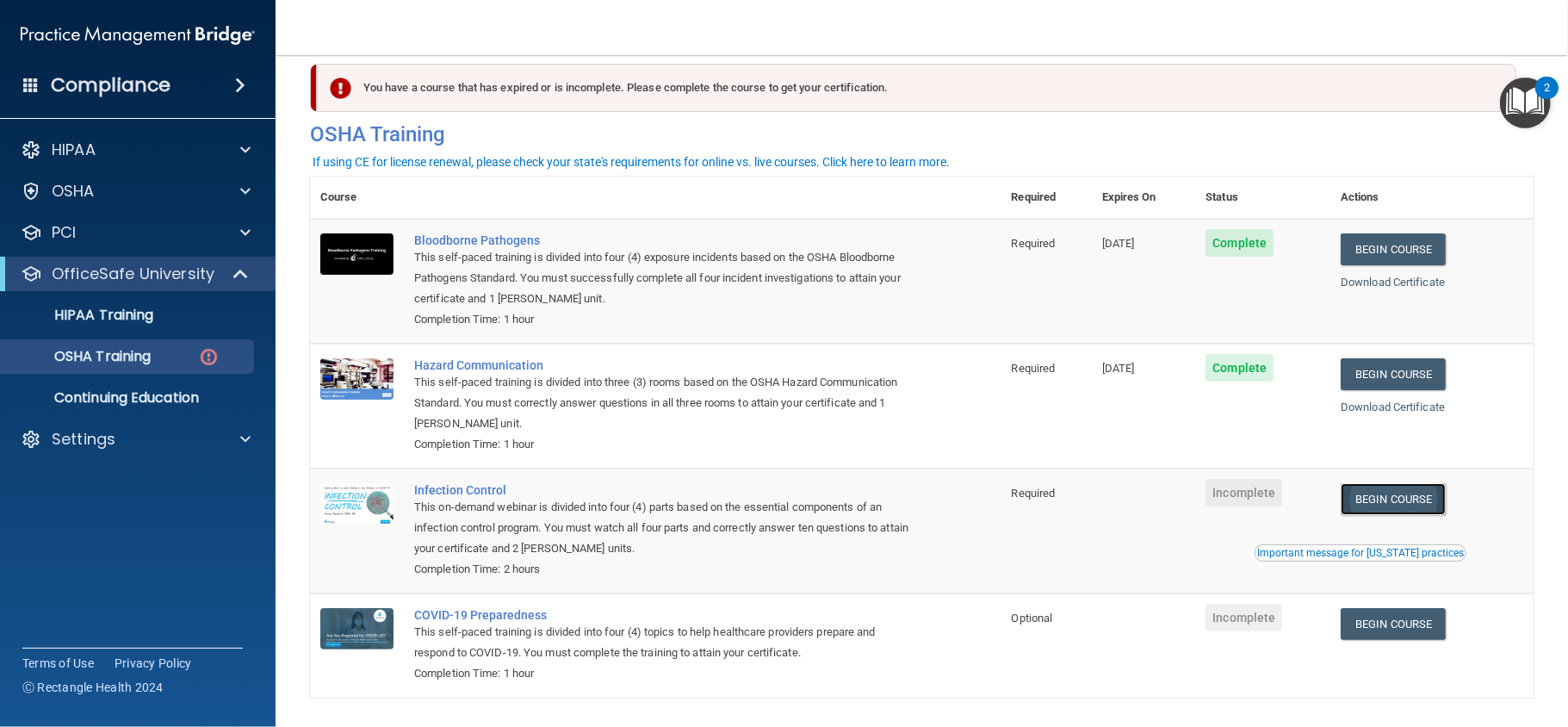 click on "Begin Course" at bounding box center (1393, 499) 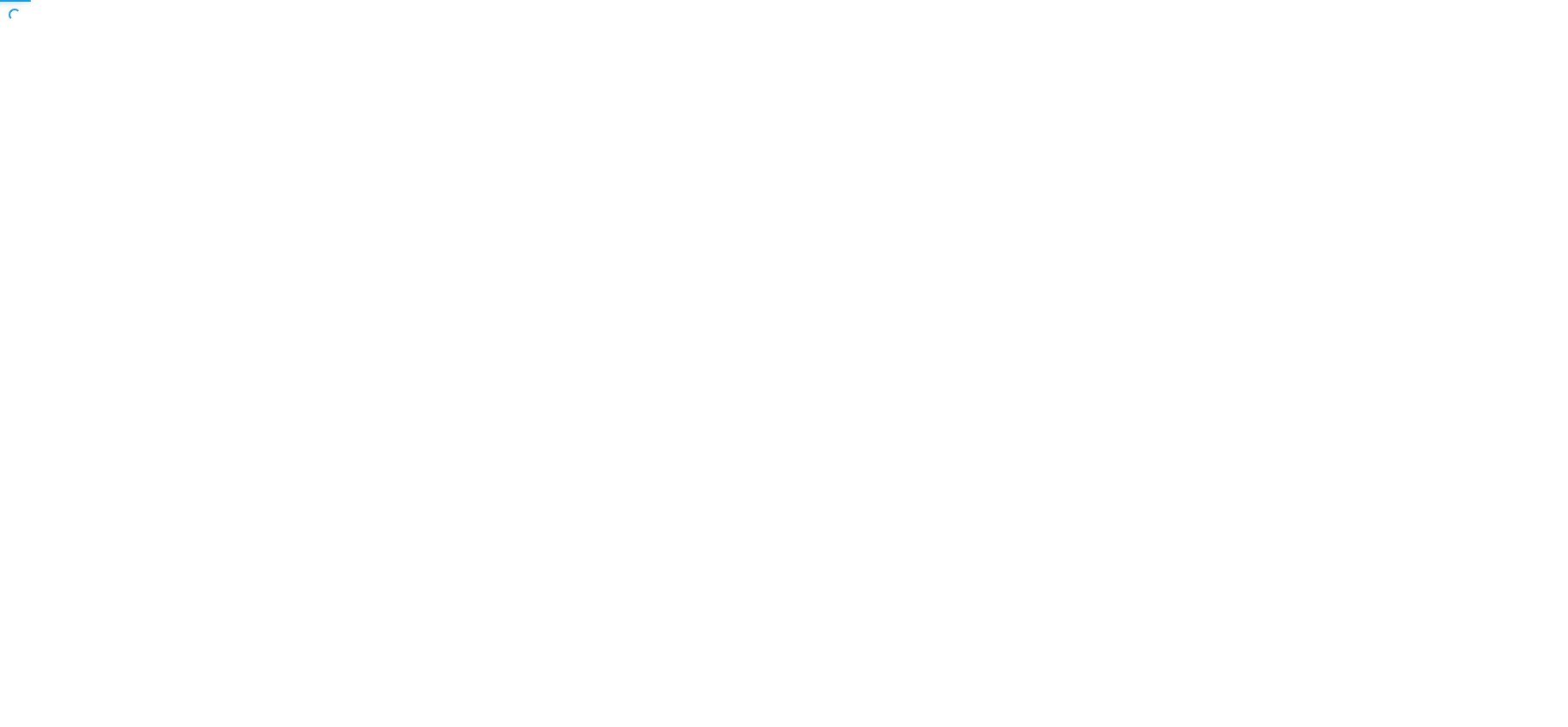scroll, scrollTop: 0, scrollLeft: 0, axis: both 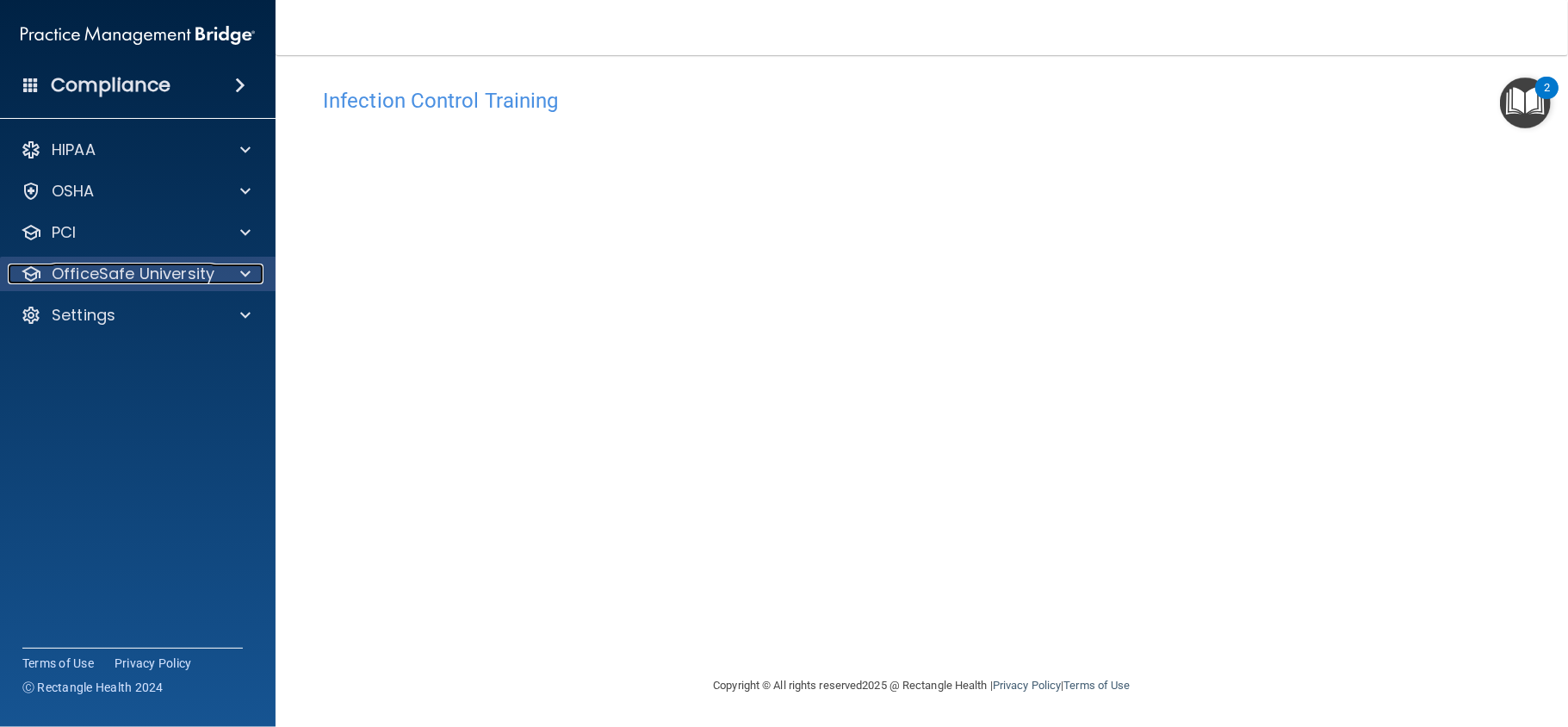 click on "OfficeSafe University" at bounding box center (133, 274) 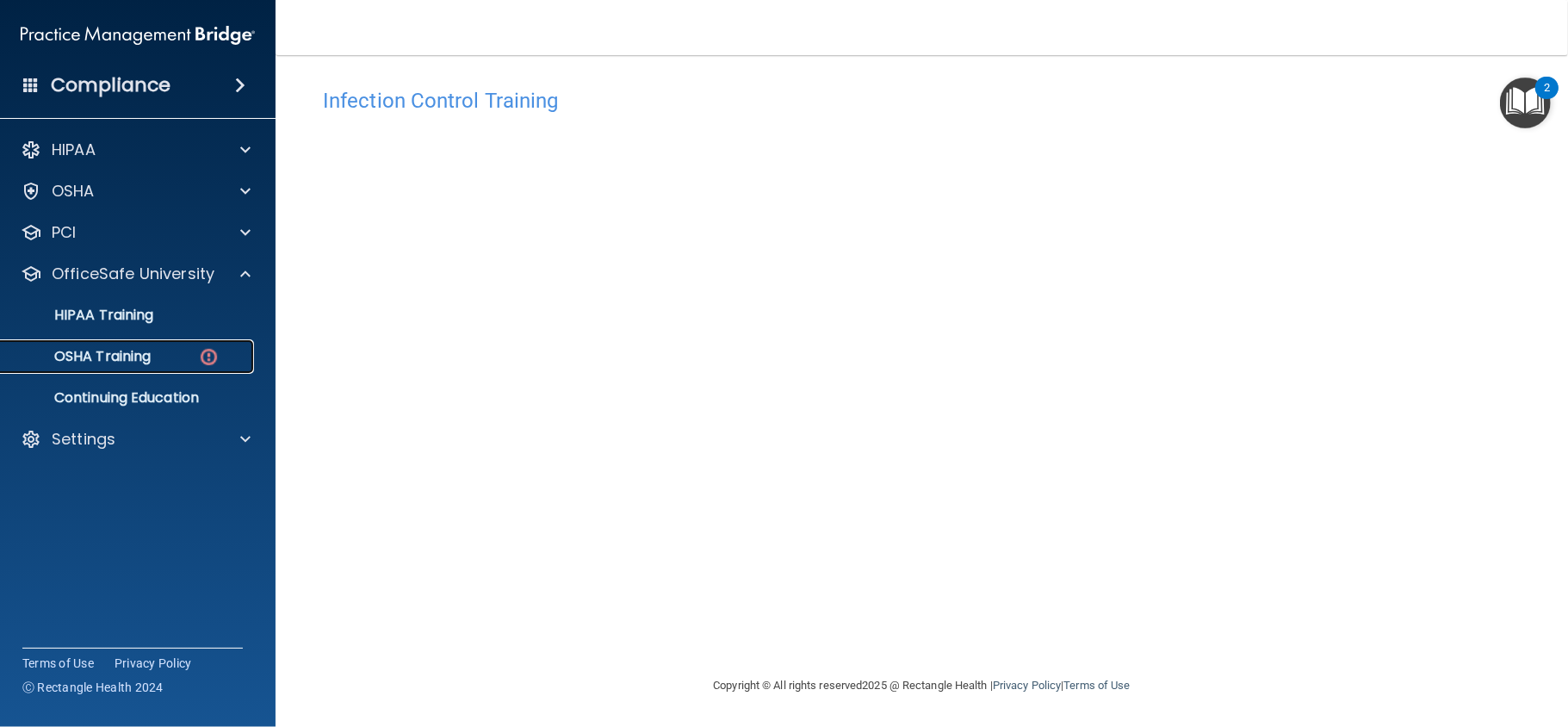 click on "OSHA Training" at bounding box center [128, 357] 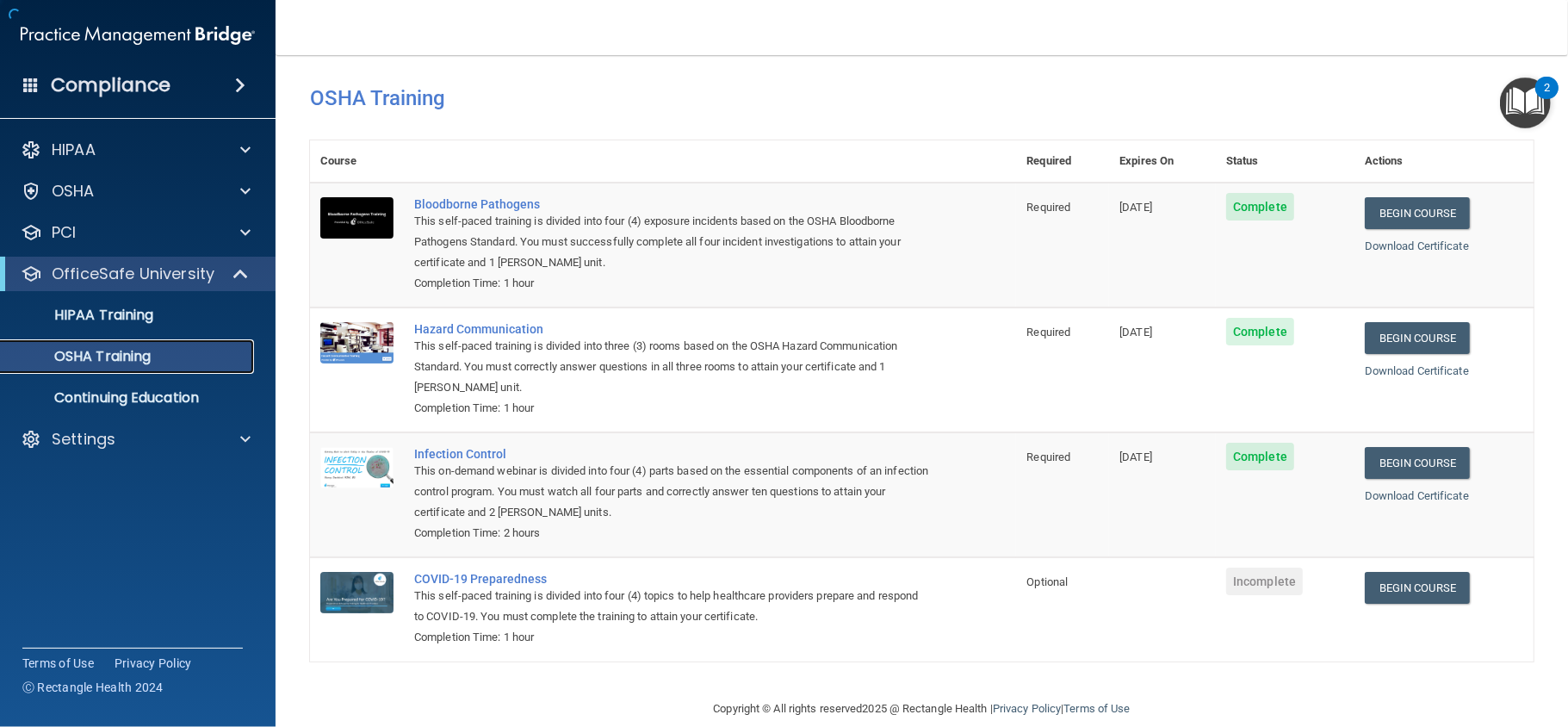 scroll, scrollTop: 38, scrollLeft: 0, axis: vertical 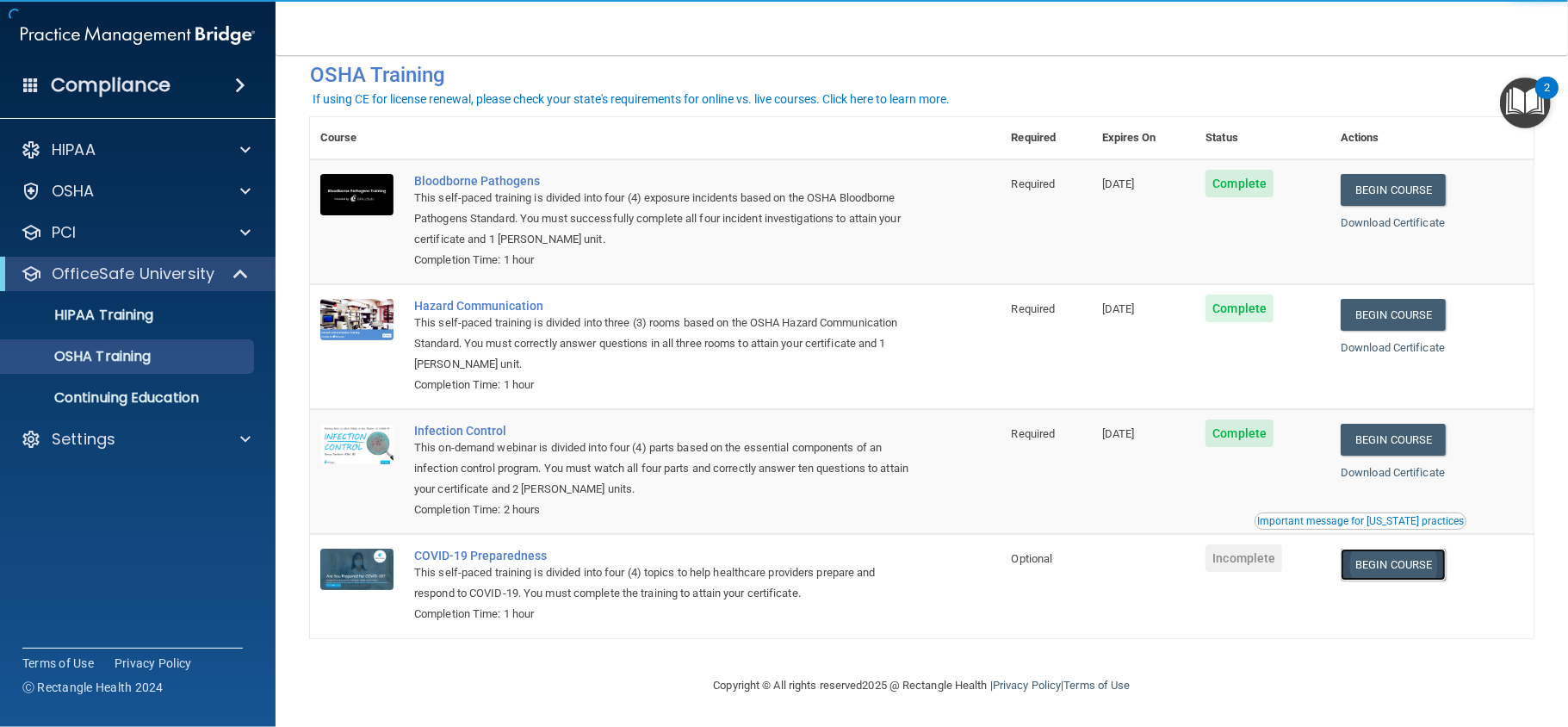 click on "Begin Course" at bounding box center (1393, 564) 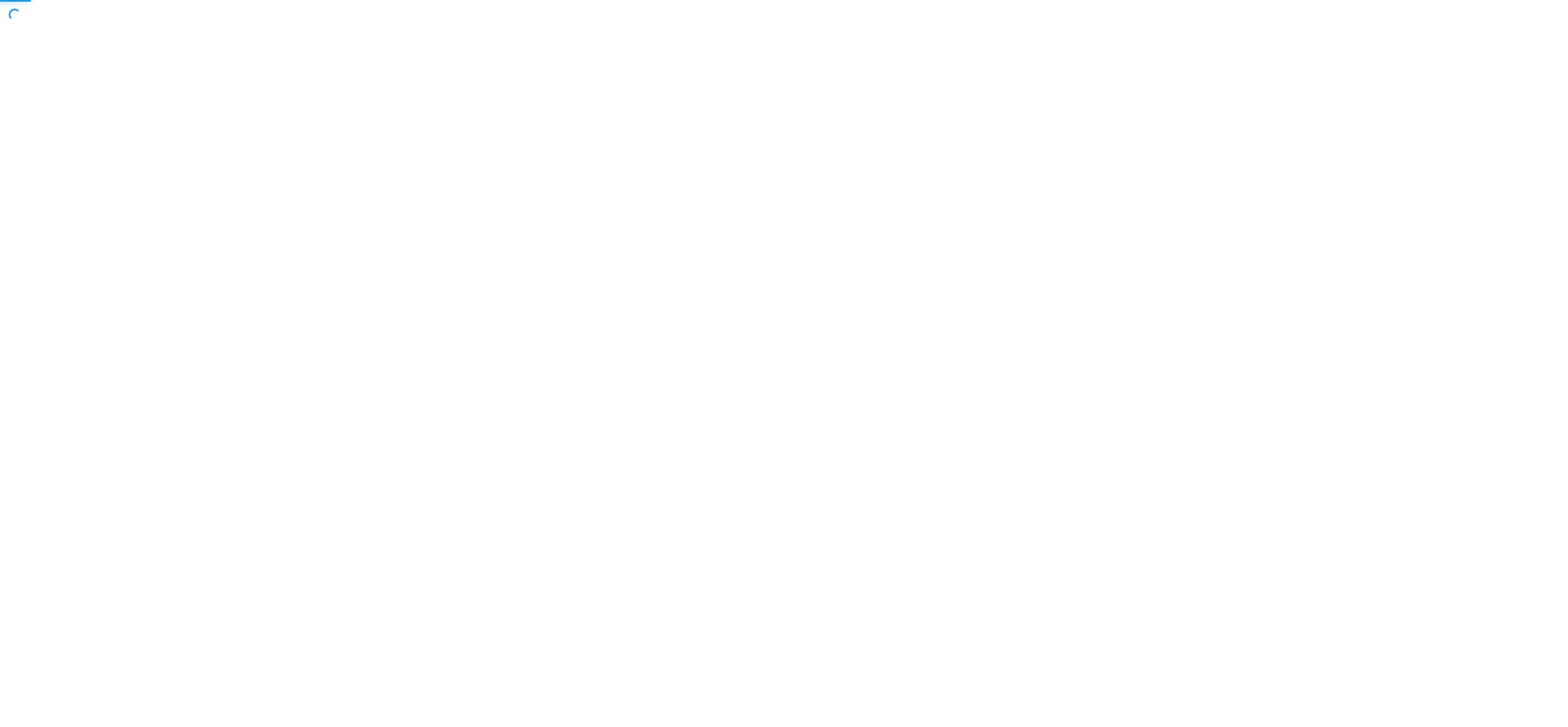 scroll, scrollTop: 0, scrollLeft: 0, axis: both 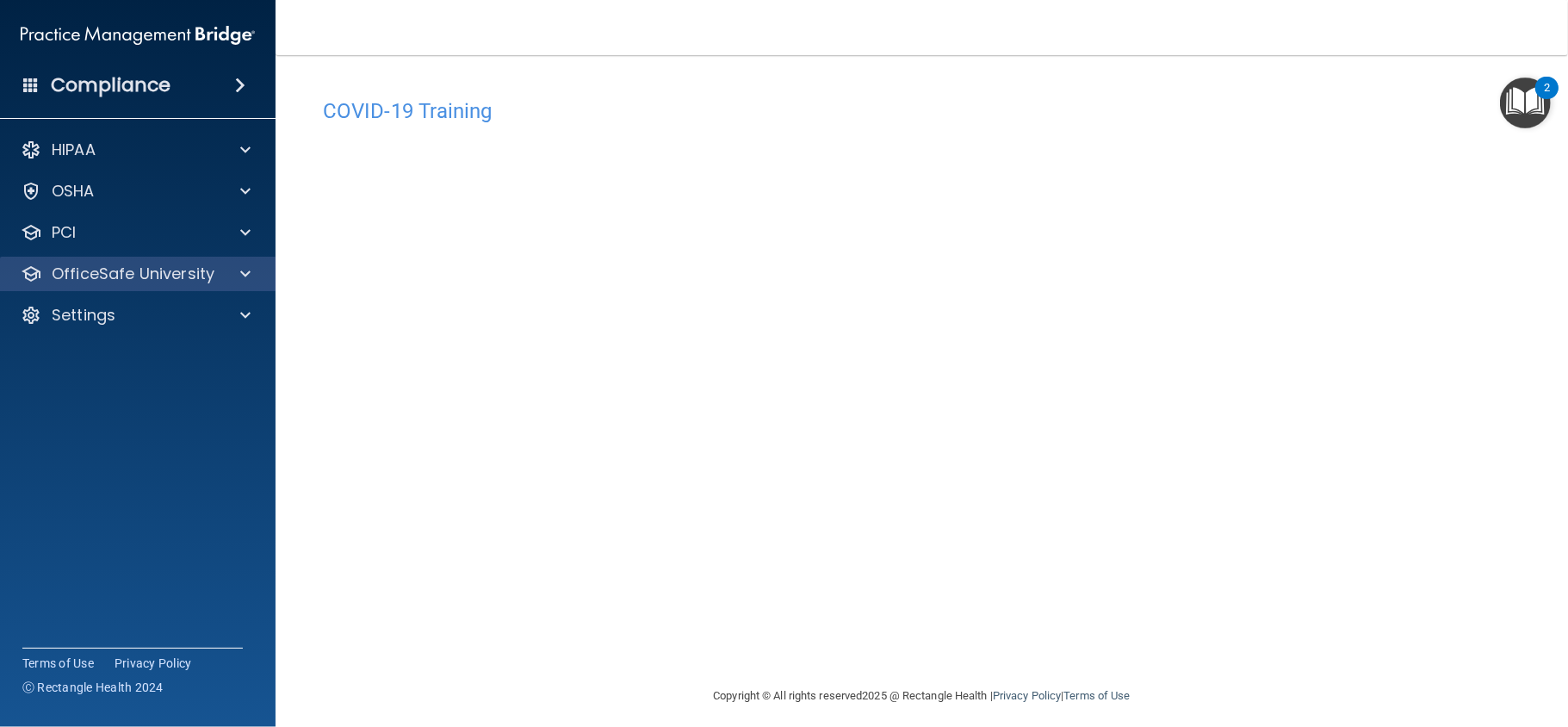 drag, startPoint x: 96, startPoint y: 285, endPoint x: 108, endPoint y: 285, distance: 12 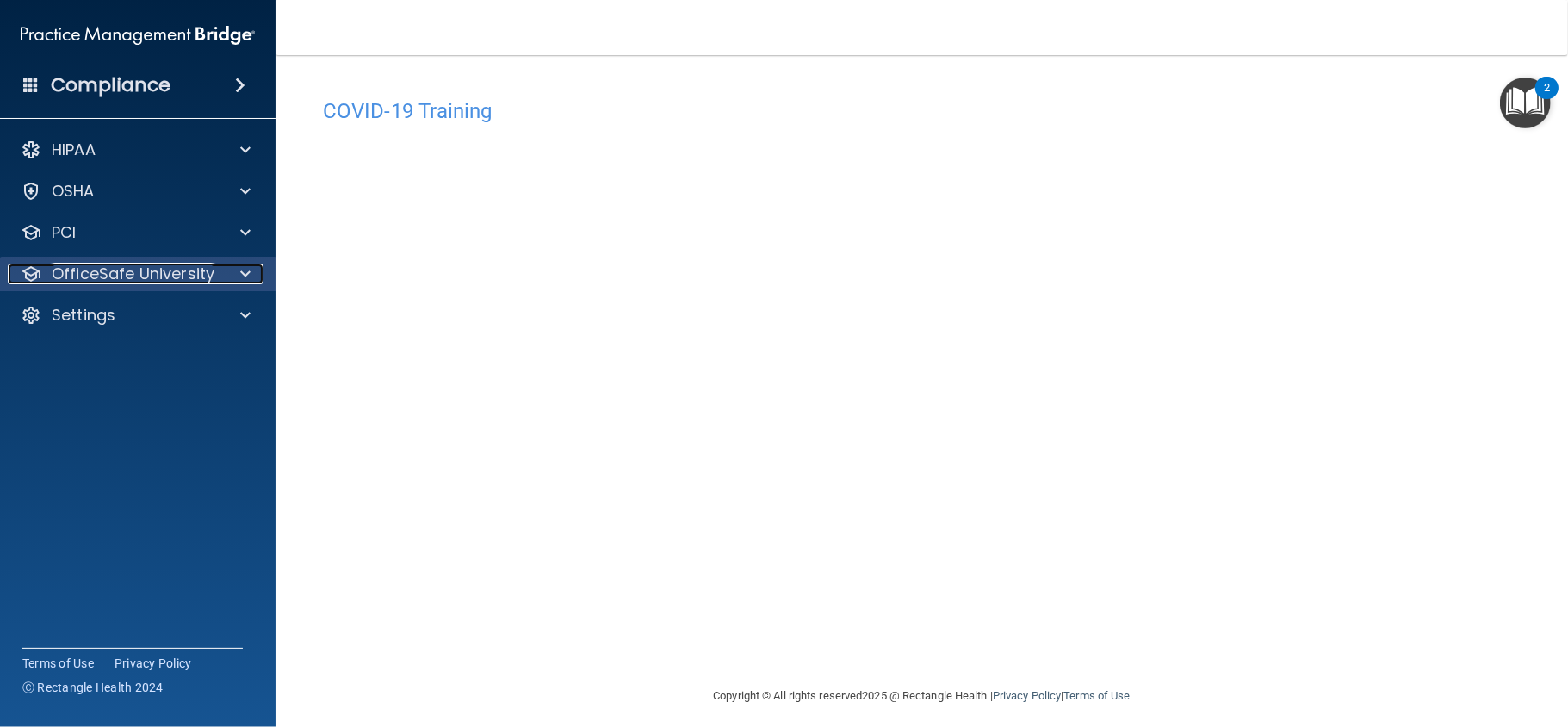 click on "OfficeSafe University" at bounding box center (133, 274) 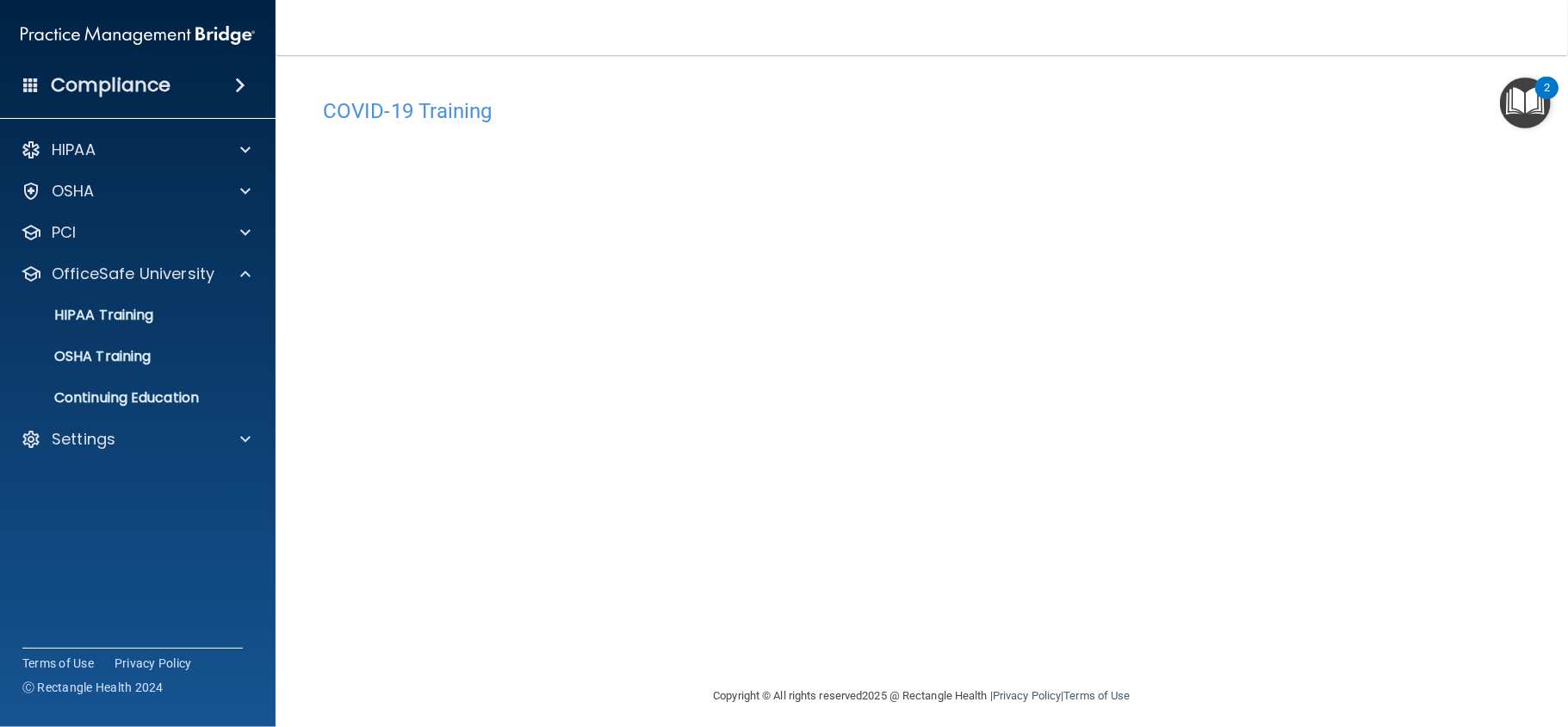 click on "Compliance" at bounding box center (138, 85) 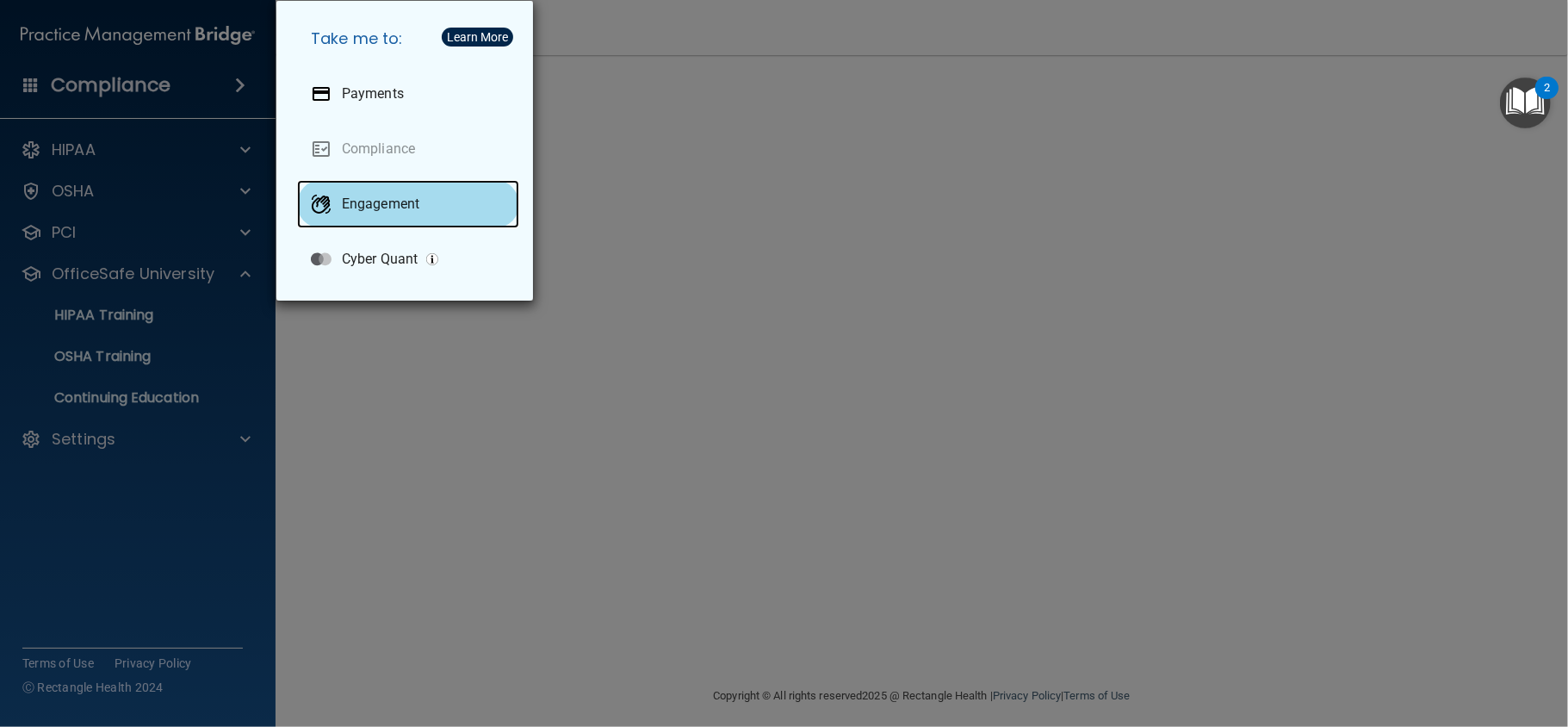 click on "Engagement" at bounding box center (408, 204) 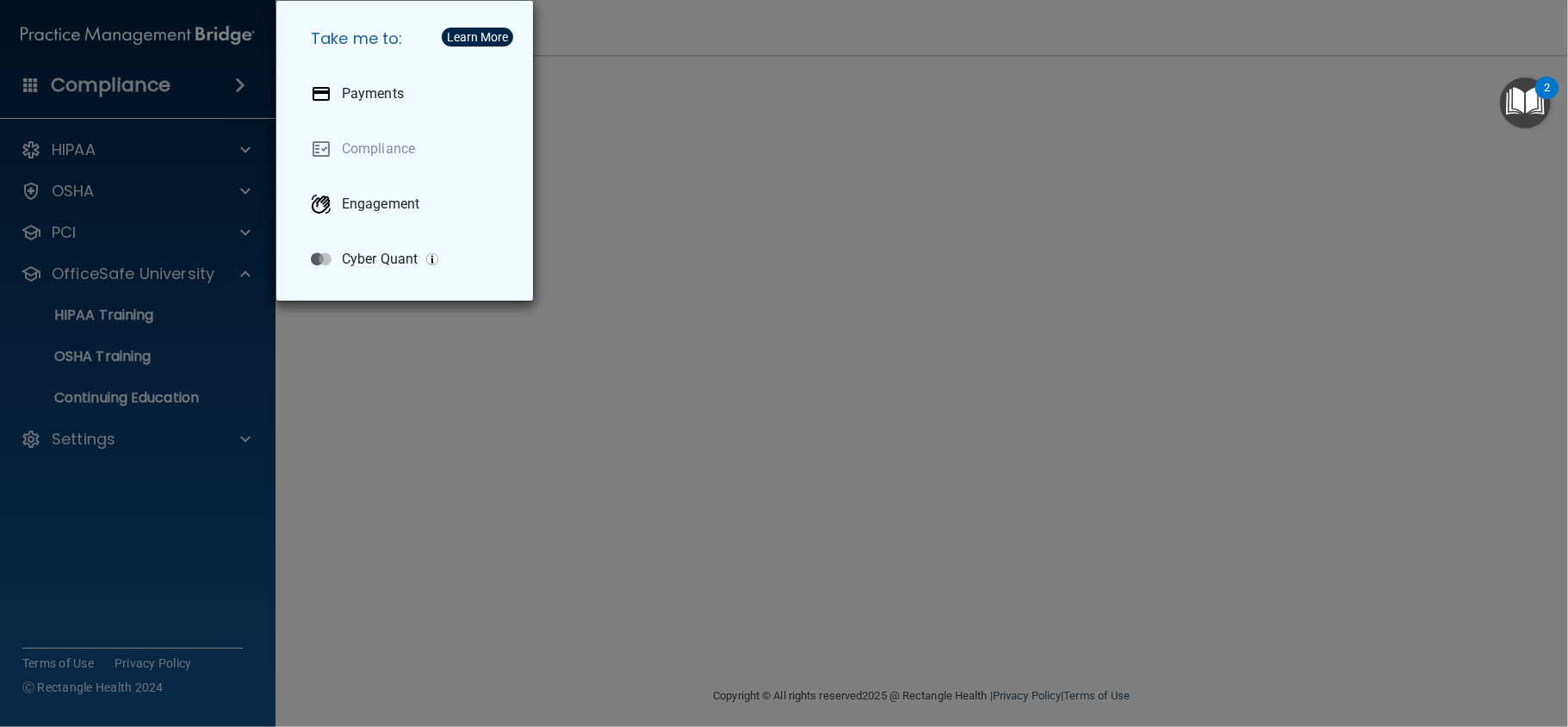 click on "Take me to:             Payments                   Compliance                     Engagement                     Cyber Quant" at bounding box center [784, 364] 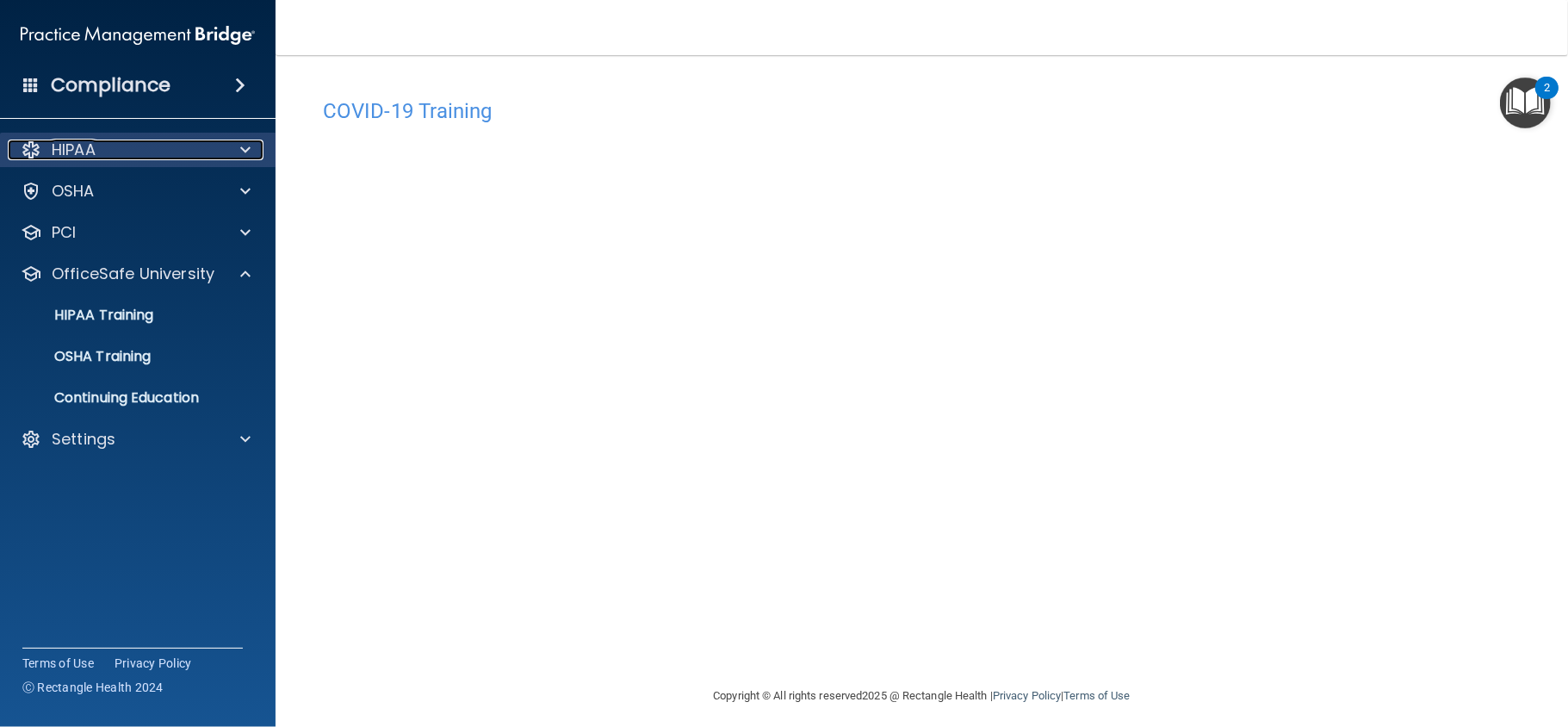 click on "HIPAA" at bounding box center [115, 150] 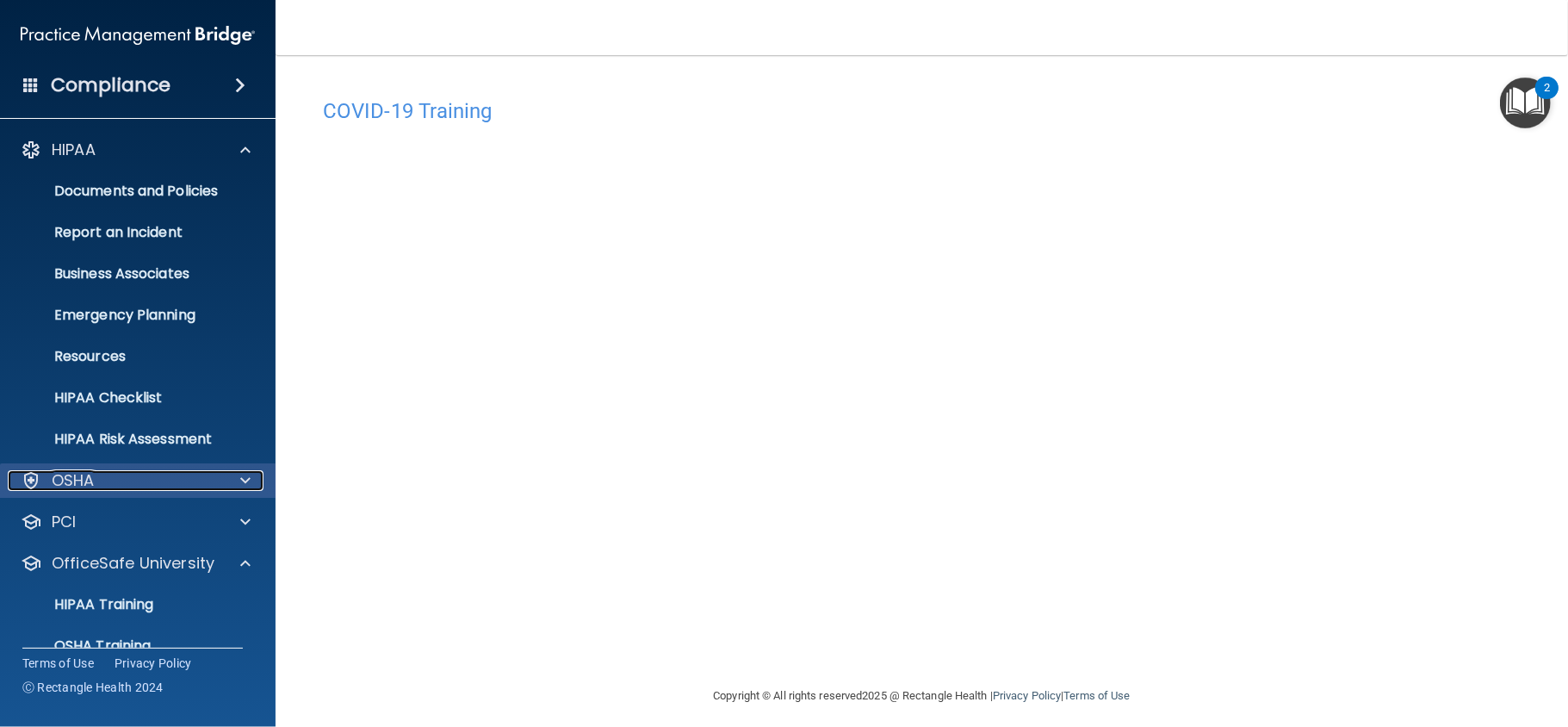 click on "OSHA" at bounding box center (115, 481) 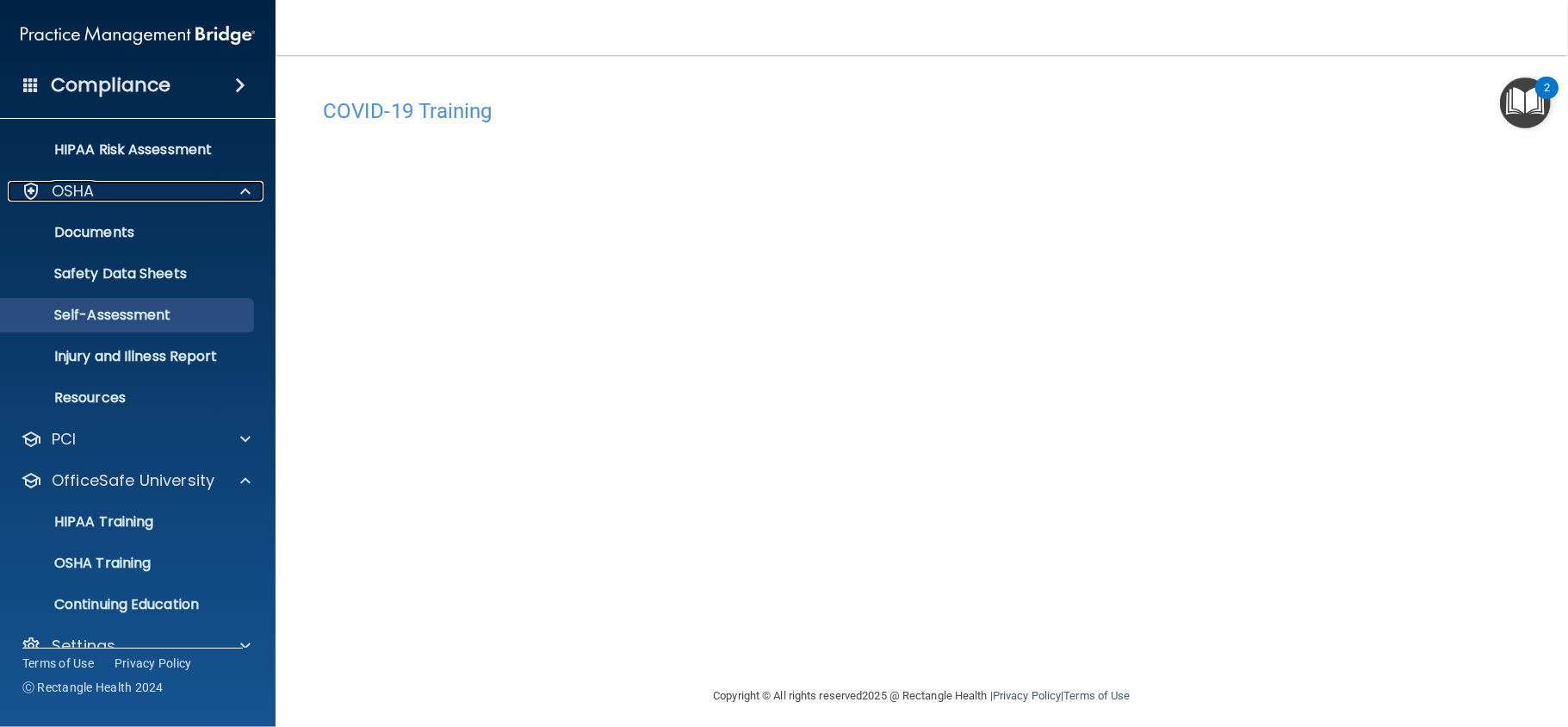 scroll, scrollTop: 312, scrollLeft: 0, axis: vertical 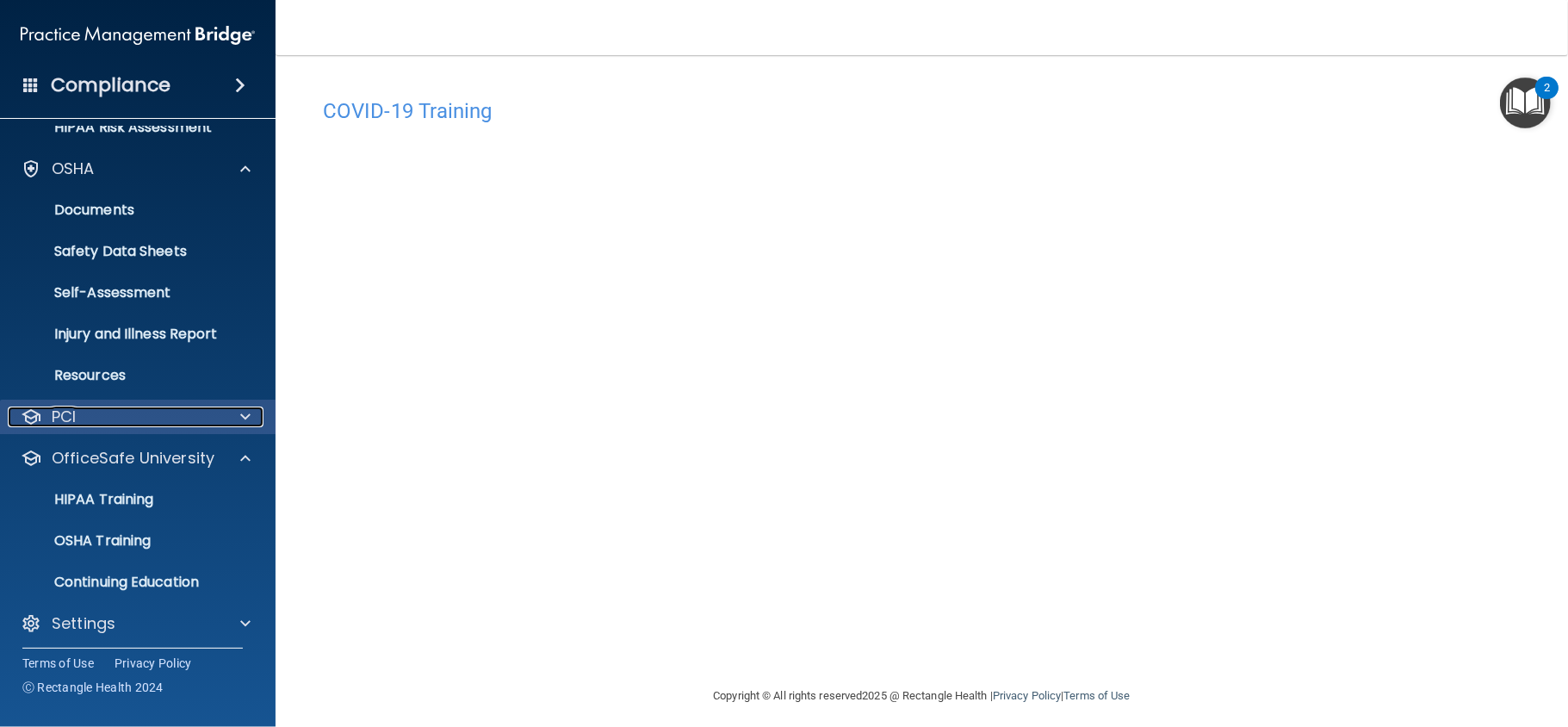 click on "PCI" at bounding box center [115, 417] 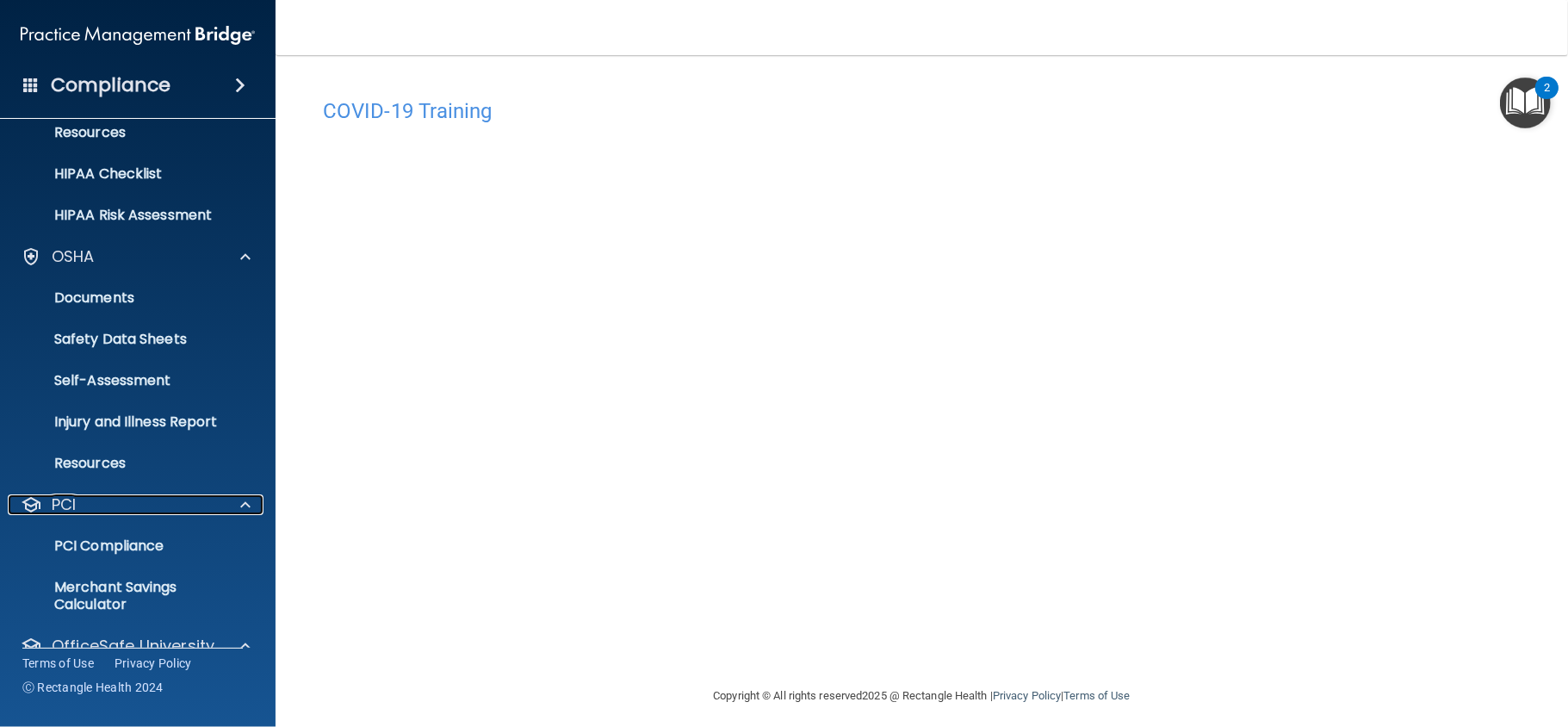 scroll, scrollTop: 180, scrollLeft: 0, axis: vertical 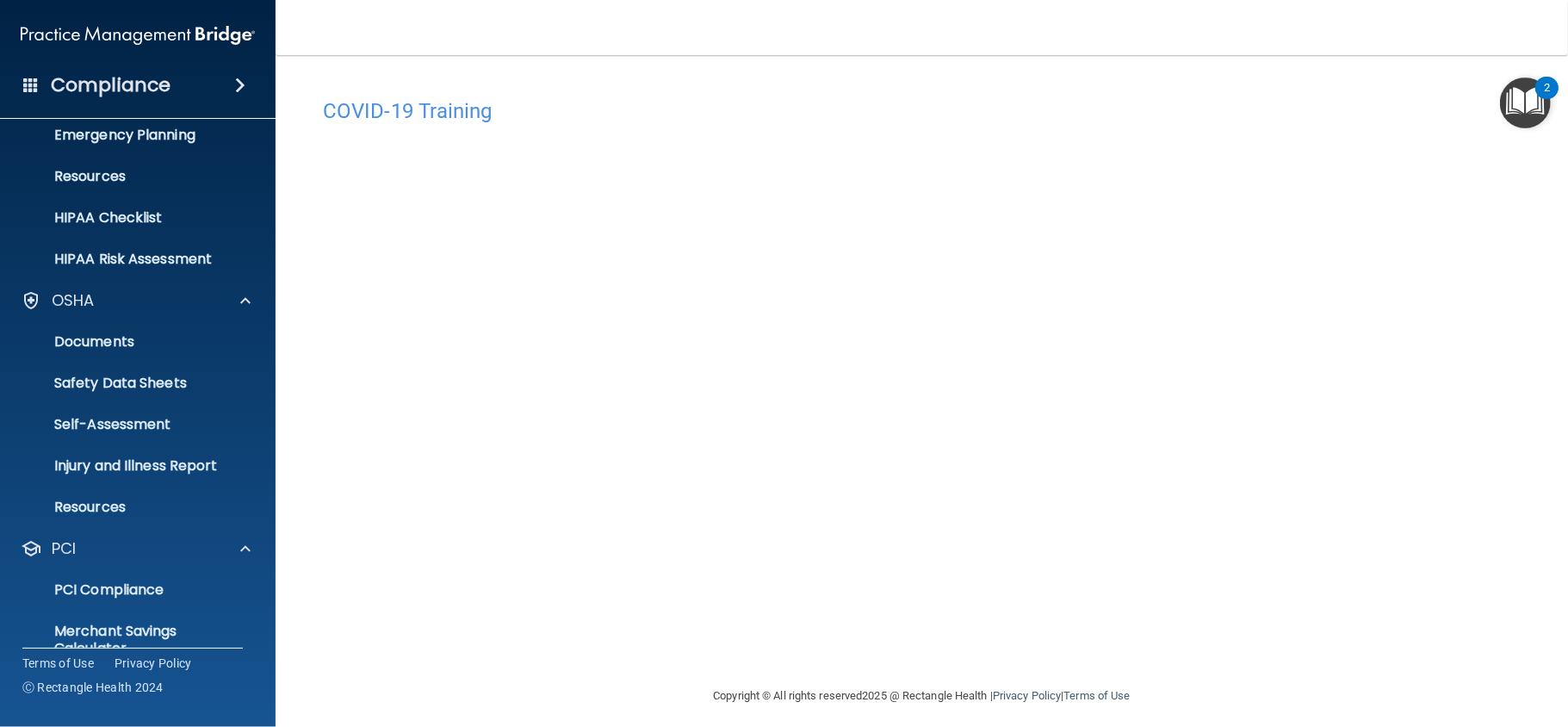 click on "Compliance" at bounding box center (138, 85) 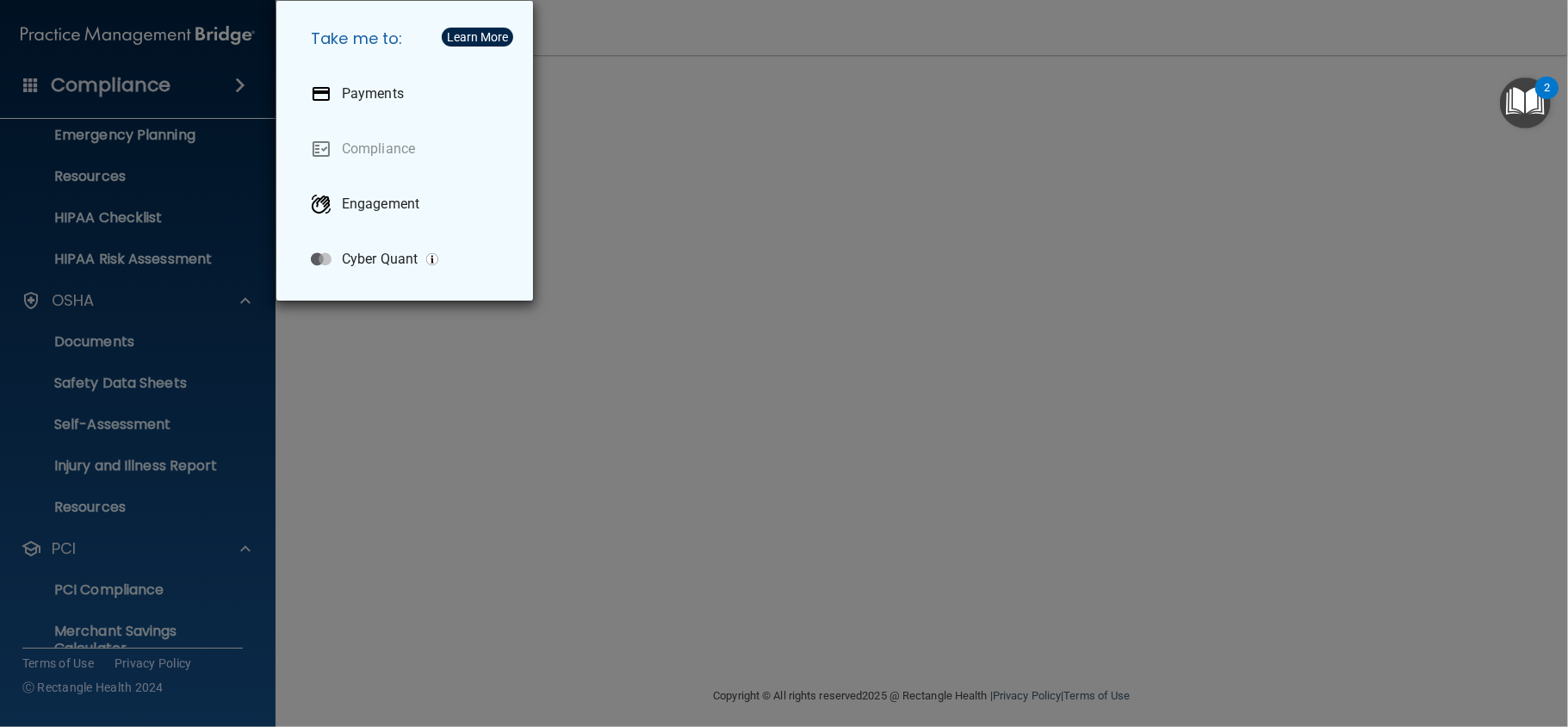 click on "Take me to:             Payments                   Compliance                     Engagement                     Cyber Quant" at bounding box center (784, 364) 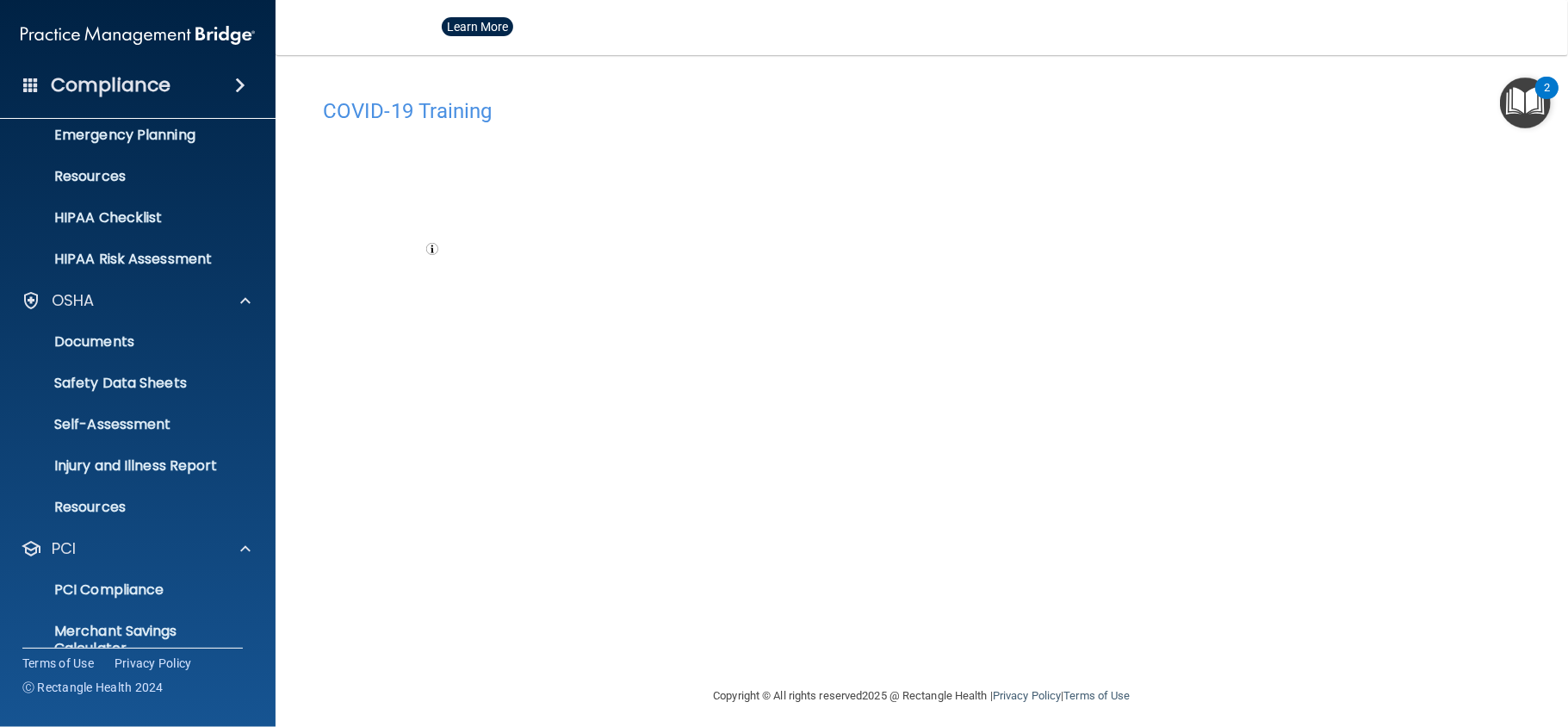 click on "Compliance" at bounding box center (110, 85) 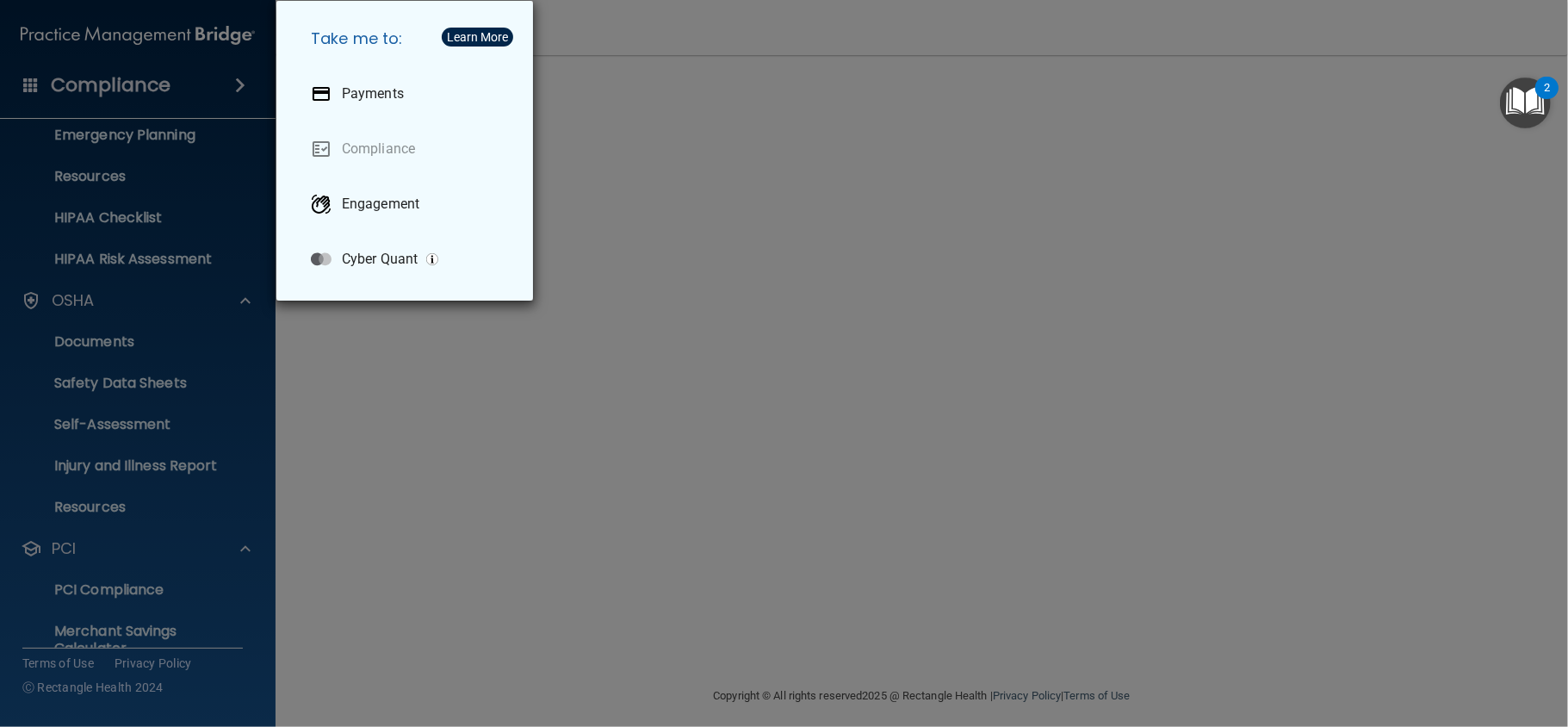 click on "Take me to:" at bounding box center [408, 39] 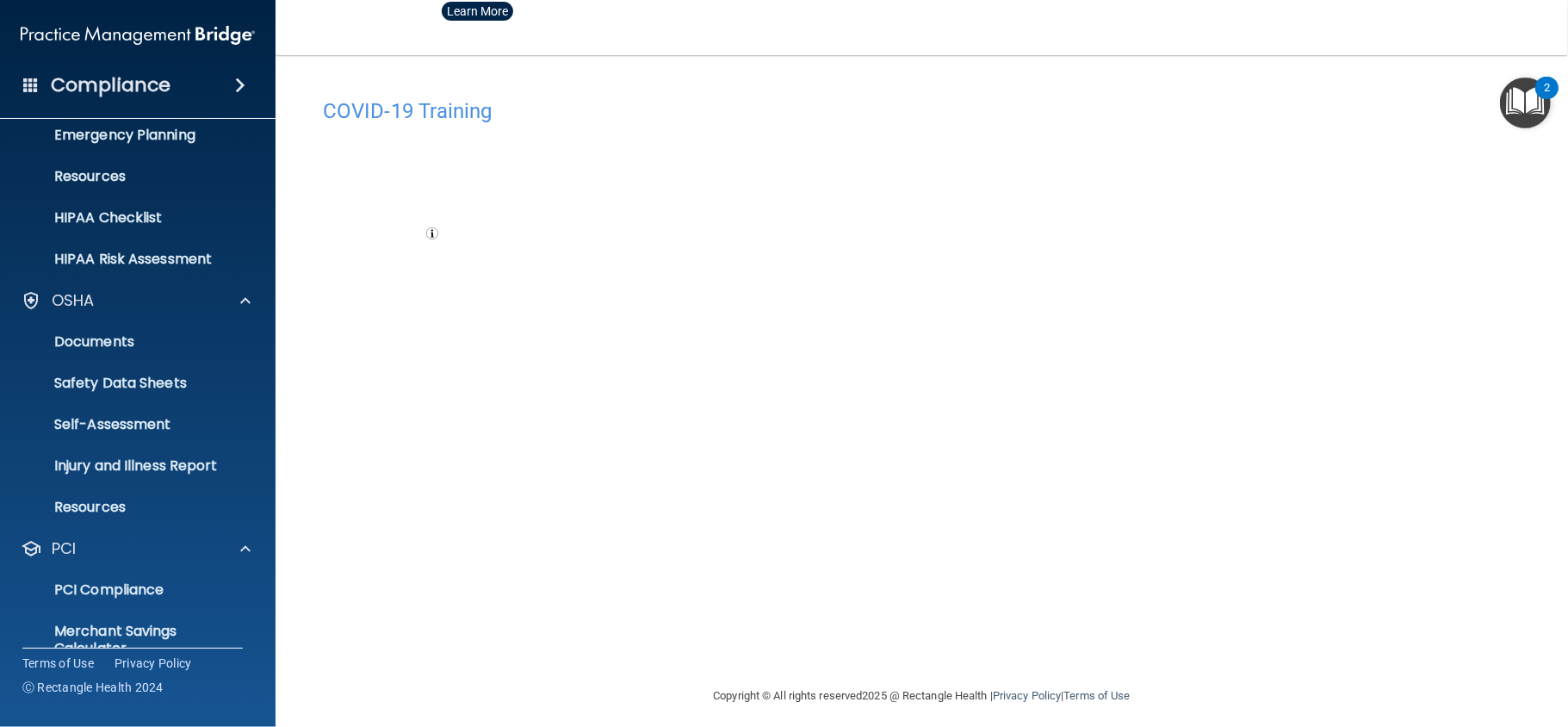 click at bounding box center [138, 35] 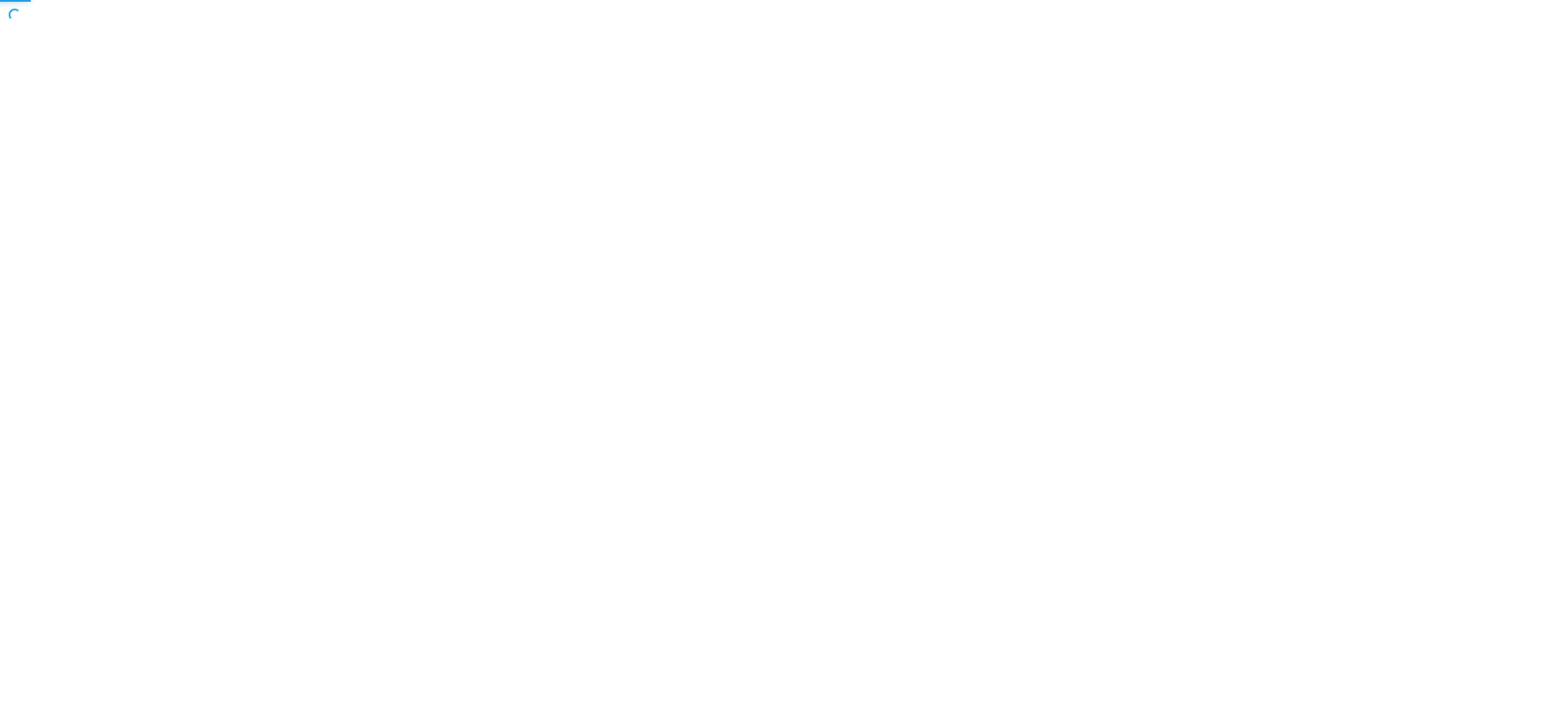 scroll, scrollTop: 0, scrollLeft: 0, axis: both 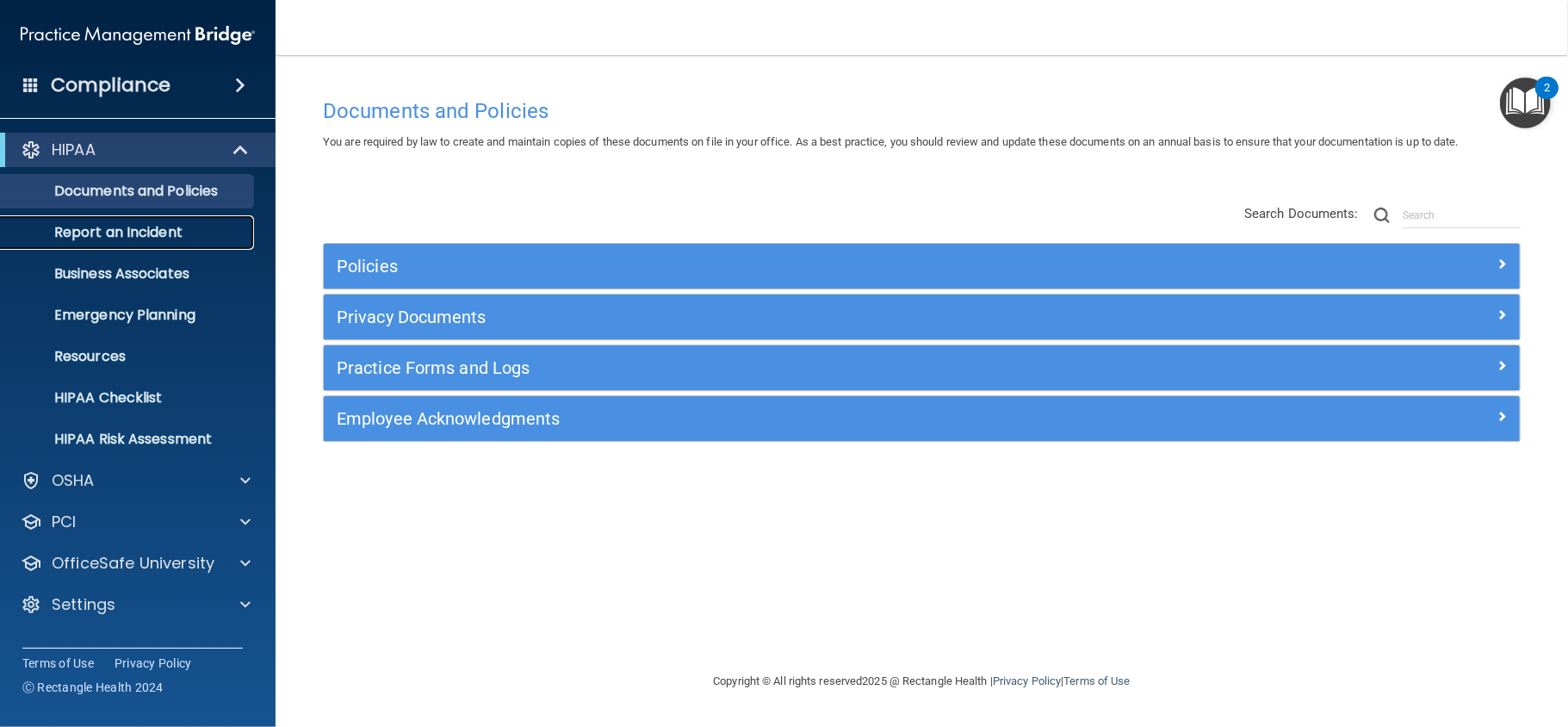 click on "Report an Incident" at bounding box center [128, 233] 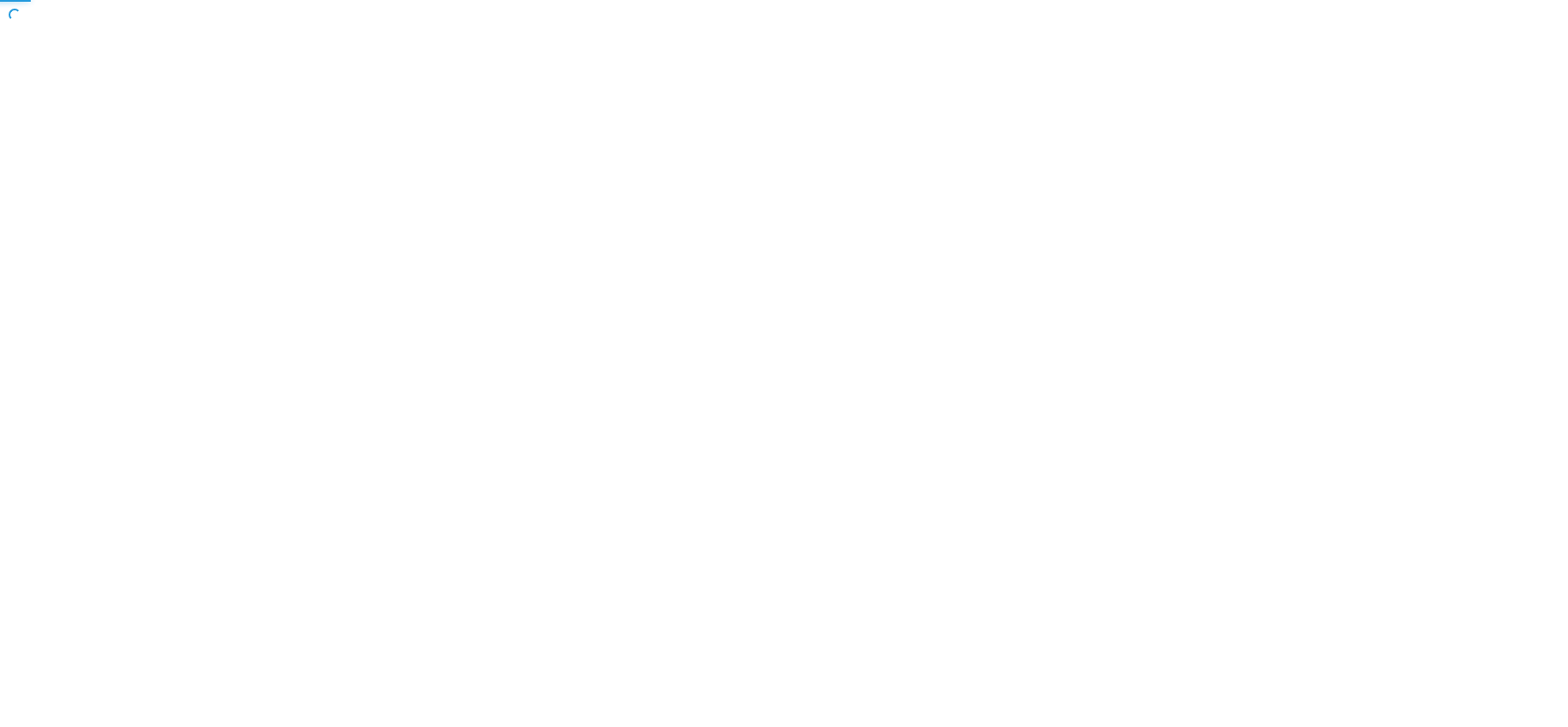 scroll, scrollTop: 0, scrollLeft: 0, axis: both 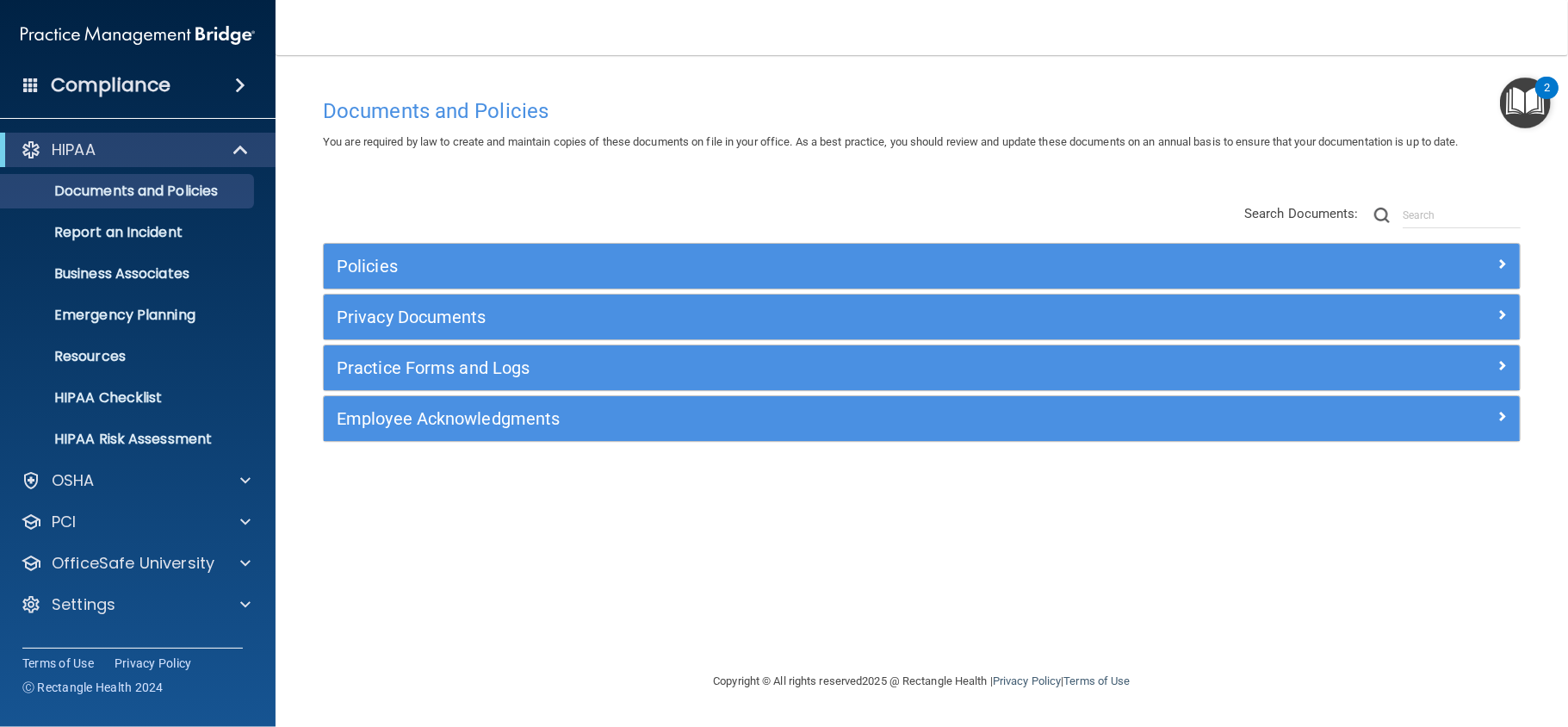 click at bounding box center (240, 85) 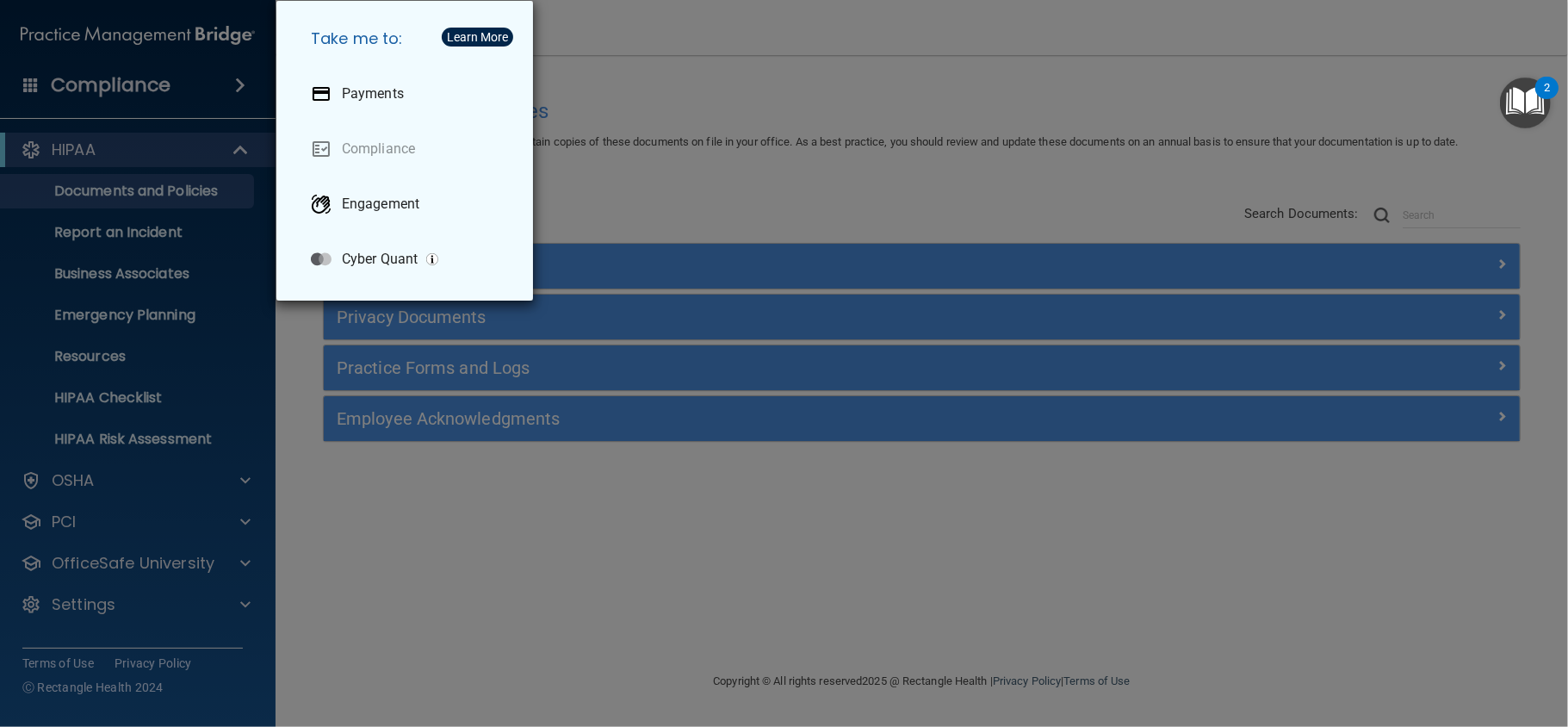 click on "Take me to:             Payments                   Compliance                     Engagement                     Cyber Quant" at bounding box center (784, 364) 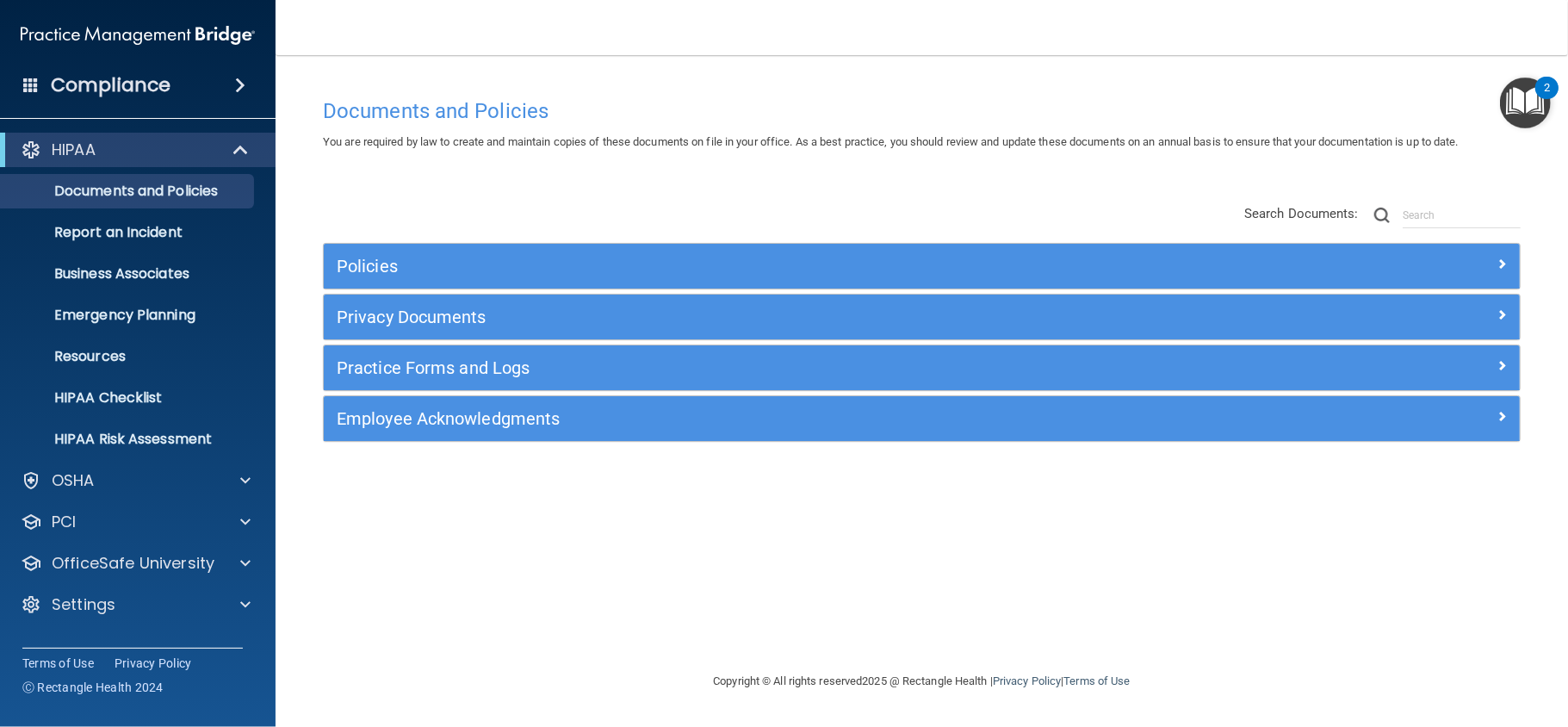 click at bounding box center [1525, 103] 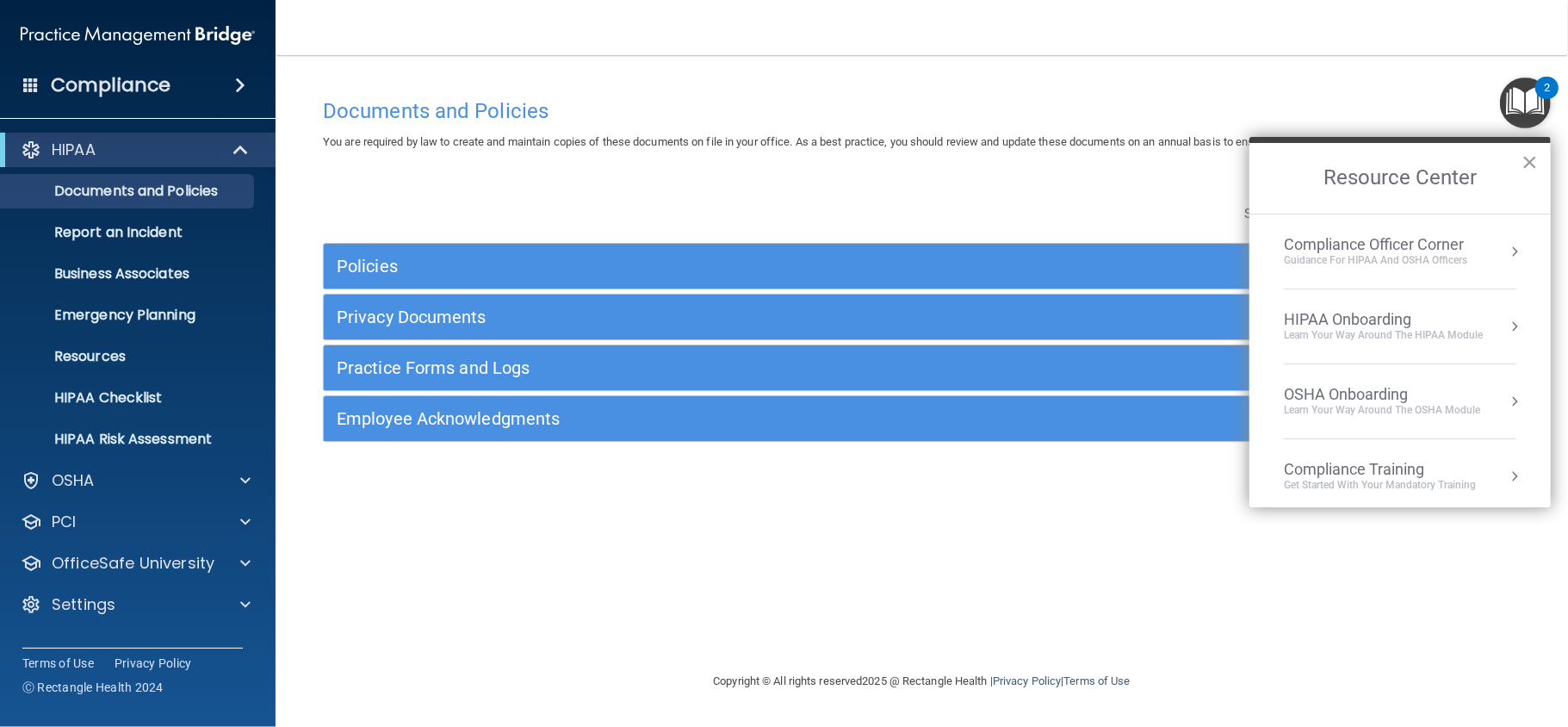 click on "Compliance Officer Corner" at bounding box center [1375, 245] 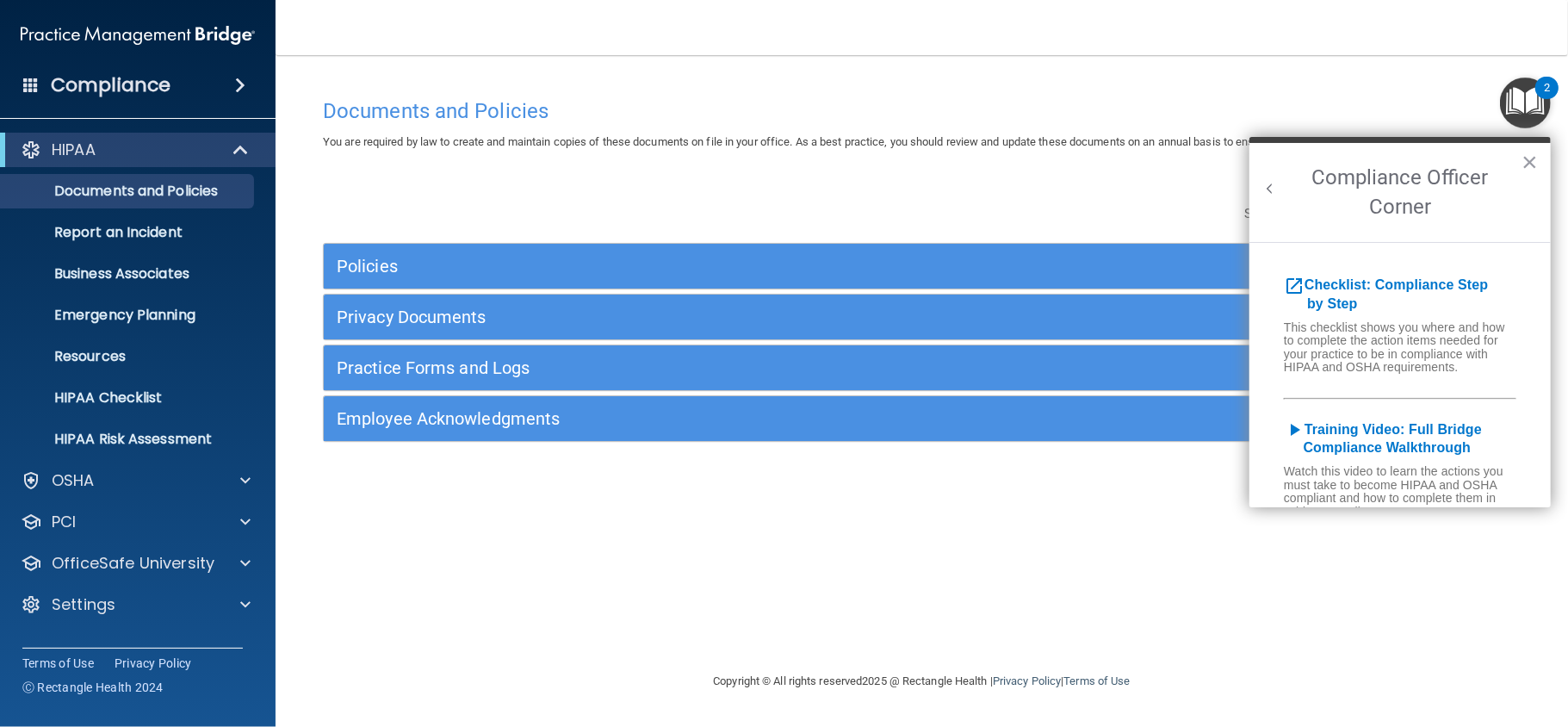 scroll, scrollTop: 0, scrollLeft: 0, axis: both 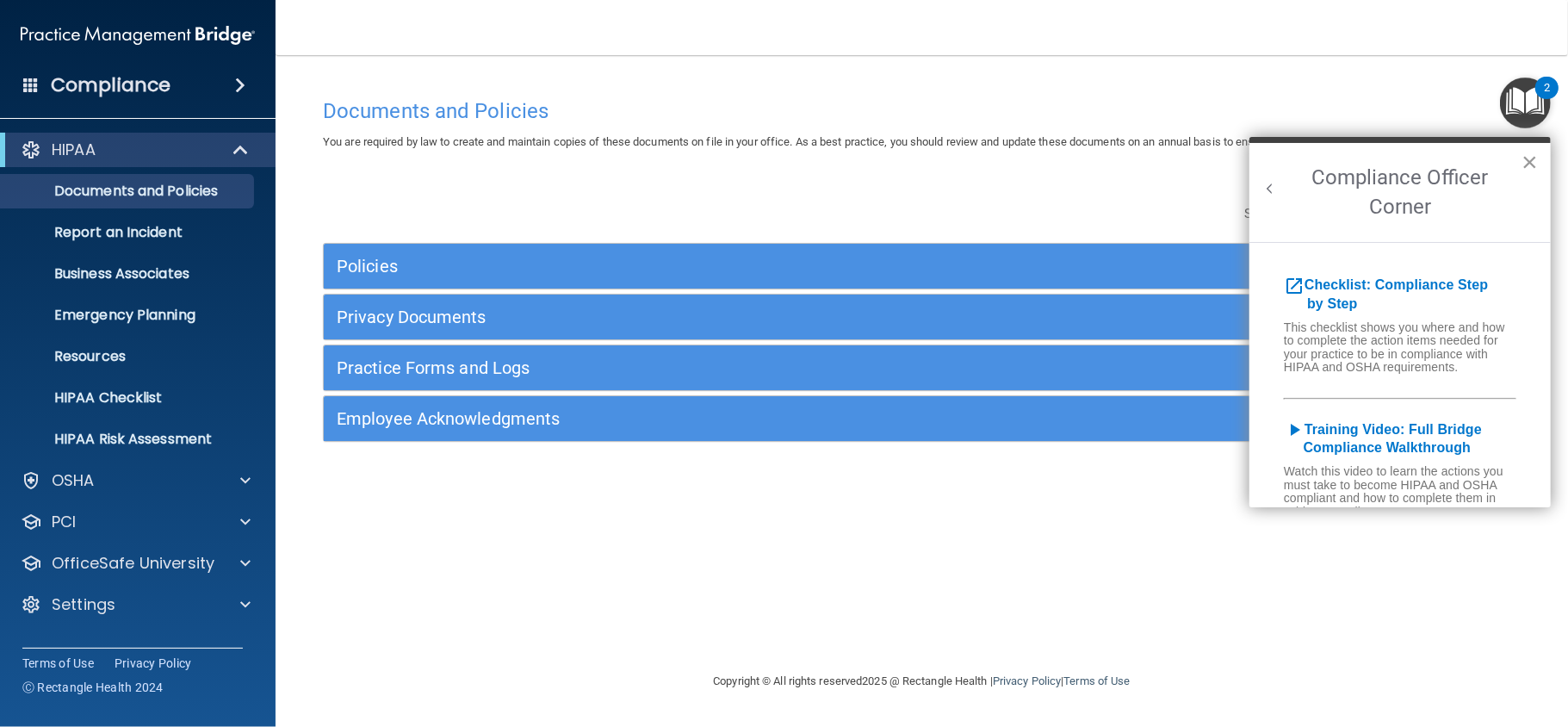 click on "×" at bounding box center (1529, 162) 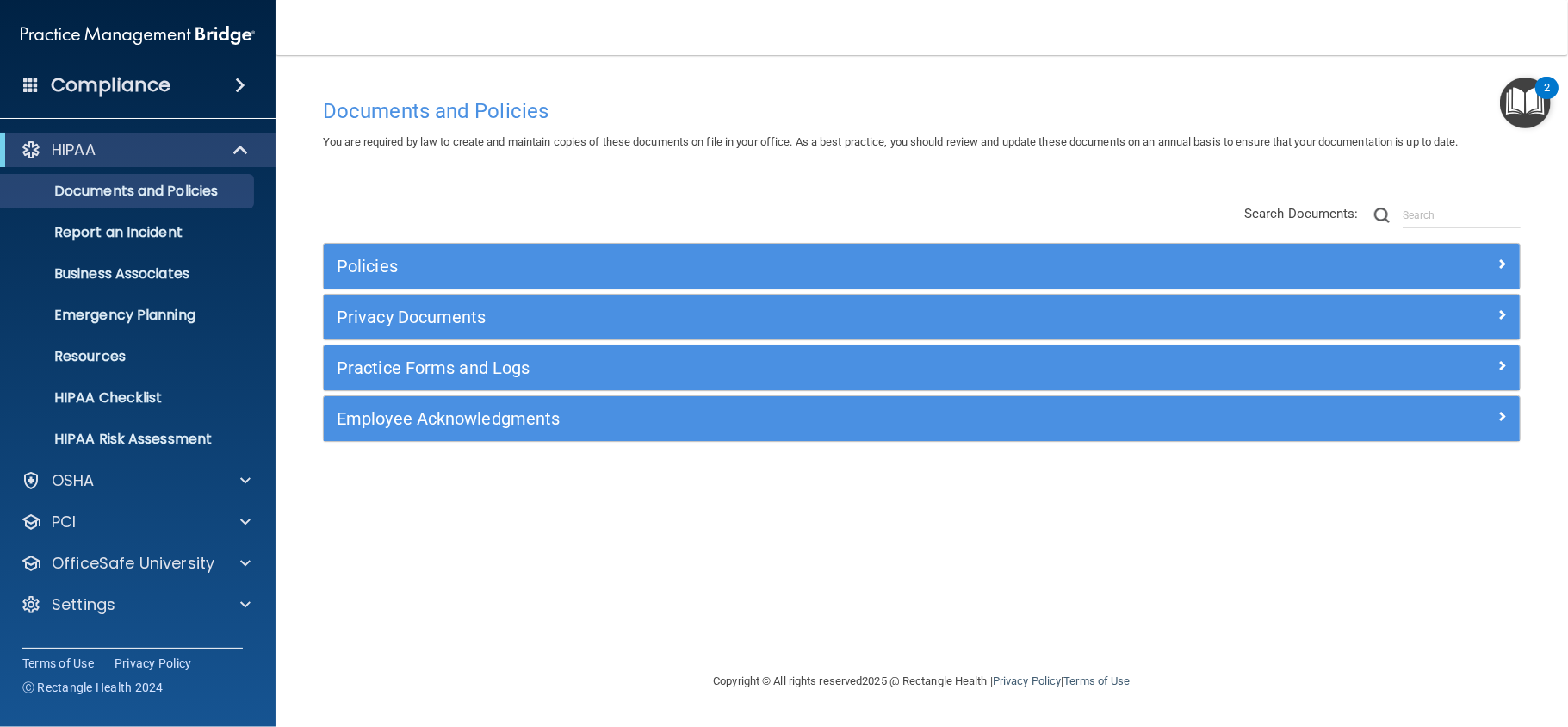click at bounding box center [1525, 103] 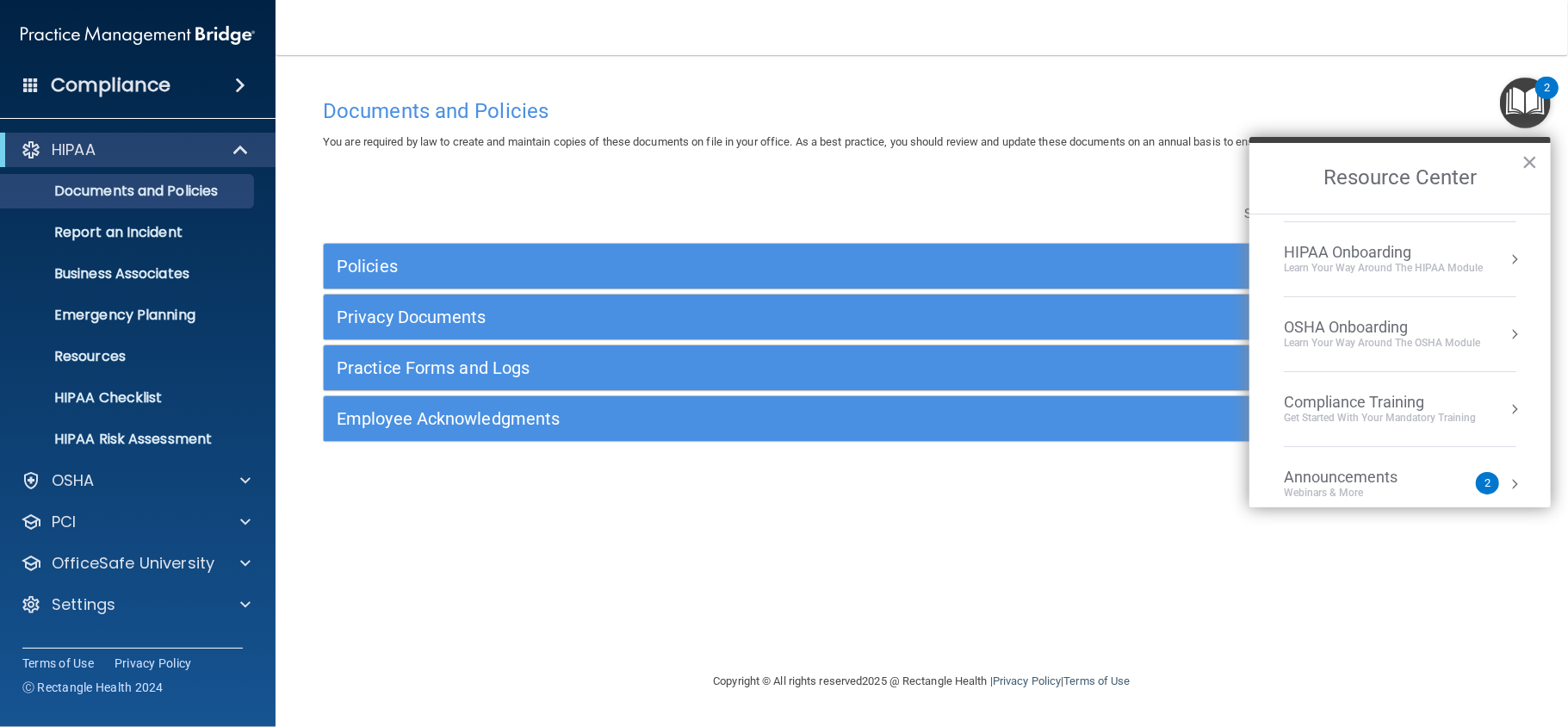 scroll, scrollTop: 65, scrollLeft: 0, axis: vertical 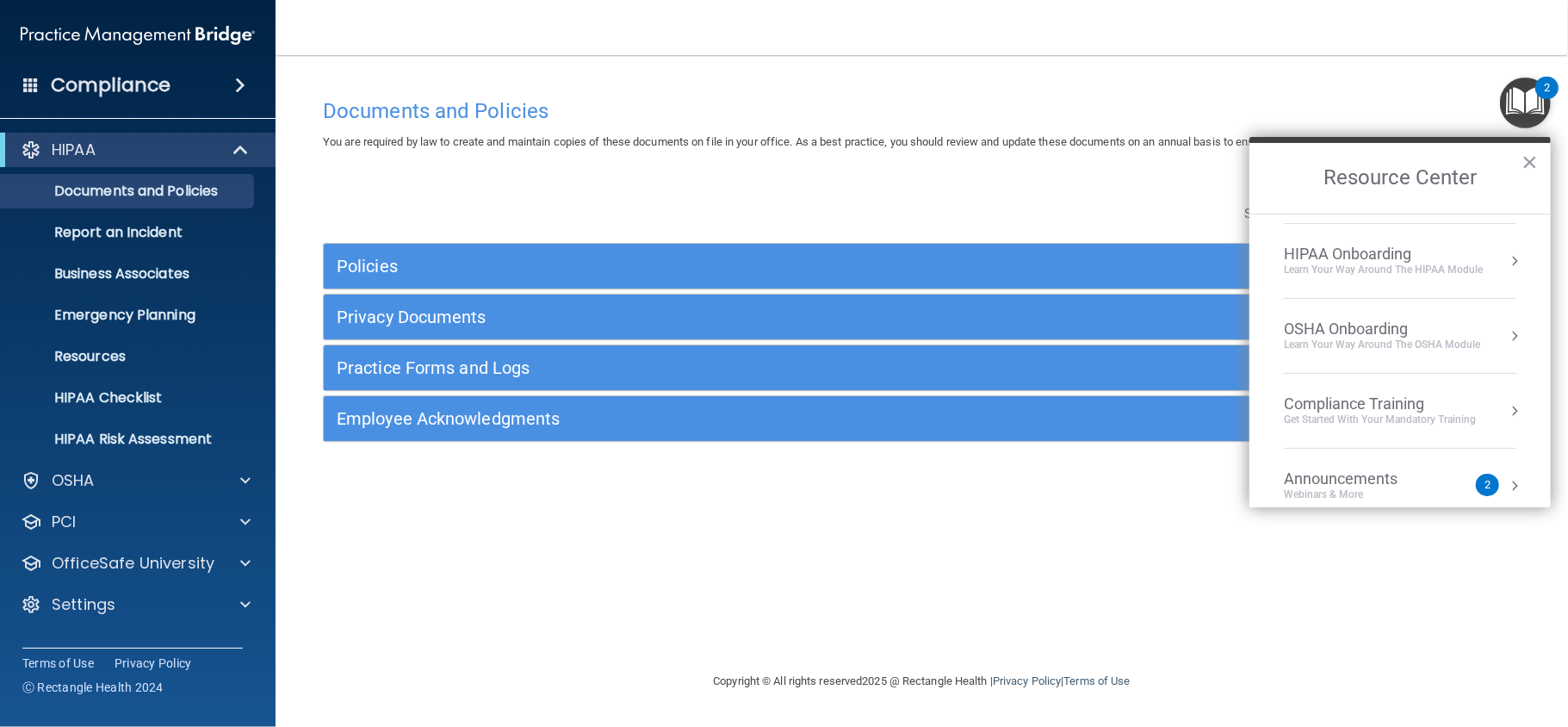 click on "HIPAA Onboarding" at bounding box center (1383, 254) 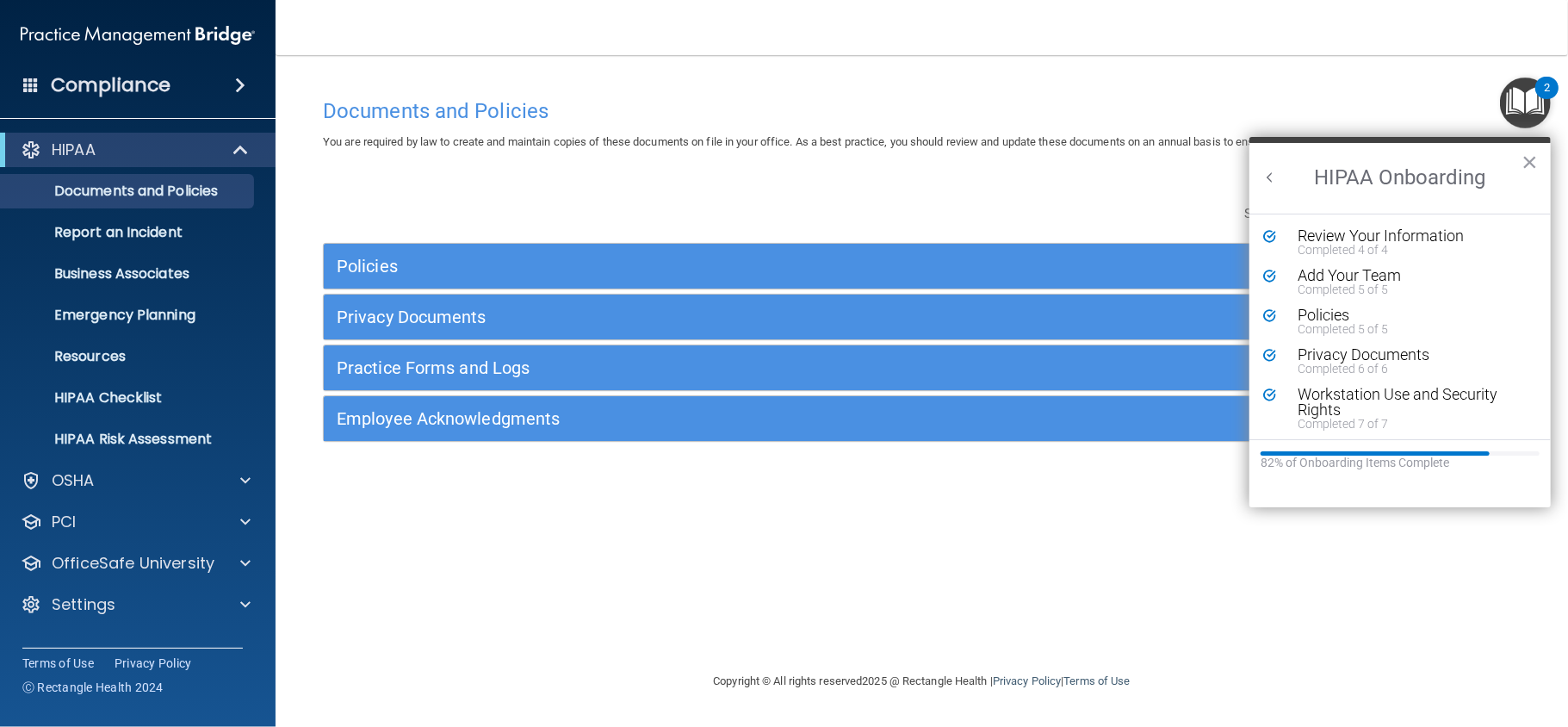 scroll, scrollTop: 0, scrollLeft: 0, axis: both 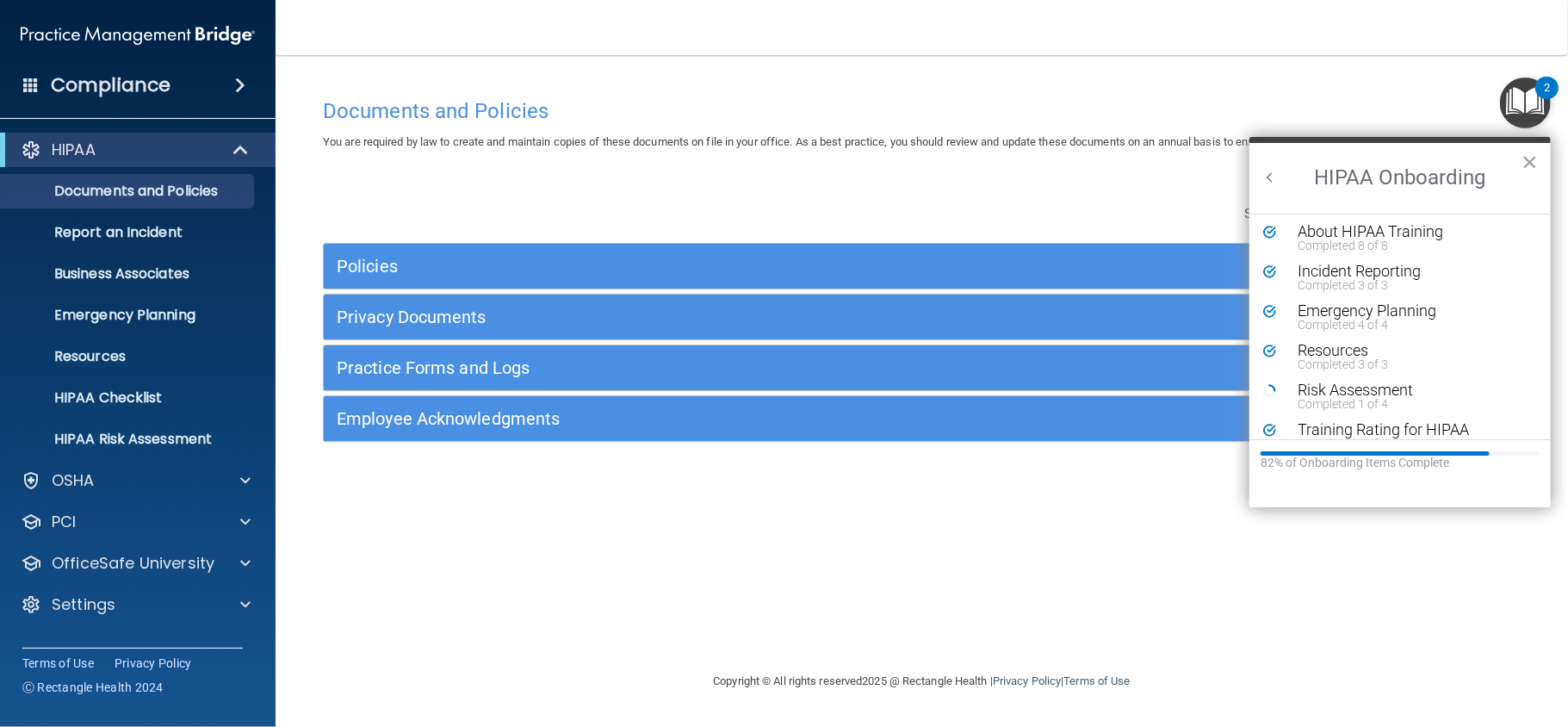 click on "HIPAA Onboarding" at bounding box center (1400, 178) 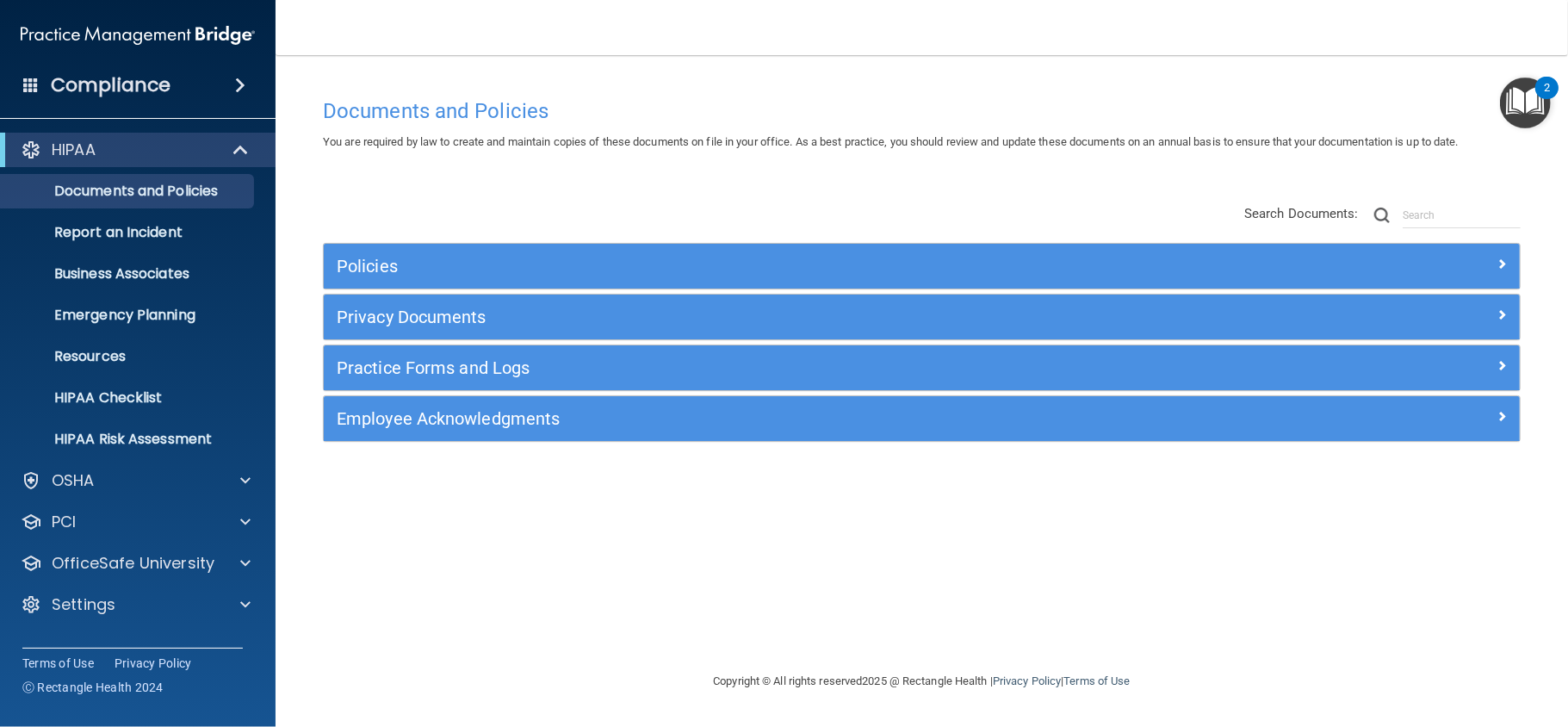 click at bounding box center (1525, 103) 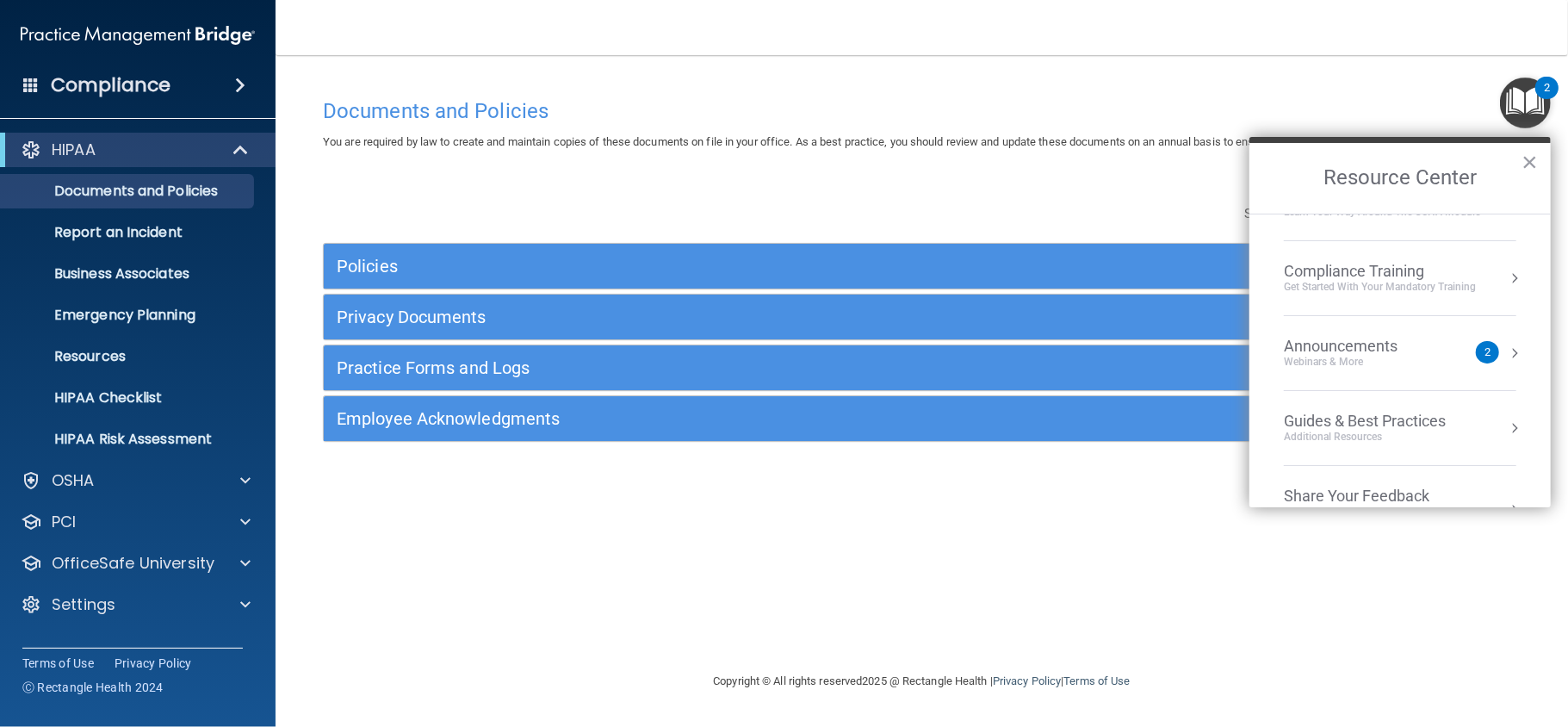 scroll, scrollTop: 219, scrollLeft: 0, axis: vertical 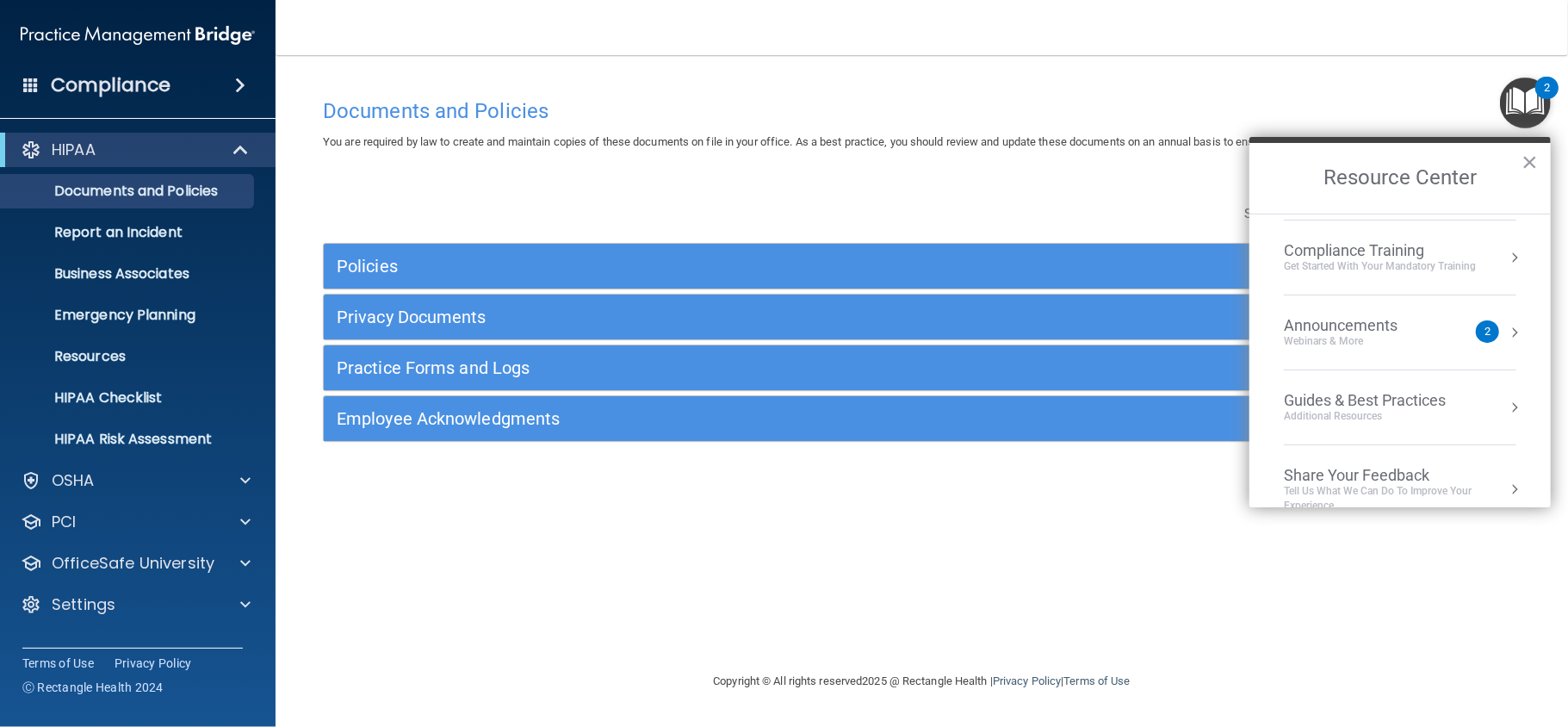click on "Get Started with your mandatory training" at bounding box center (1379, 266) 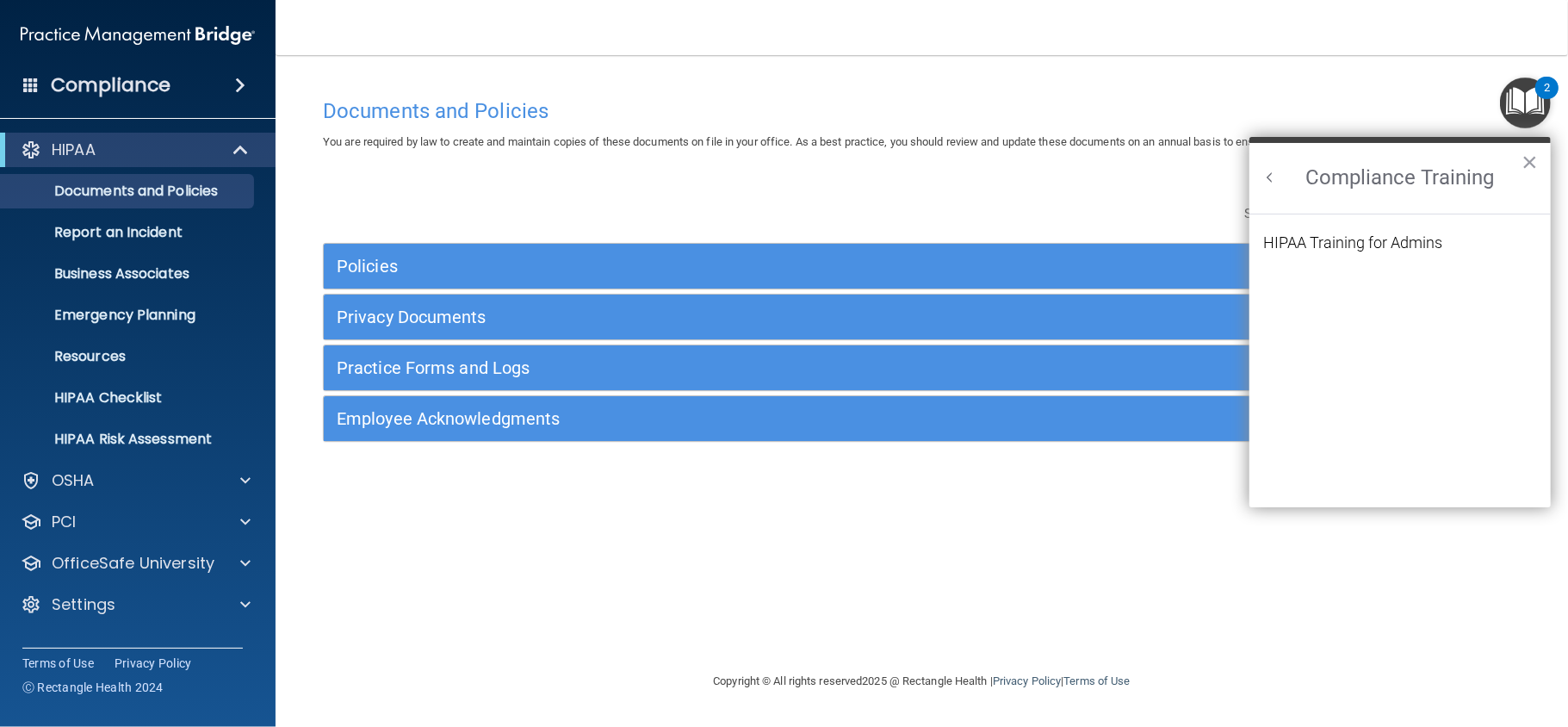 scroll, scrollTop: 0, scrollLeft: 0, axis: both 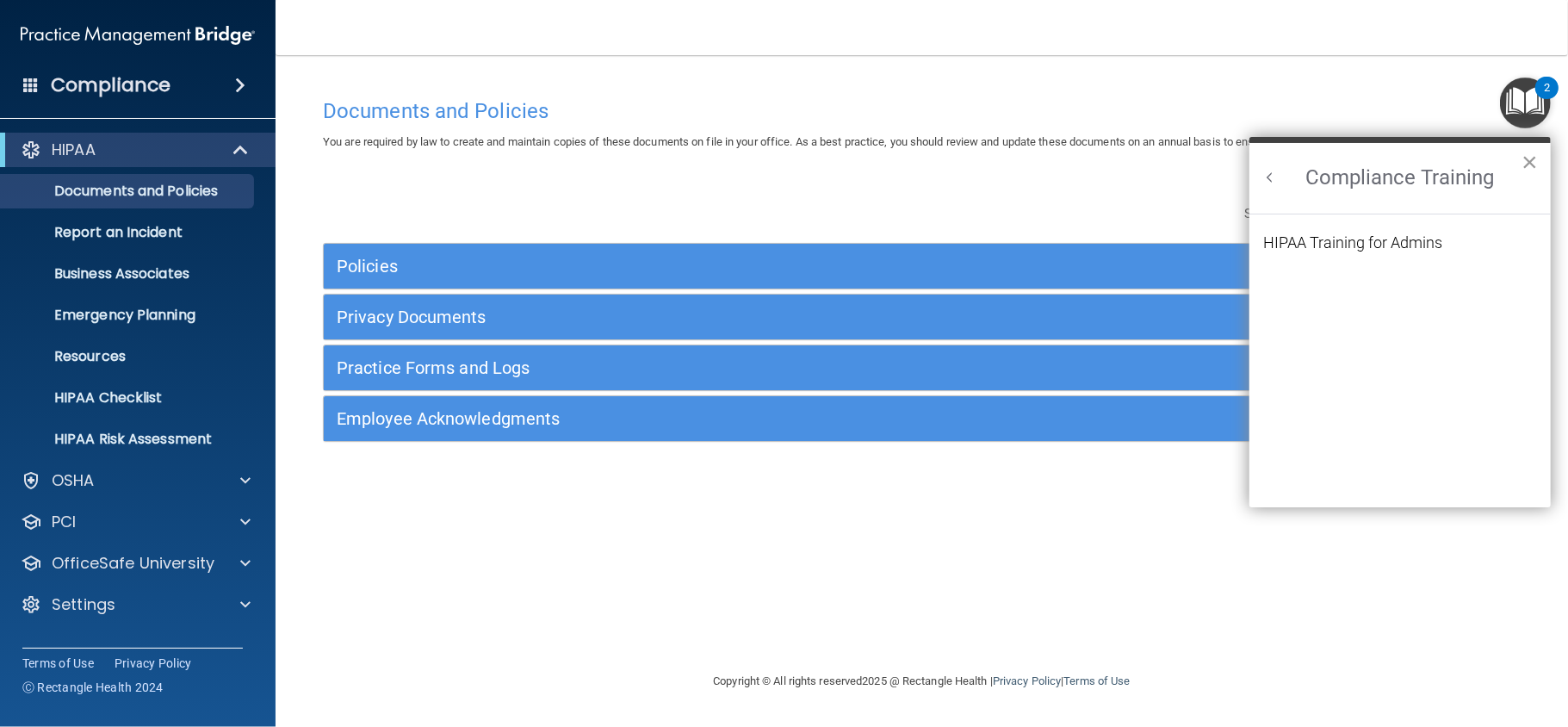 click on "×" at bounding box center [1529, 162] 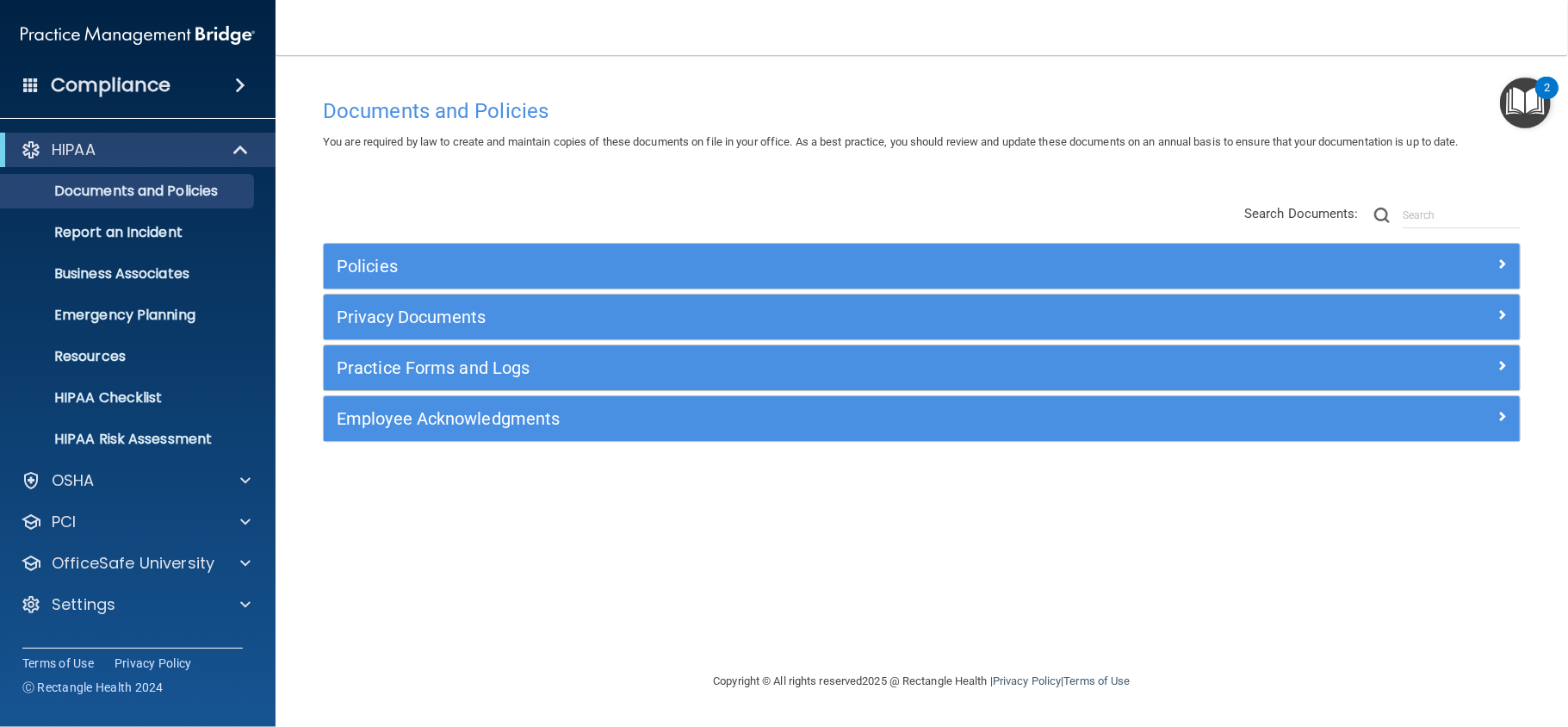 click at bounding box center [31, 84] 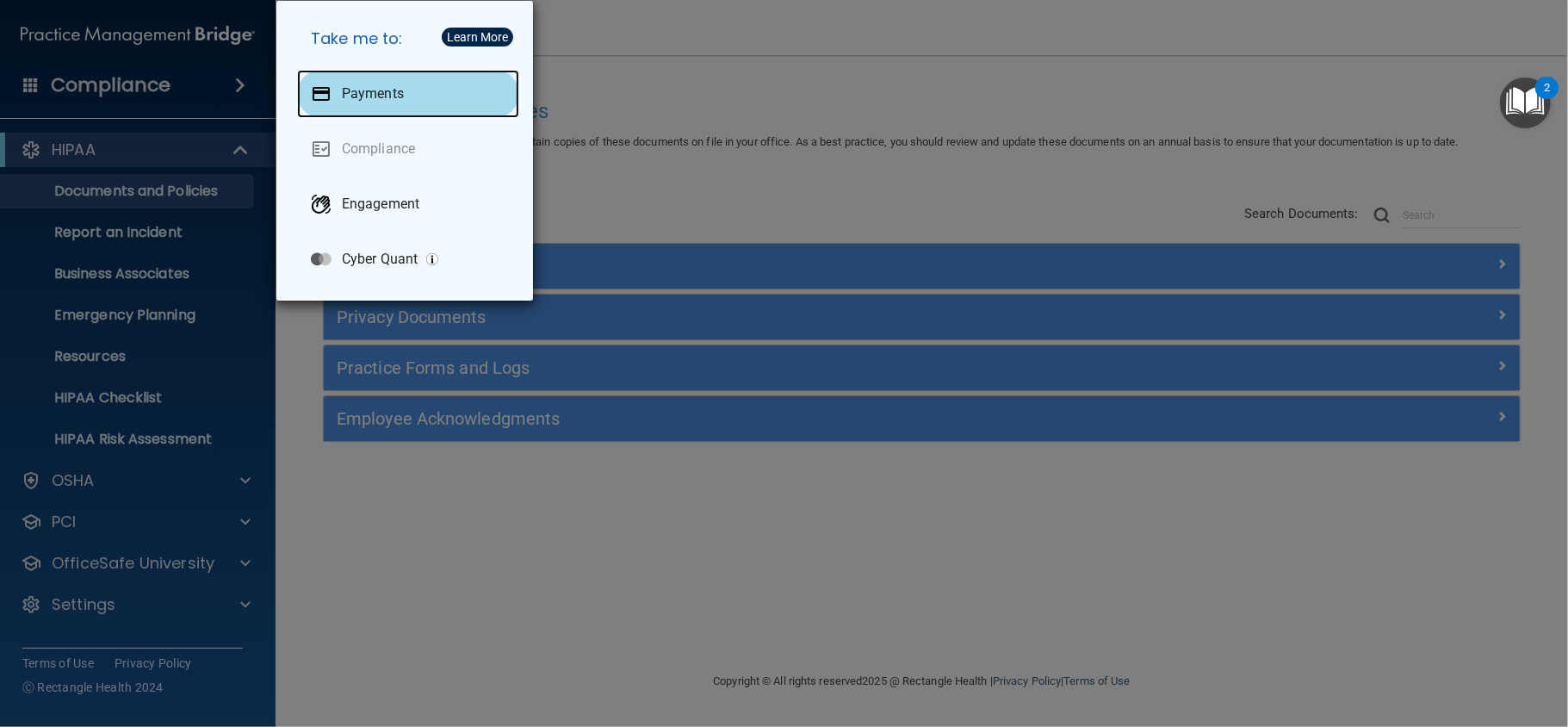 click on "Payments" at bounding box center (408, 94) 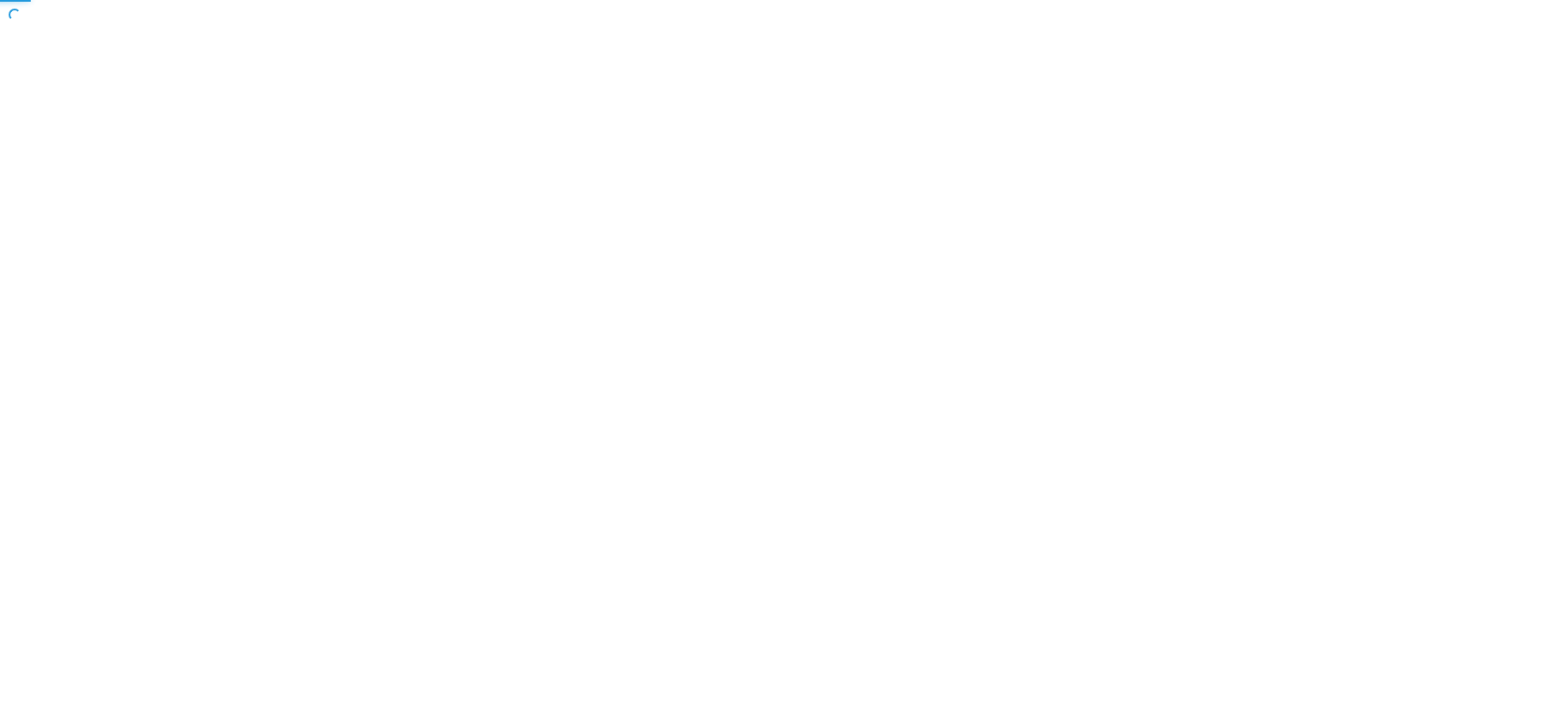 scroll, scrollTop: 0, scrollLeft: 0, axis: both 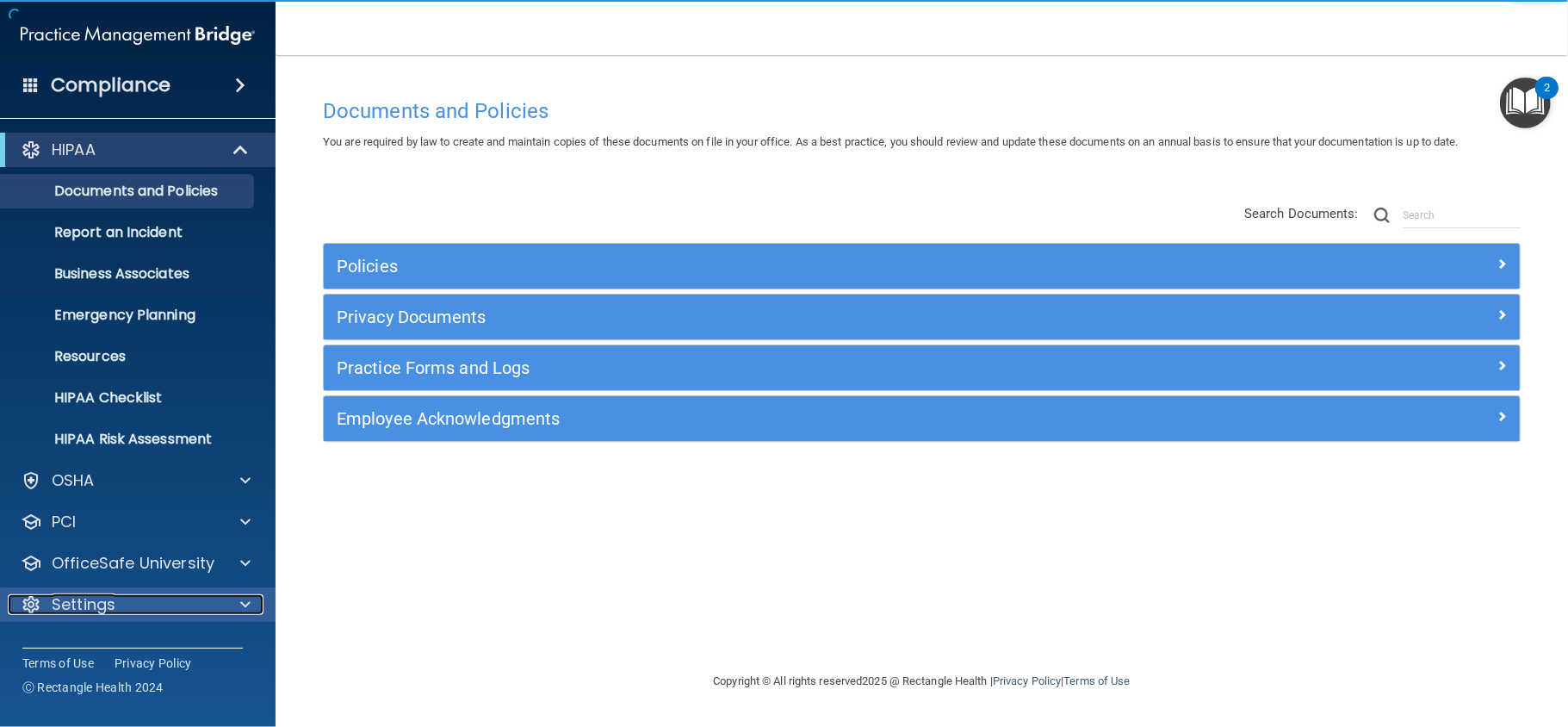 click on "Settings" at bounding box center (115, 605) 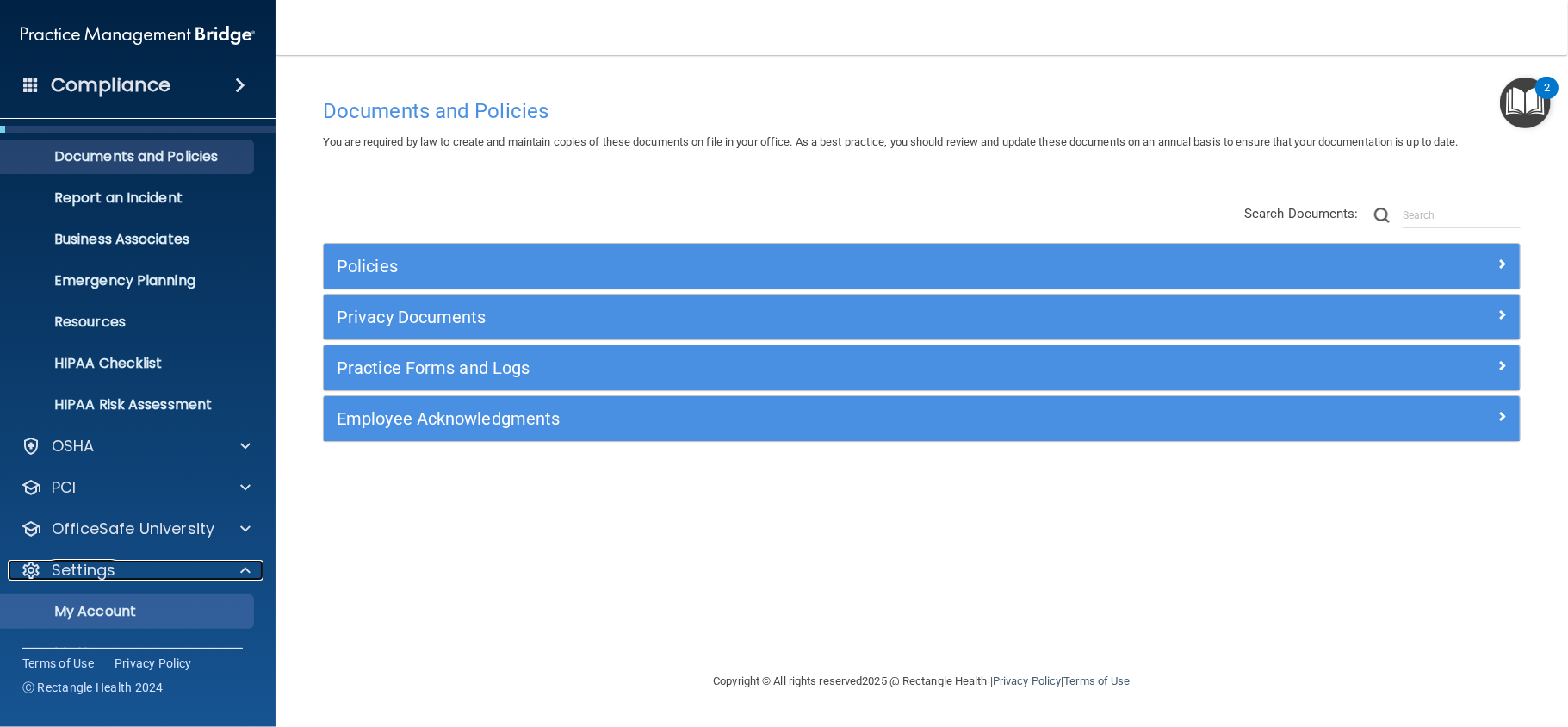 scroll, scrollTop: 35, scrollLeft: 0, axis: vertical 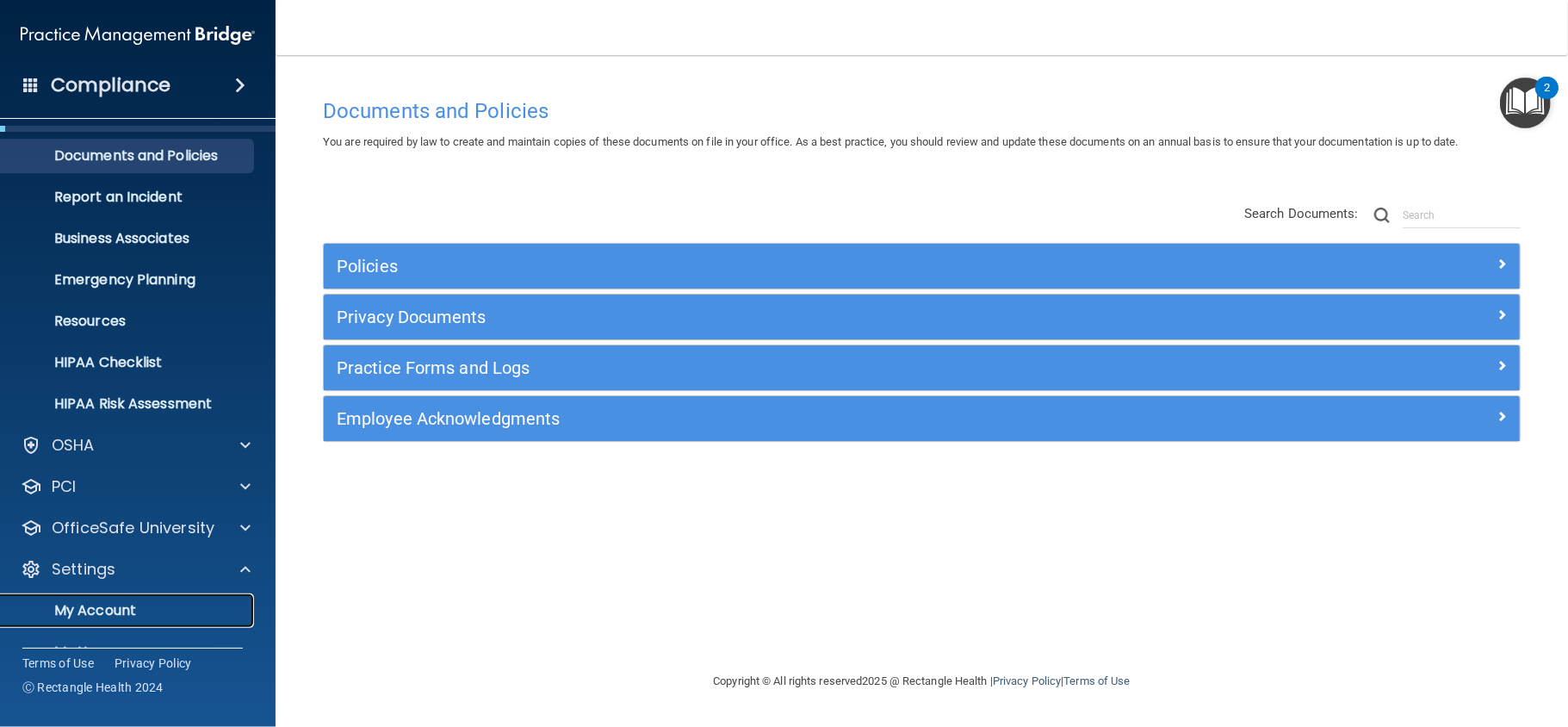 click on "My Account" at bounding box center (128, 611) 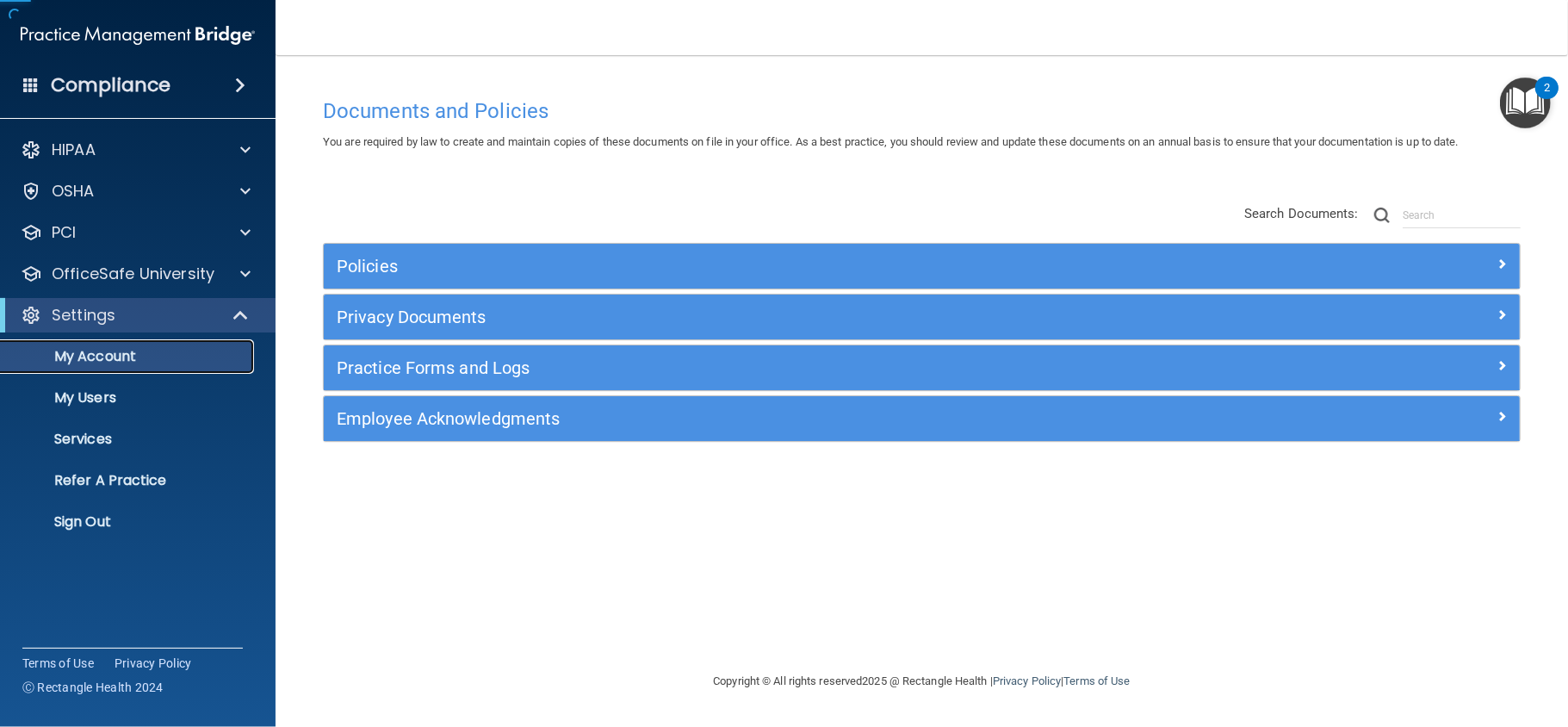 scroll, scrollTop: 0, scrollLeft: 0, axis: both 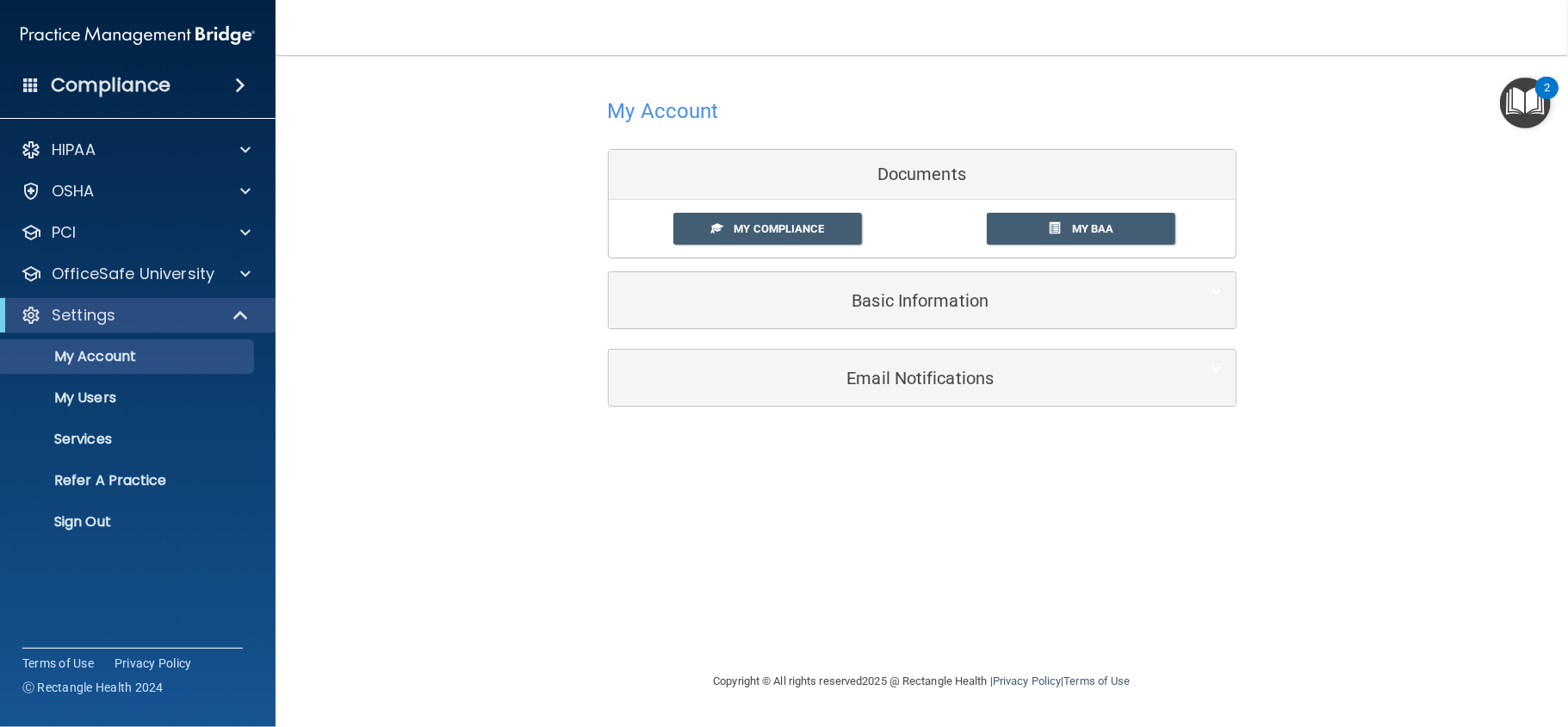 click on "My Compliance                 My Compliance             My BAA" at bounding box center (922, 228) 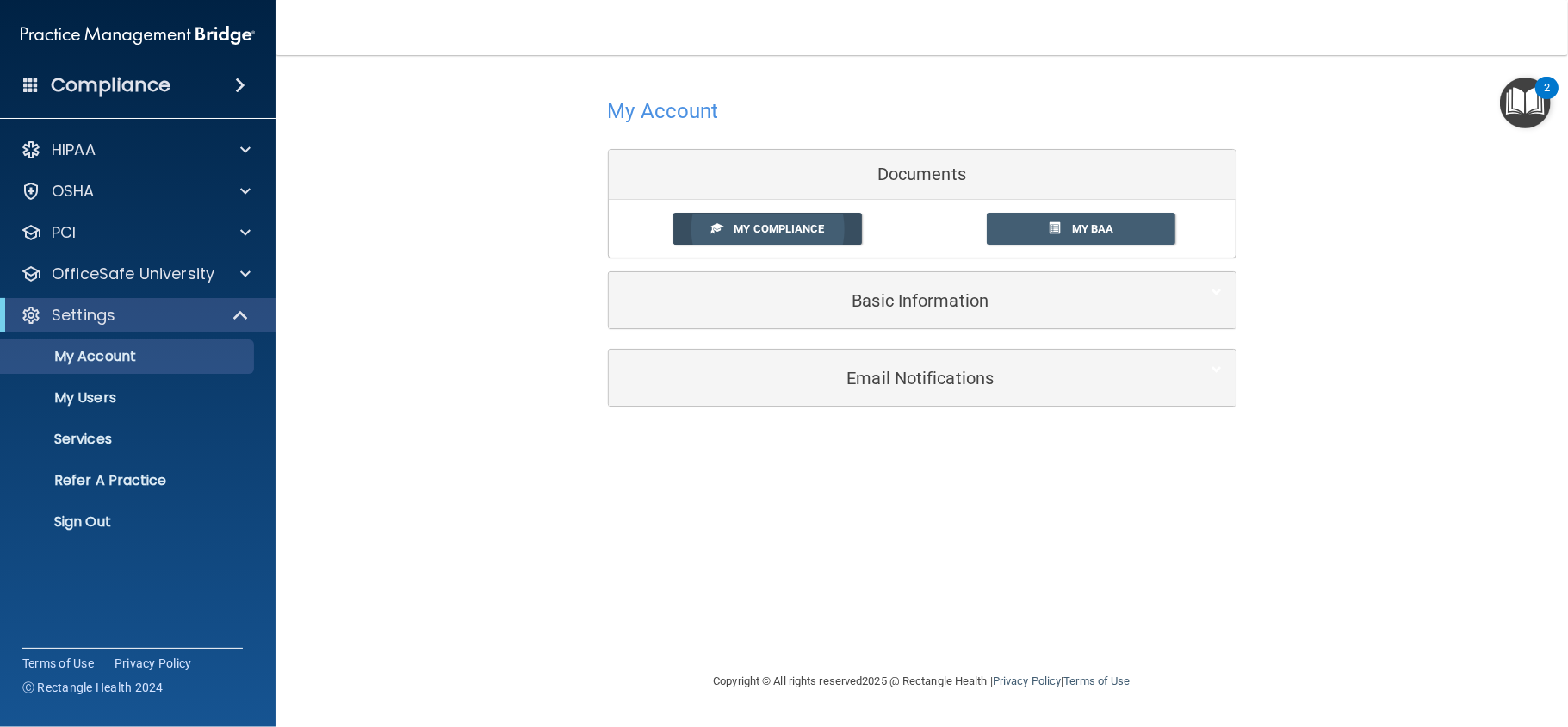 click on "My Compliance" at bounding box center (778, 228) 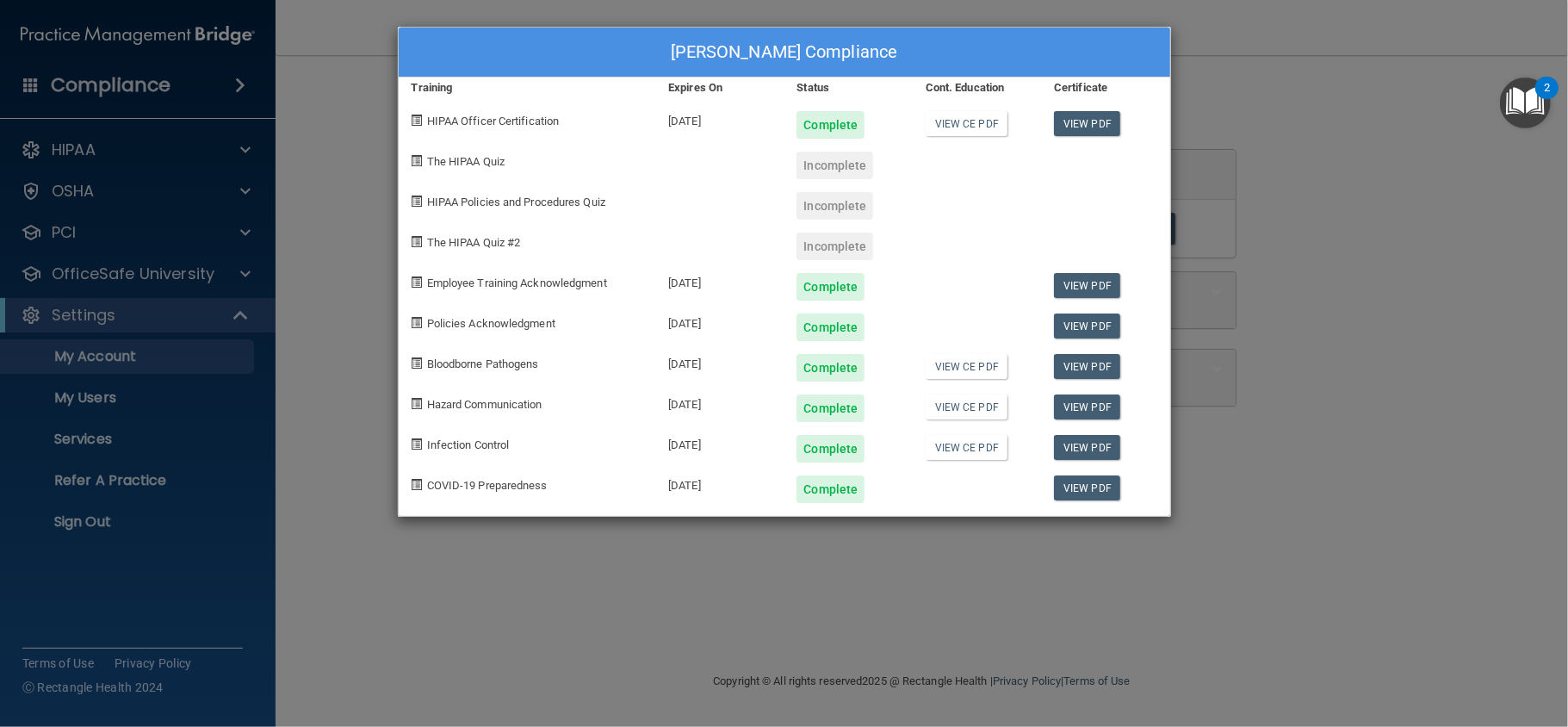 click on "Amy Barra's Compliance      Training   Expires On   Status   Cont. Education   Certificate         HIPAA Officer Certification      07/25/2026       Complete        View CE PDF       View PDF         The HIPAA Quiz             Incomplete                      HIPAA Policies and Procedures Quiz             Incomplete                      The HIPAA Quiz #2             Incomplete                      Employee Training Acknowledgment      07/25/2026       Complete              View PDF         Policies Acknowledgment      07/25/2026       Complete              View PDF         Bloodborne Pathogens      07/25/2026       Complete        View CE PDF       View PDF         Hazard Communication      07/25/2026       Complete        View CE PDF       View PDF         Infection Control      07/25/2026       Complete        View CE PDF       View PDF         COVID-19 Preparedness      07/25/2026       Complete              View PDF" at bounding box center (784, 364) 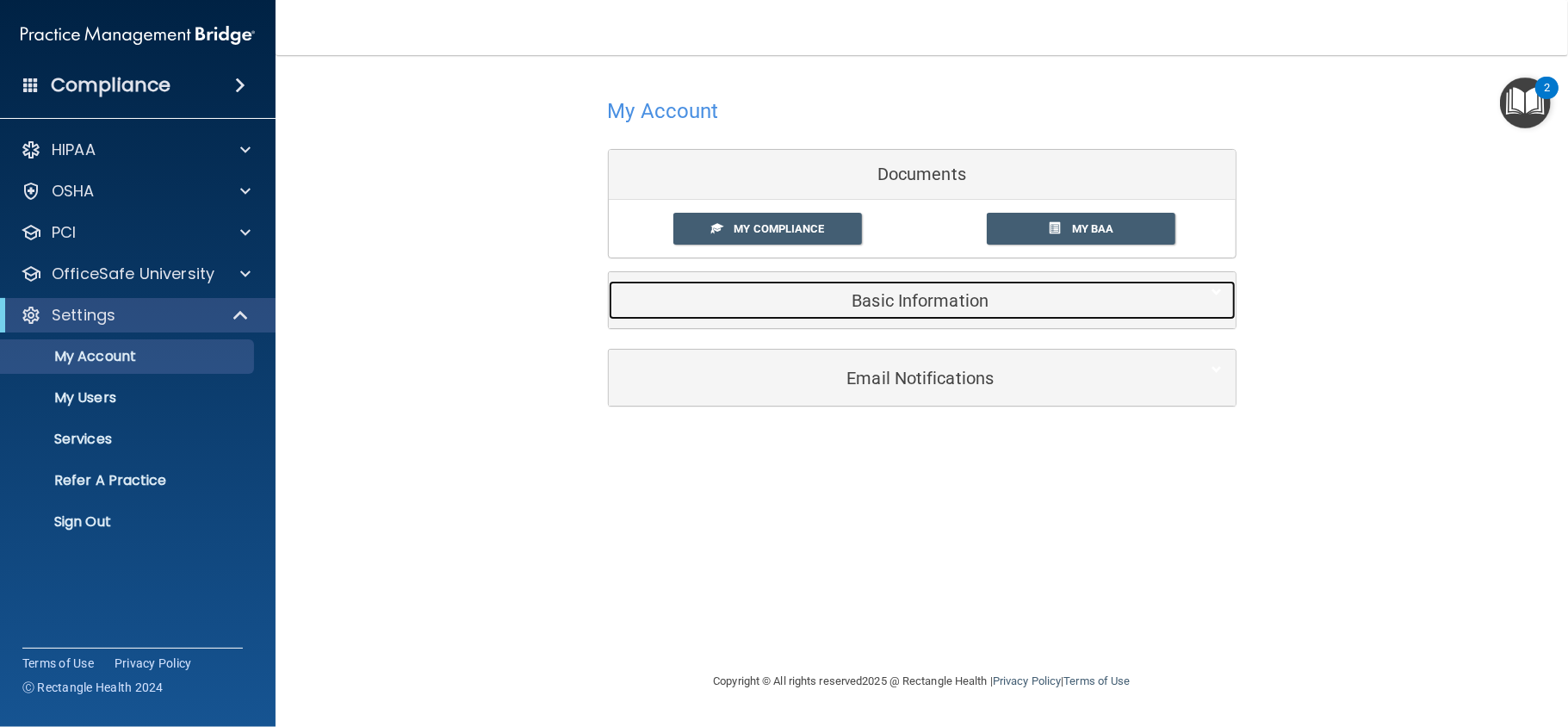 click on "Basic Information" at bounding box center [896, 301] 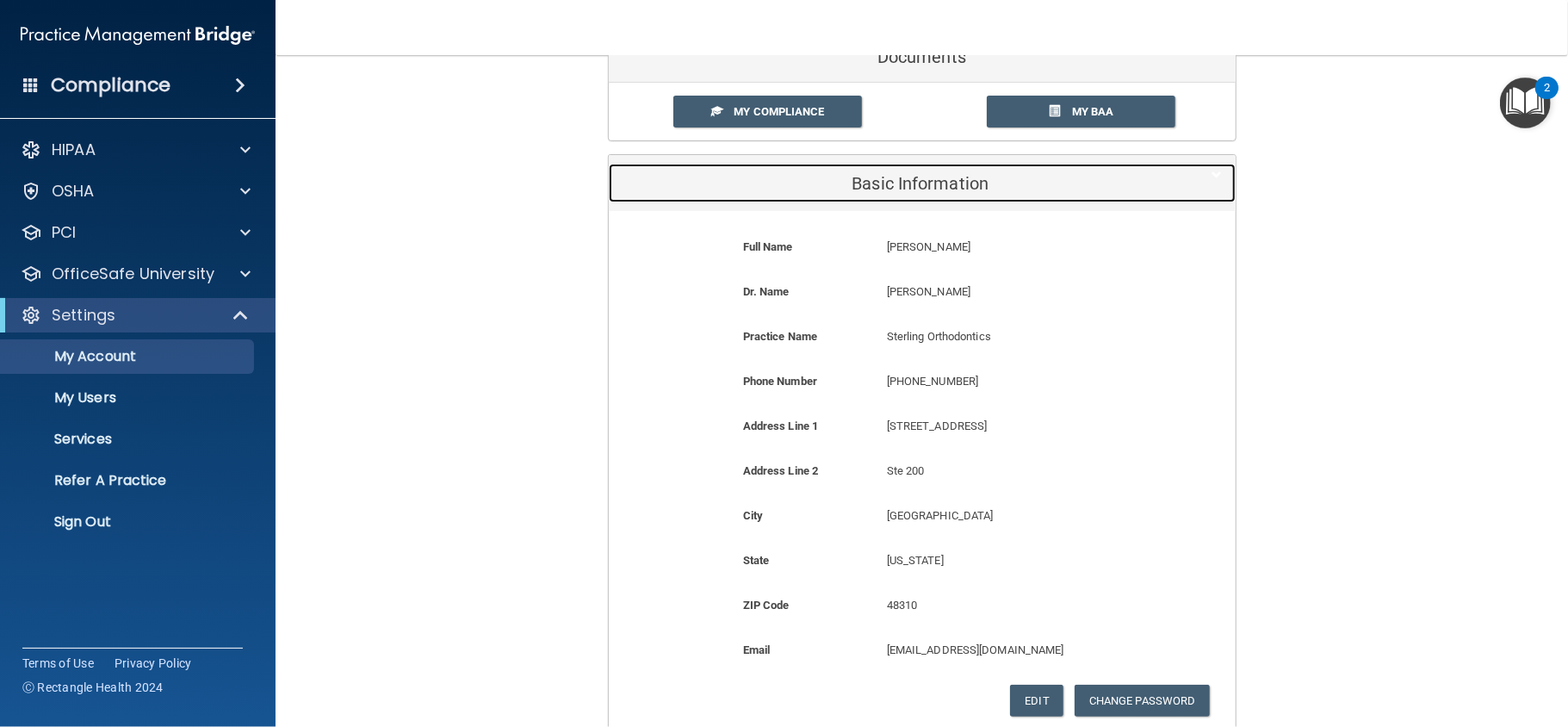 scroll, scrollTop: 96, scrollLeft: 0, axis: vertical 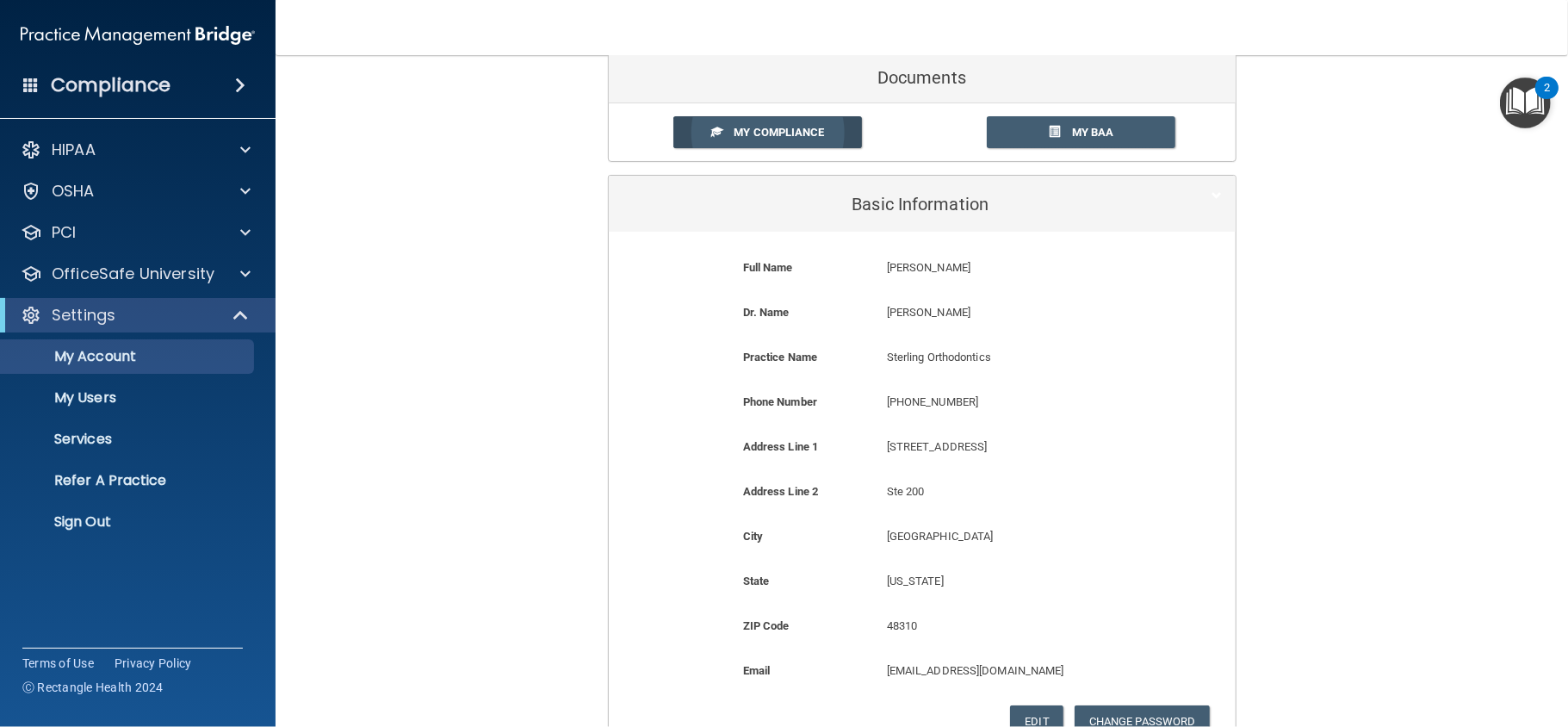 click on "My Compliance" at bounding box center (767, 132) 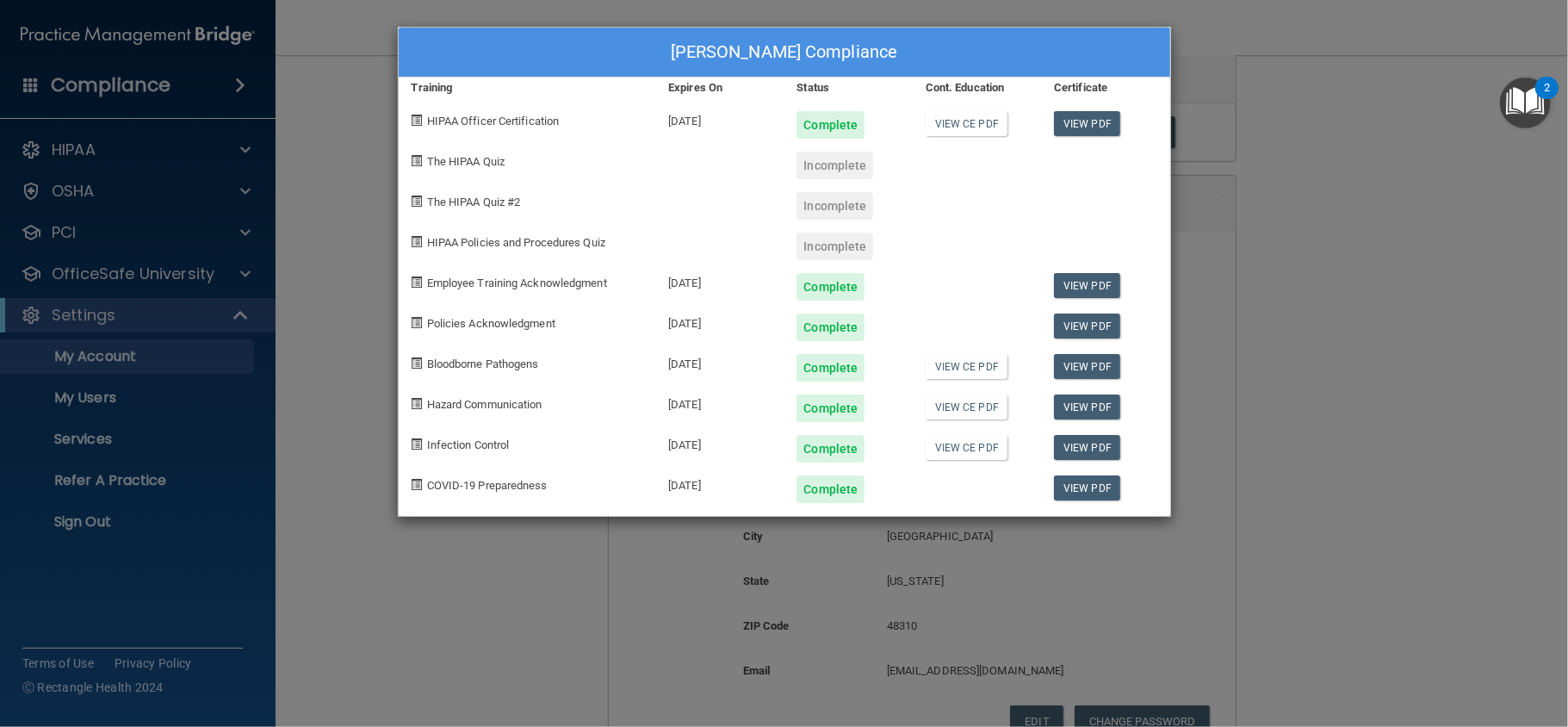 click on "Amy Barra's Compliance      Training   Expires On   Status   Cont. Education   Certificate         HIPAA Officer Certification      07/25/2026       Complete        View CE PDF       View PDF         The HIPAA Quiz             Incomplete                      The HIPAA Quiz #2             Incomplete                      HIPAA Policies and Procedures Quiz             Incomplete                      Employee Training Acknowledgment      07/25/2026       Complete              View PDF         Policies Acknowledgment      07/25/2026       Complete              View PDF         Bloodborne Pathogens      07/25/2026       Complete        View CE PDF       View PDF         Hazard Communication      07/25/2026       Complete        View CE PDF       View PDF         Infection Control      07/25/2026       Complete        View CE PDF       View PDF         COVID-19 Preparedness      07/25/2026       Complete              View PDF" at bounding box center (784, 364) 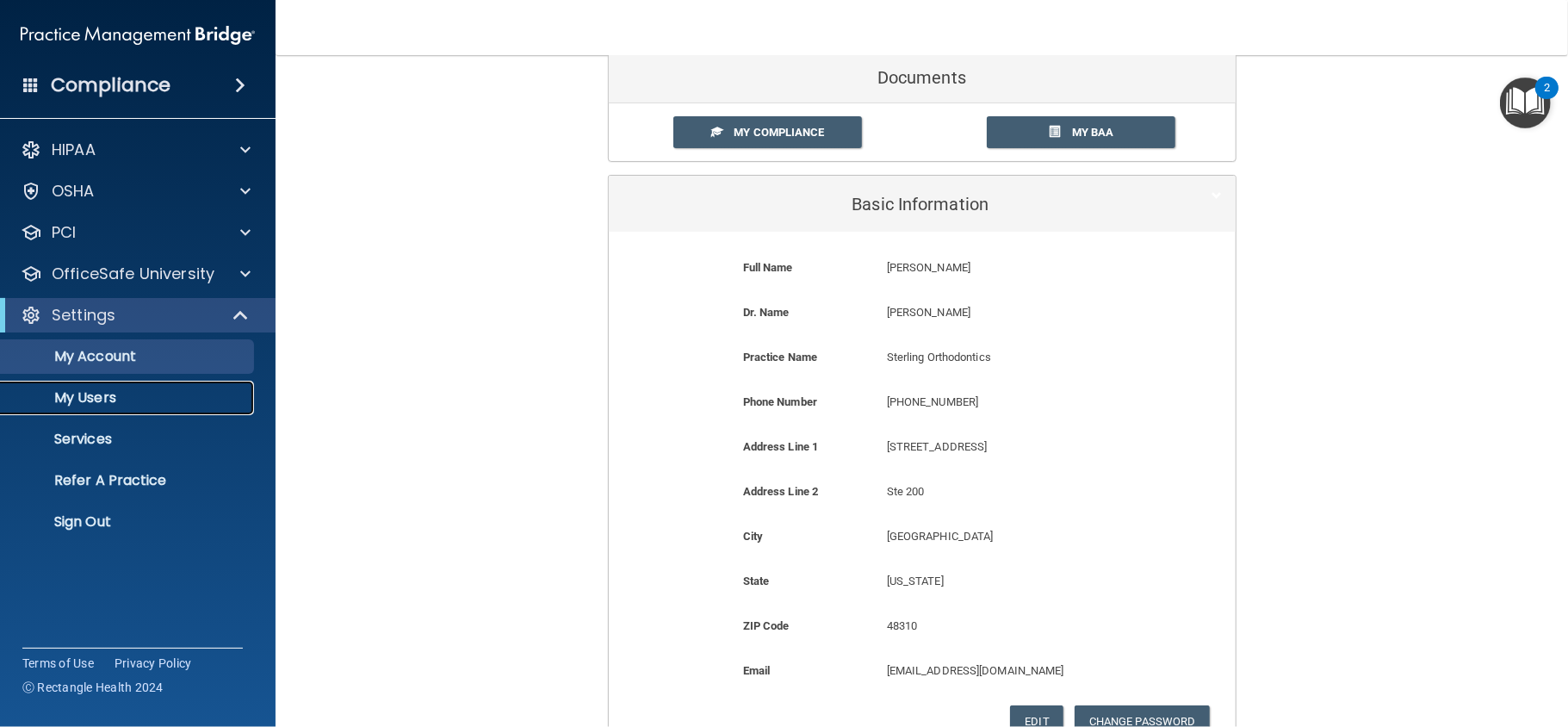 click on "My Users" at bounding box center [128, 398] 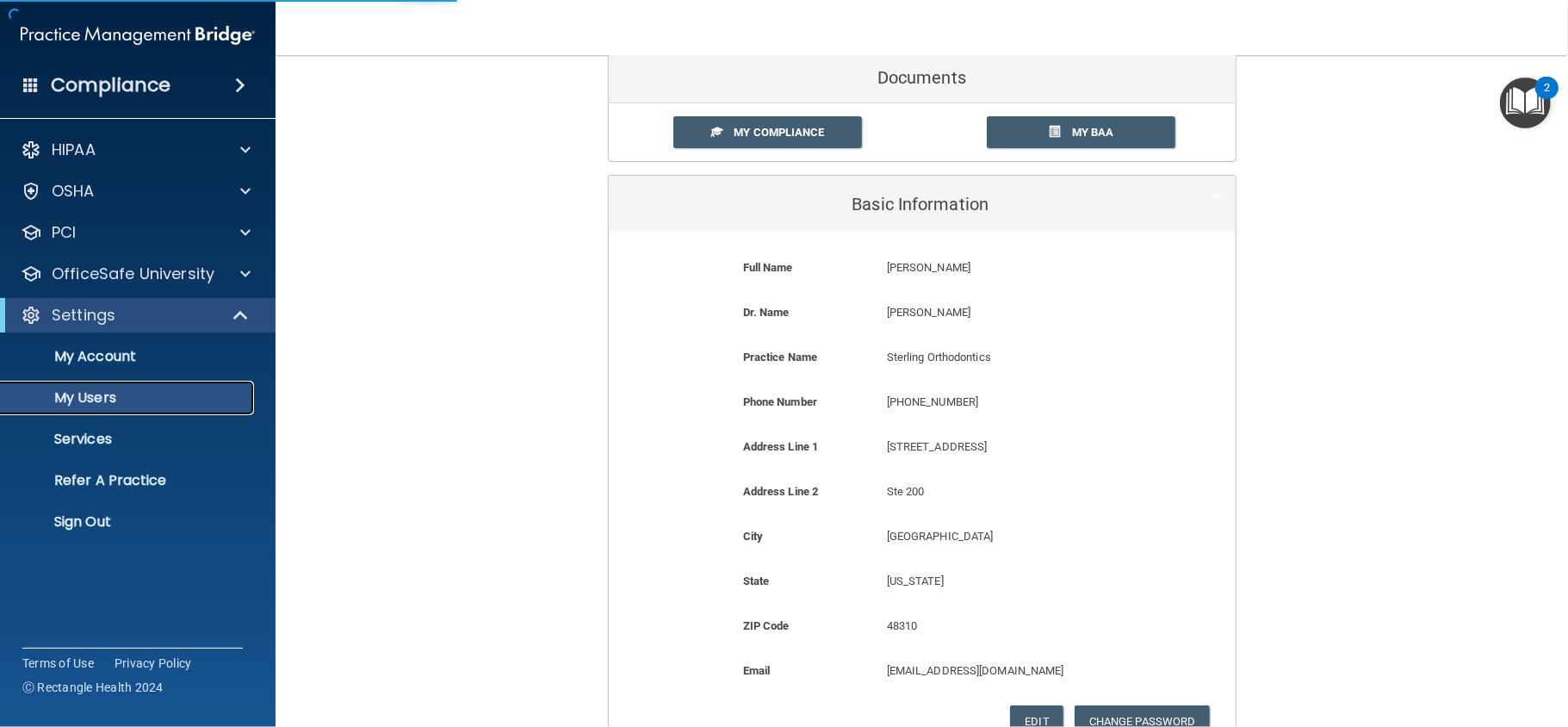 select on "20" 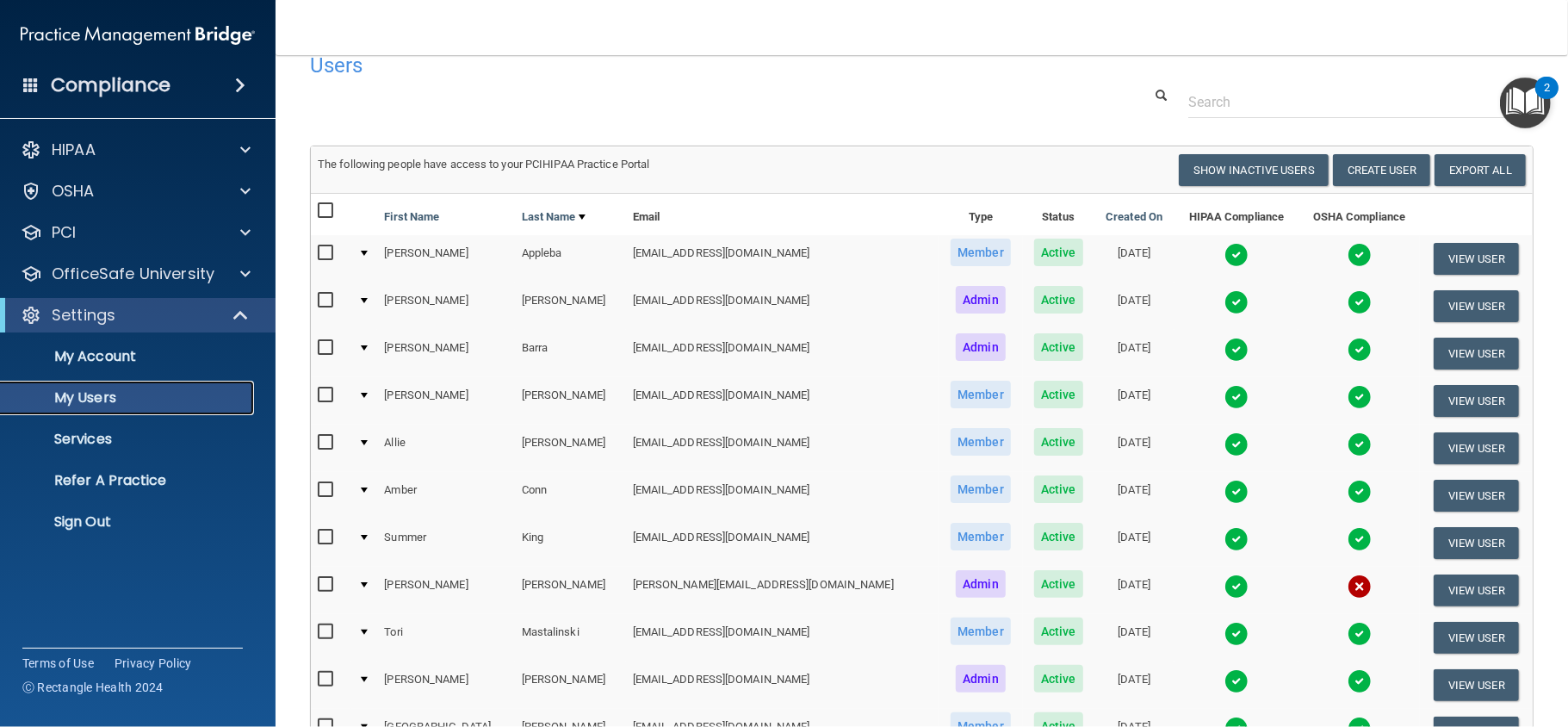 scroll, scrollTop: 0, scrollLeft: 0, axis: both 